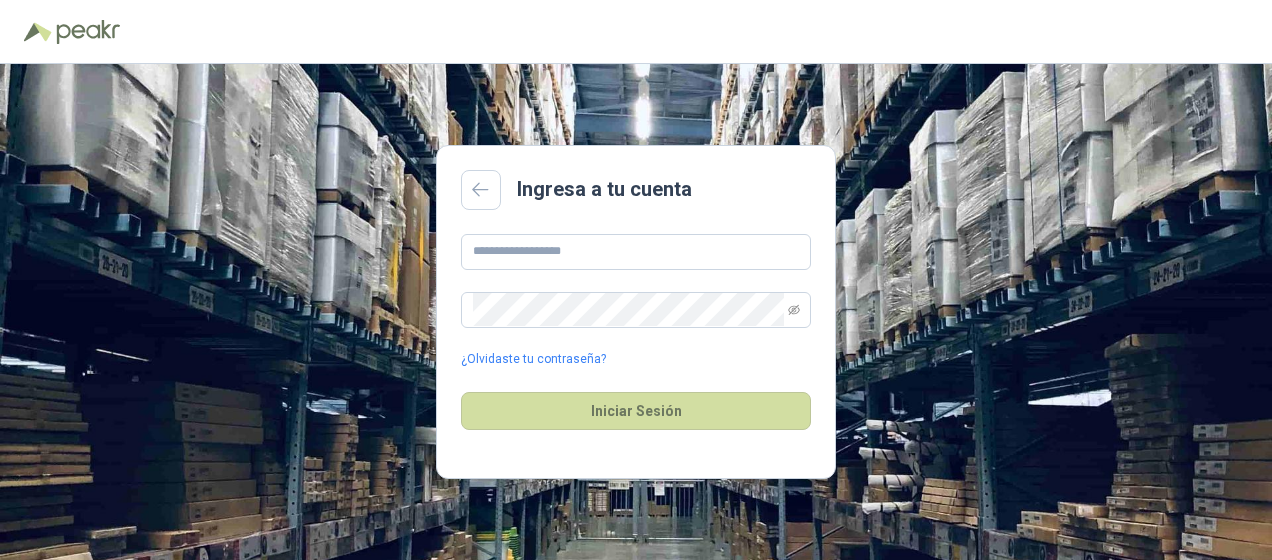 scroll, scrollTop: 0, scrollLeft: 0, axis: both 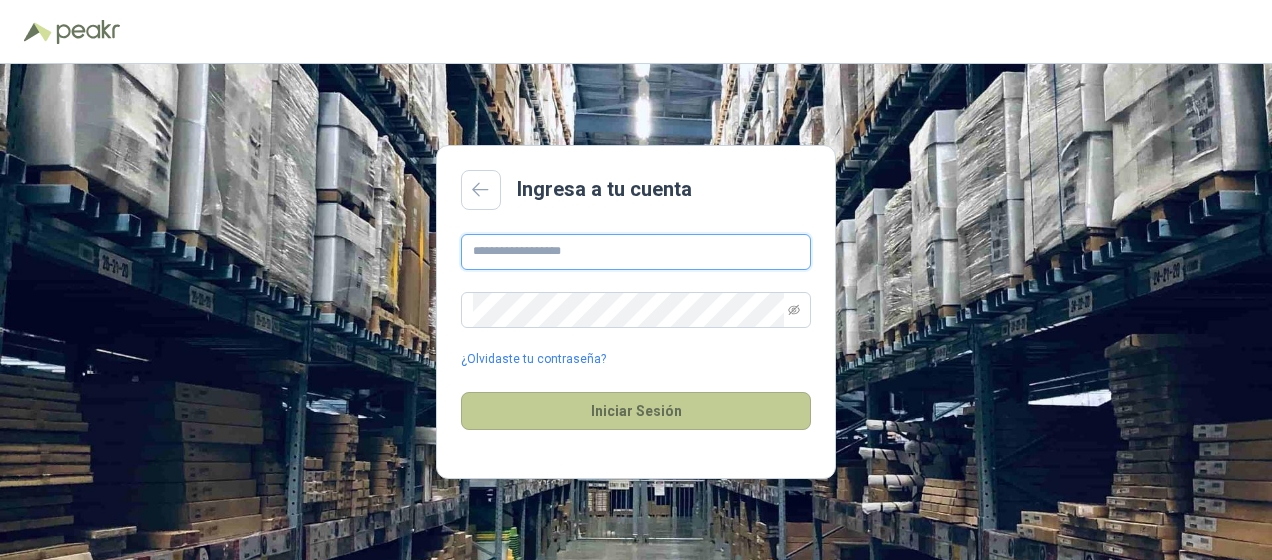 type on "**********" 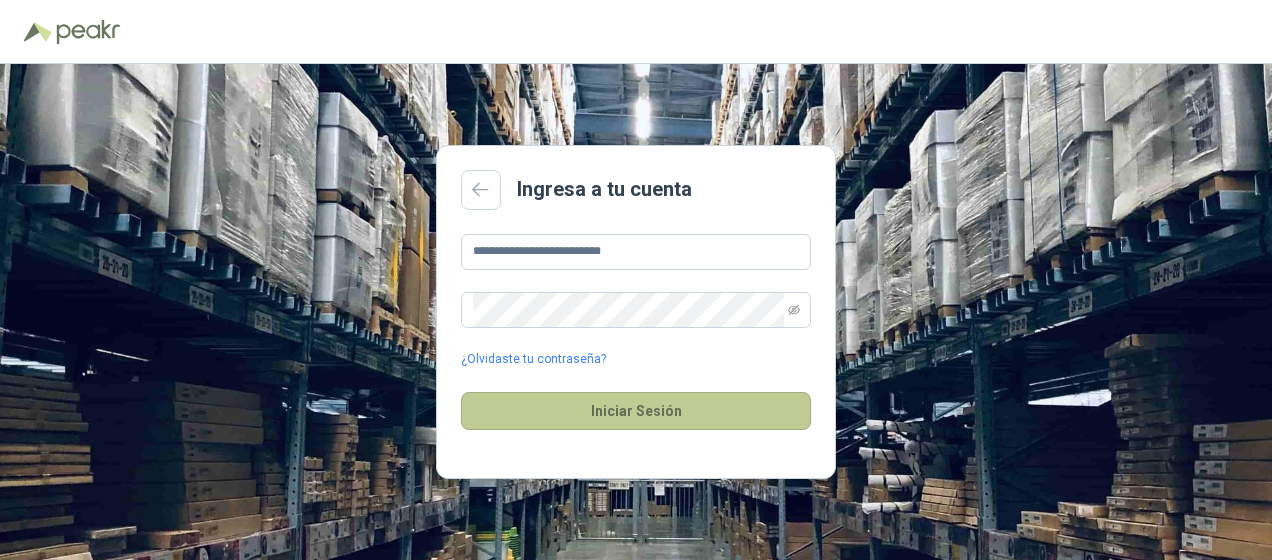 click on "Iniciar Sesión" at bounding box center [636, 411] 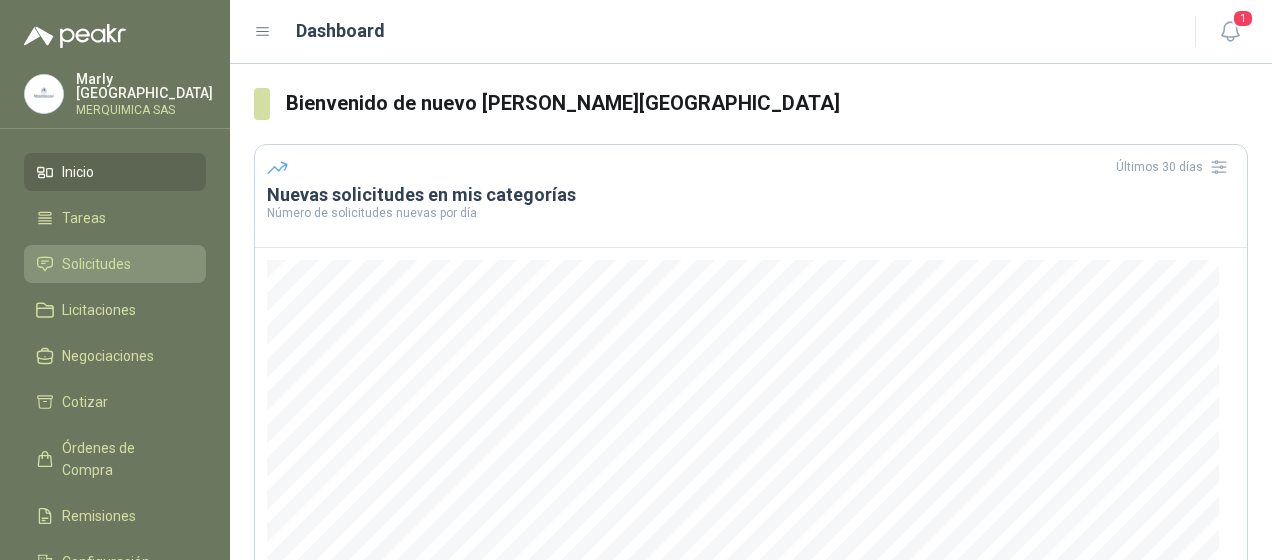 click on "Solicitudes" at bounding box center [96, 264] 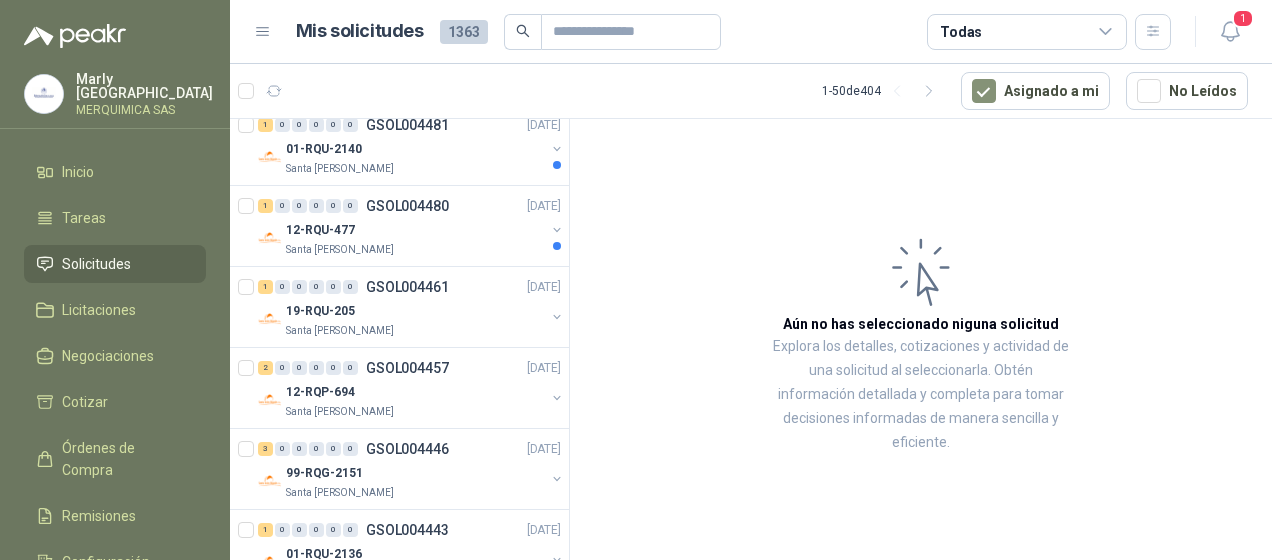 scroll, scrollTop: 1600, scrollLeft: 0, axis: vertical 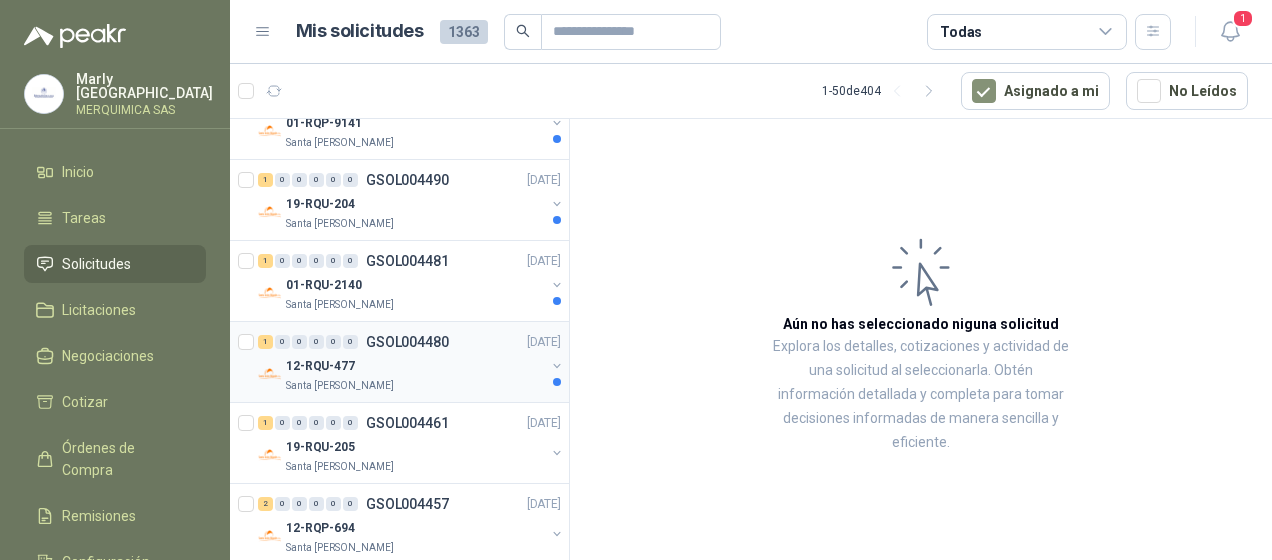 click on "1   0   0   0   0   0   GSOL004480 [DATE]" at bounding box center [411, 342] 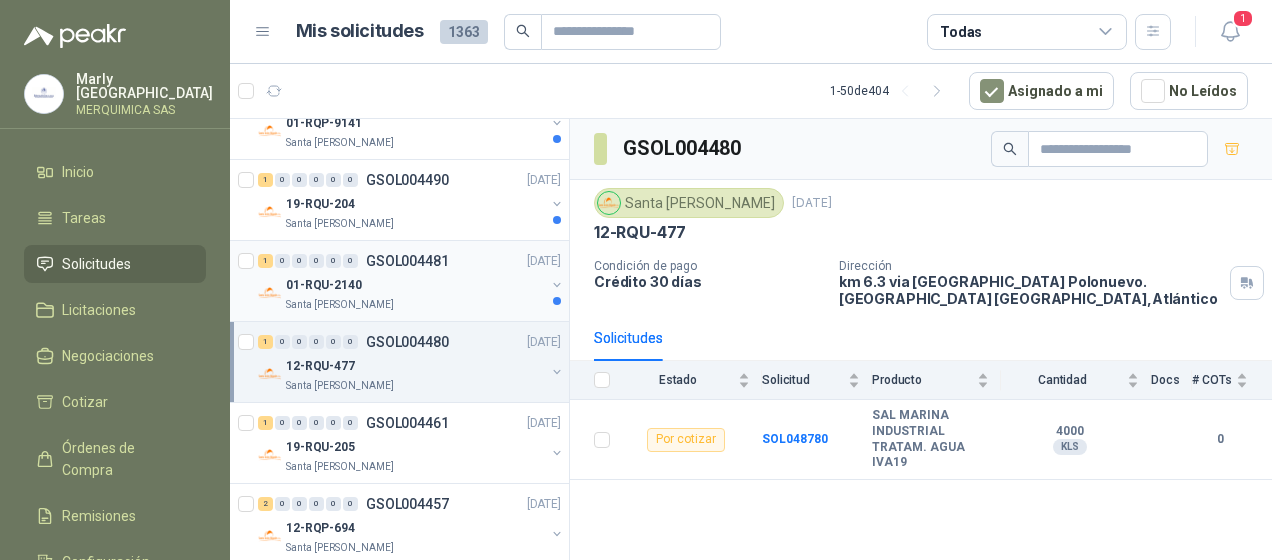 click on "01-RQU-2140" at bounding box center (415, 285) 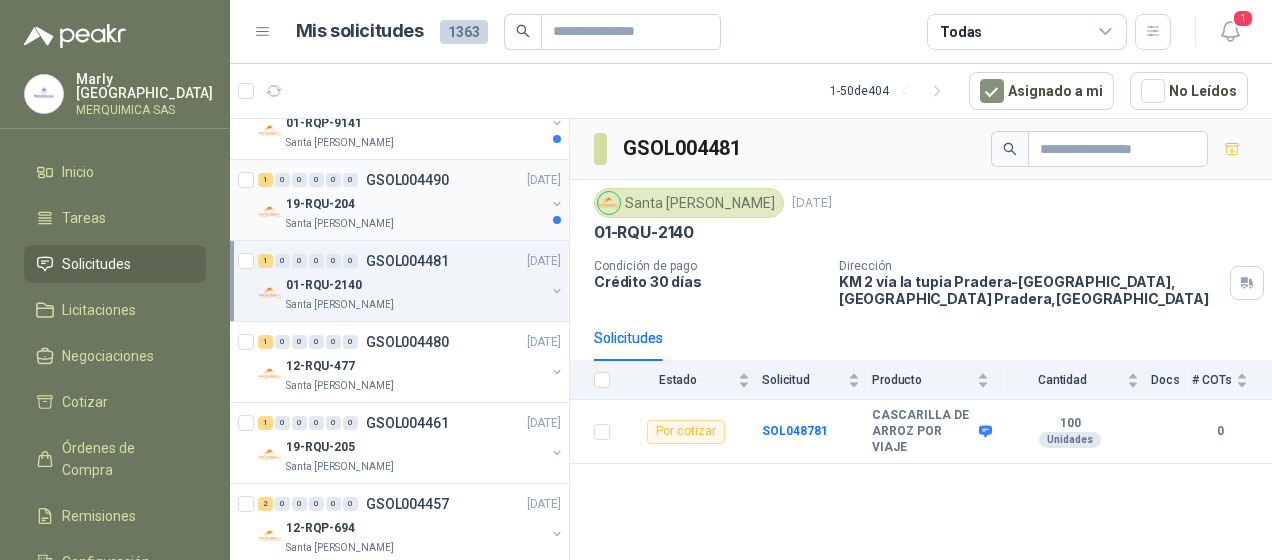 click on "19-RQU-204" at bounding box center (415, 204) 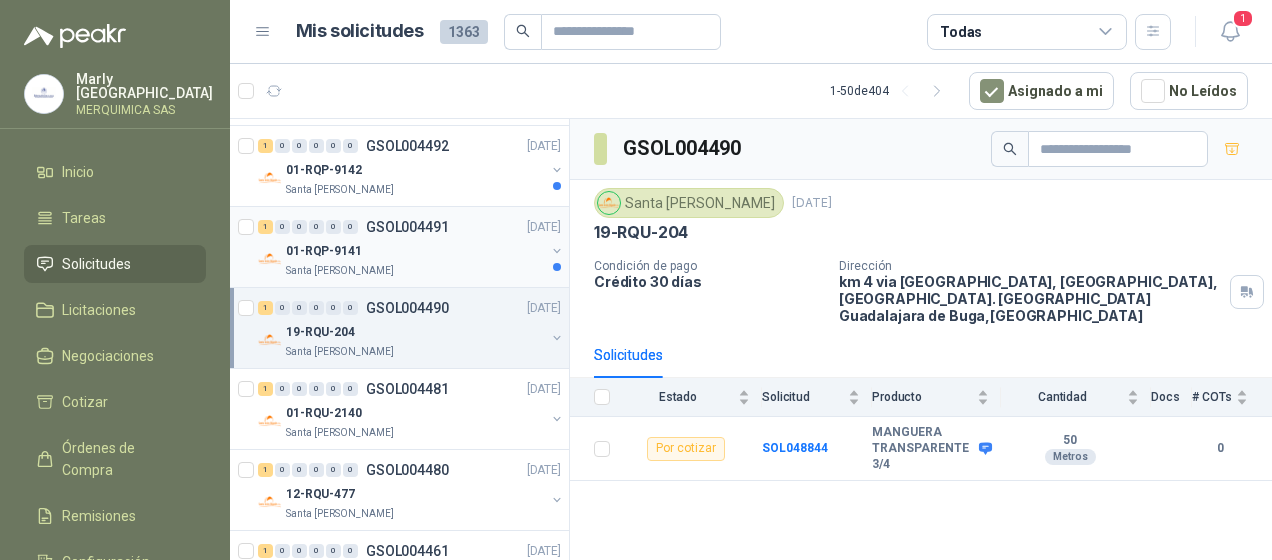 scroll, scrollTop: 1400, scrollLeft: 0, axis: vertical 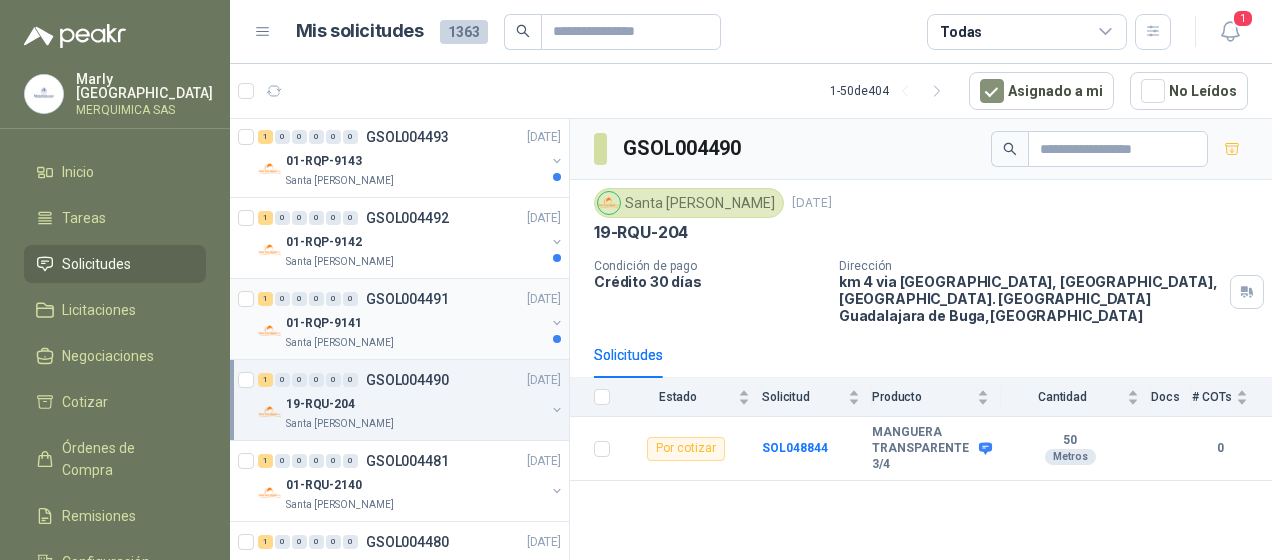 click on "GSOL004491" at bounding box center (407, 299) 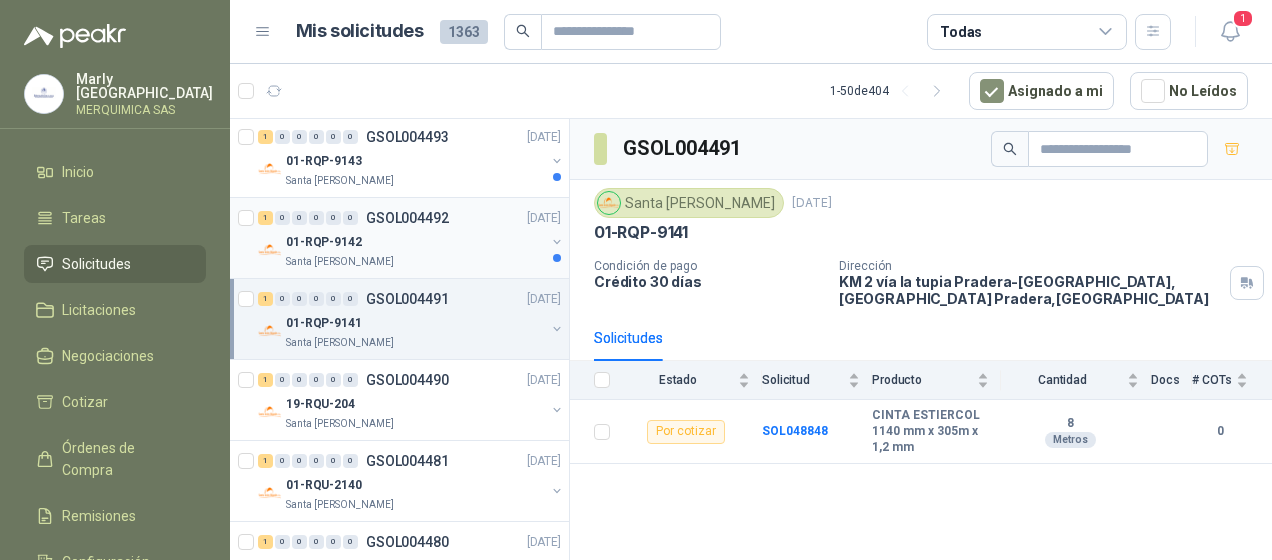 click on "Santa [PERSON_NAME]" at bounding box center (415, 262) 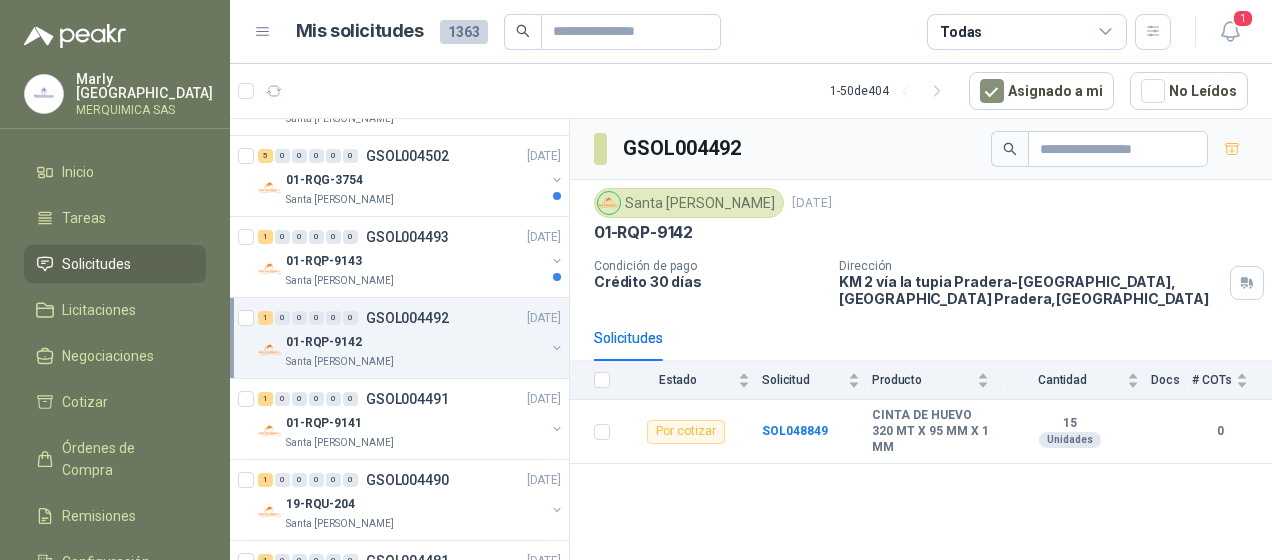scroll, scrollTop: 1200, scrollLeft: 0, axis: vertical 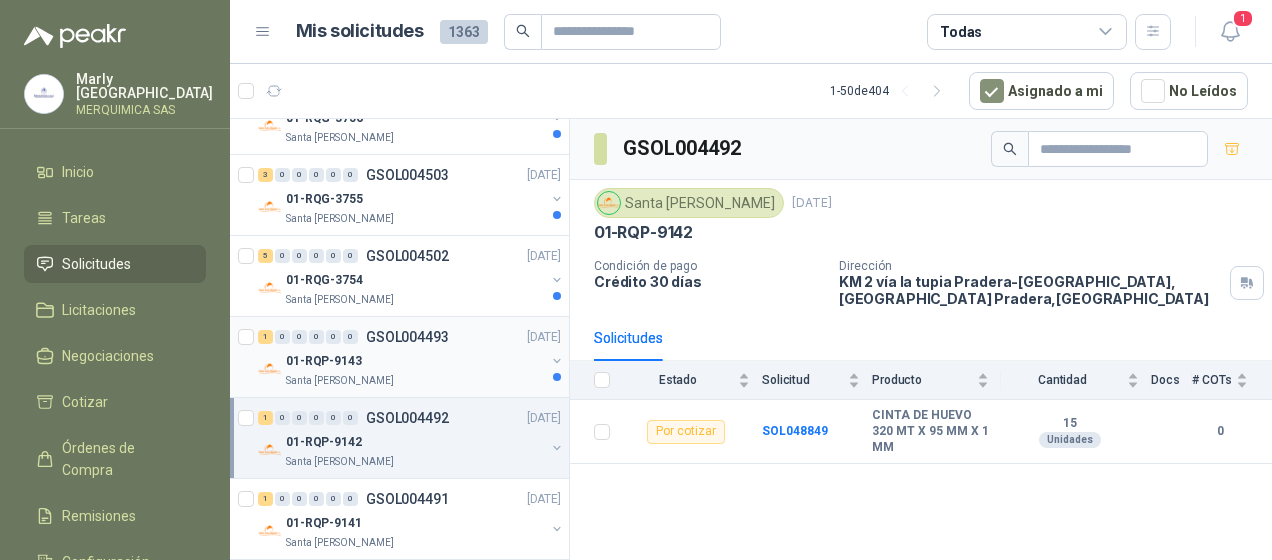 click on "1   0   0   0   0   0   GSOL004493 [DATE]" at bounding box center (411, 337) 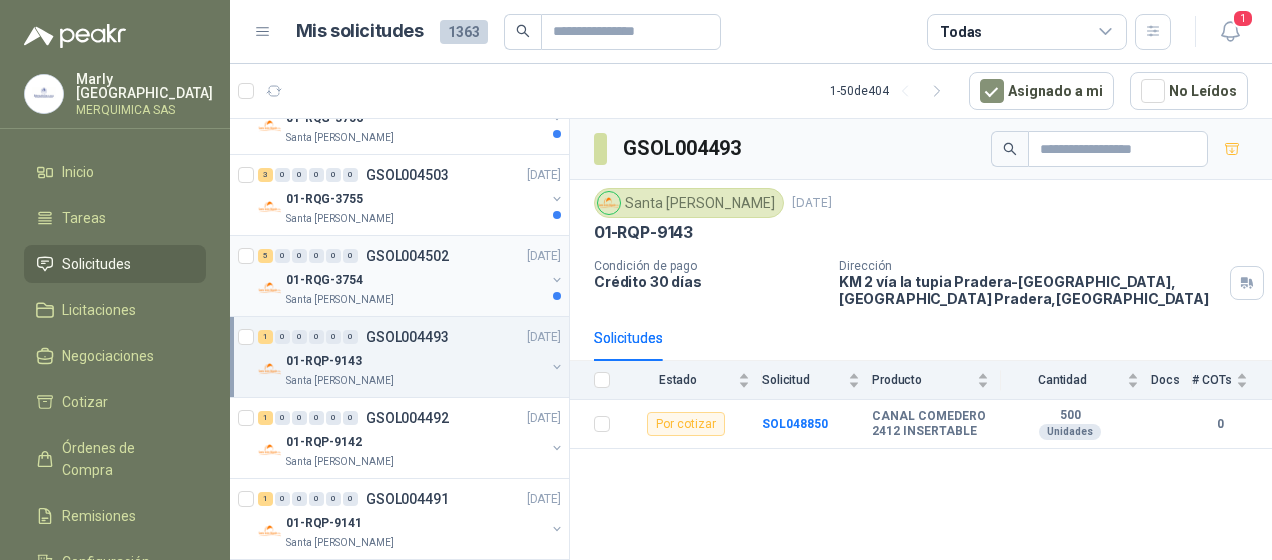 click on "01-RQG-3754" at bounding box center (415, 280) 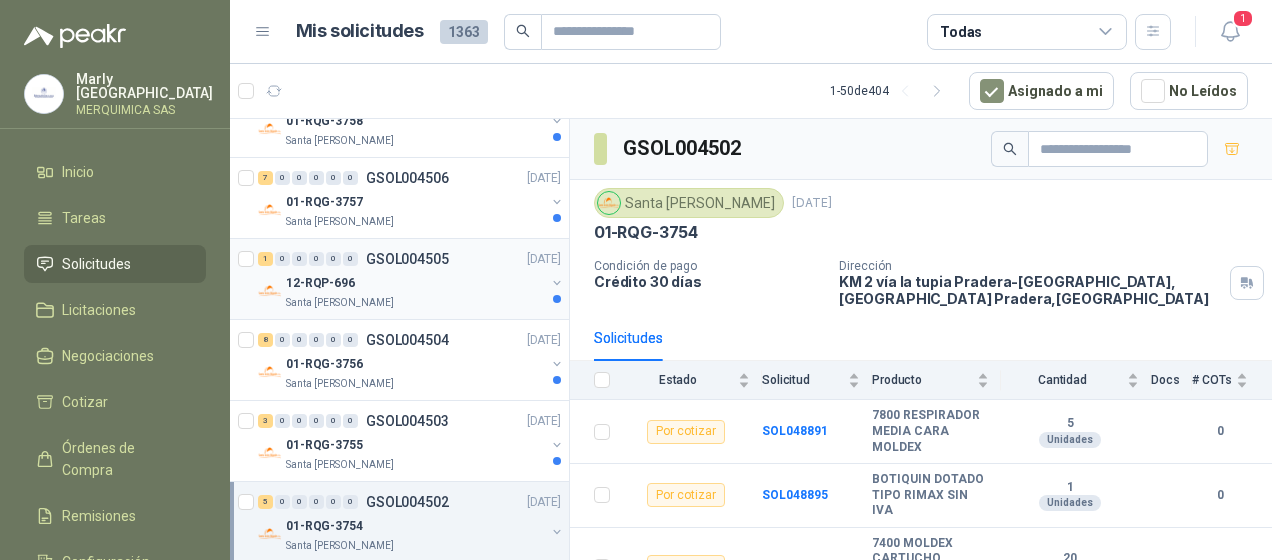 scroll, scrollTop: 1000, scrollLeft: 0, axis: vertical 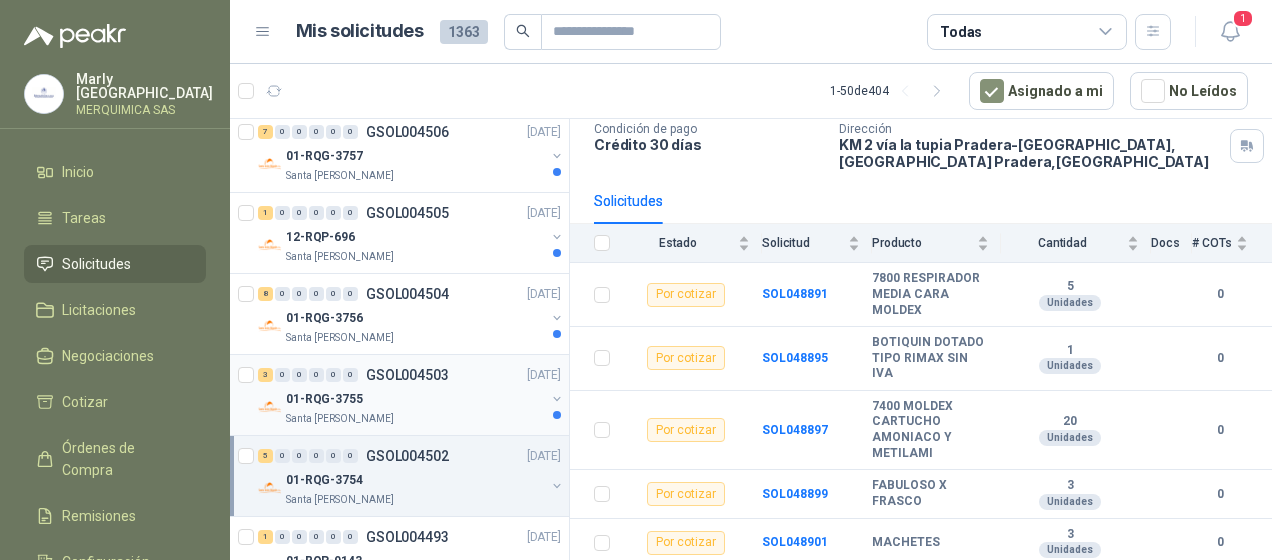 click on "01-RQG-3755" at bounding box center [415, 399] 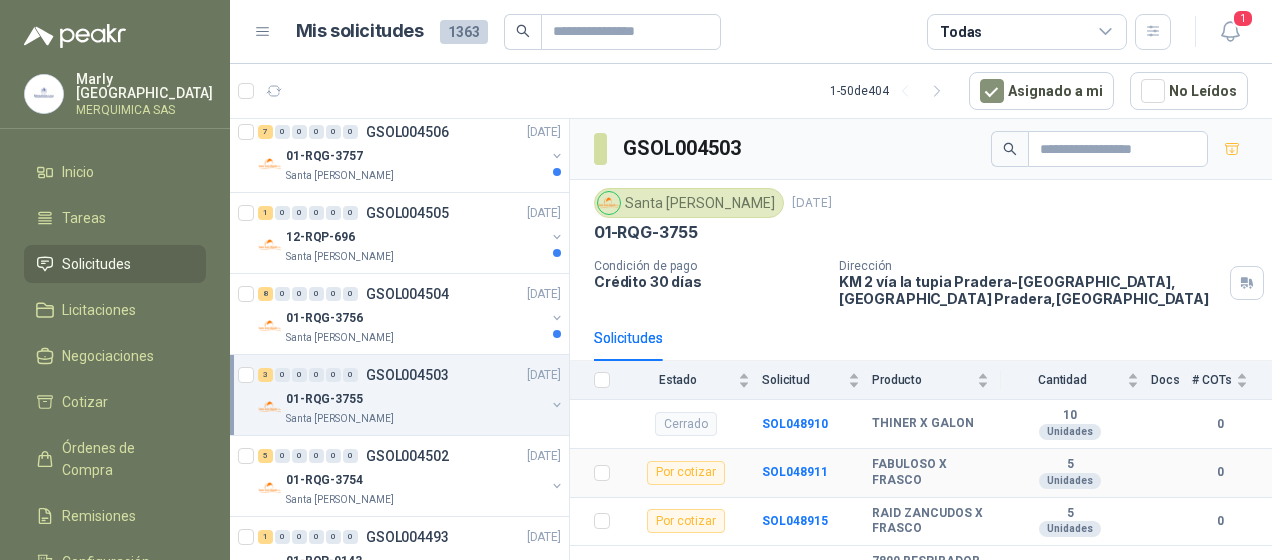 scroll, scrollTop: 56, scrollLeft: 0, axis: vertical 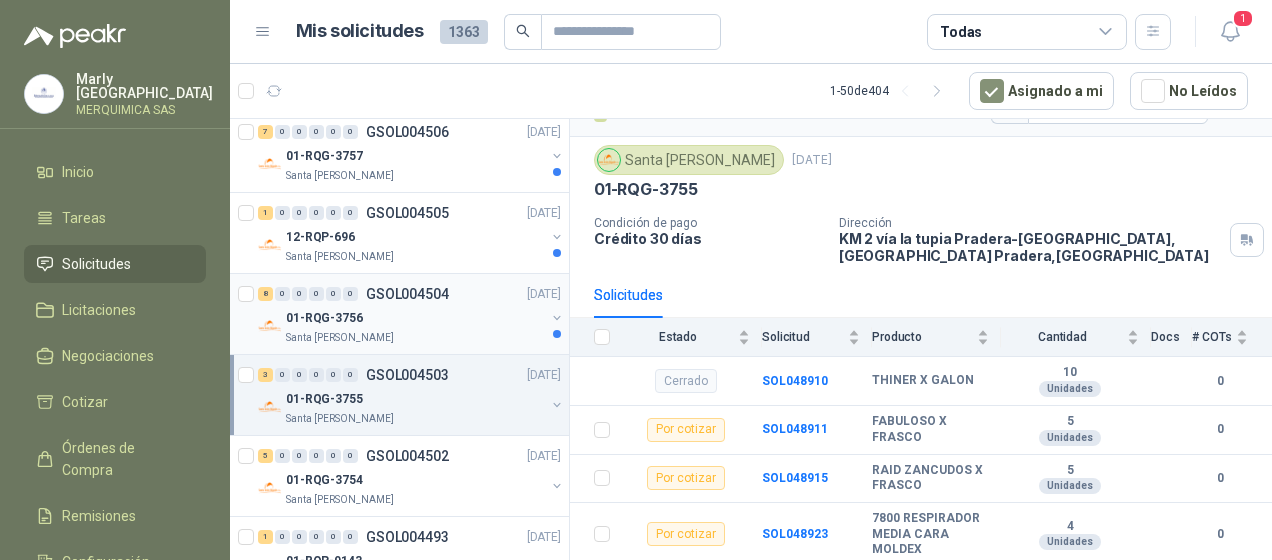 click on "01-RQG-3756" at bounding box center (415, 318) 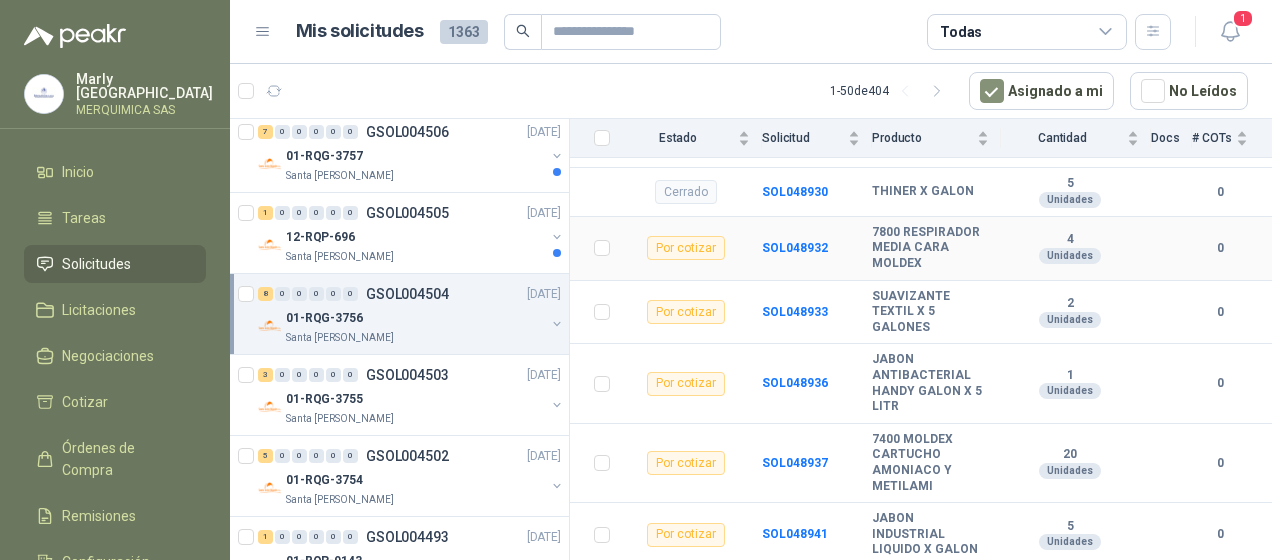scroll, scrollTop: 435, scrollLeft: 0, axis: vertical 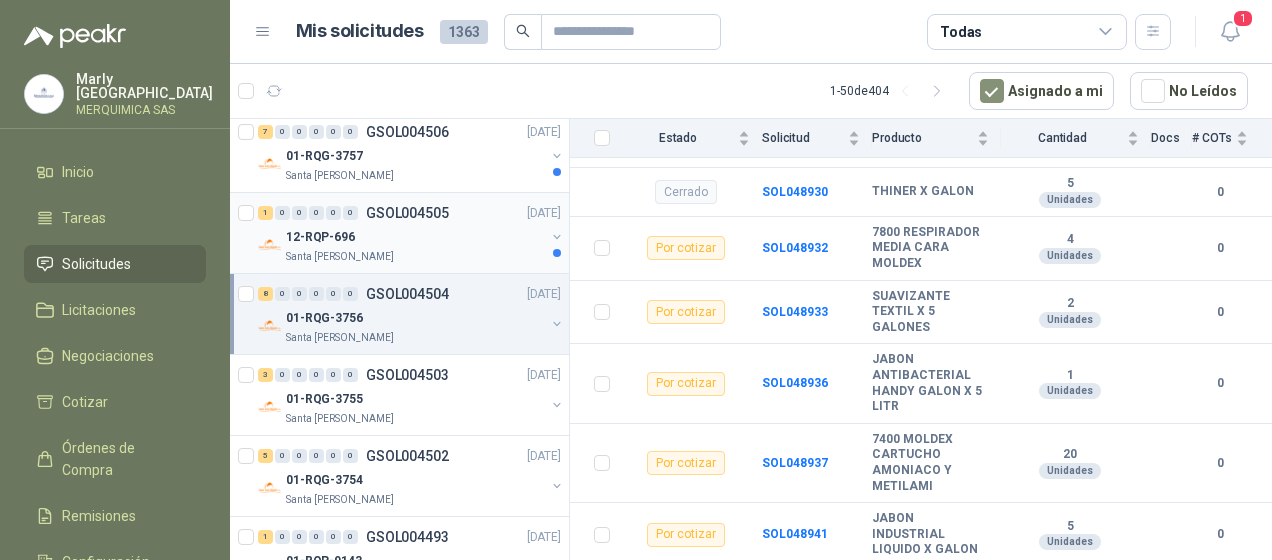 click on "12-RQP-696" at bounding box center (415, 237) 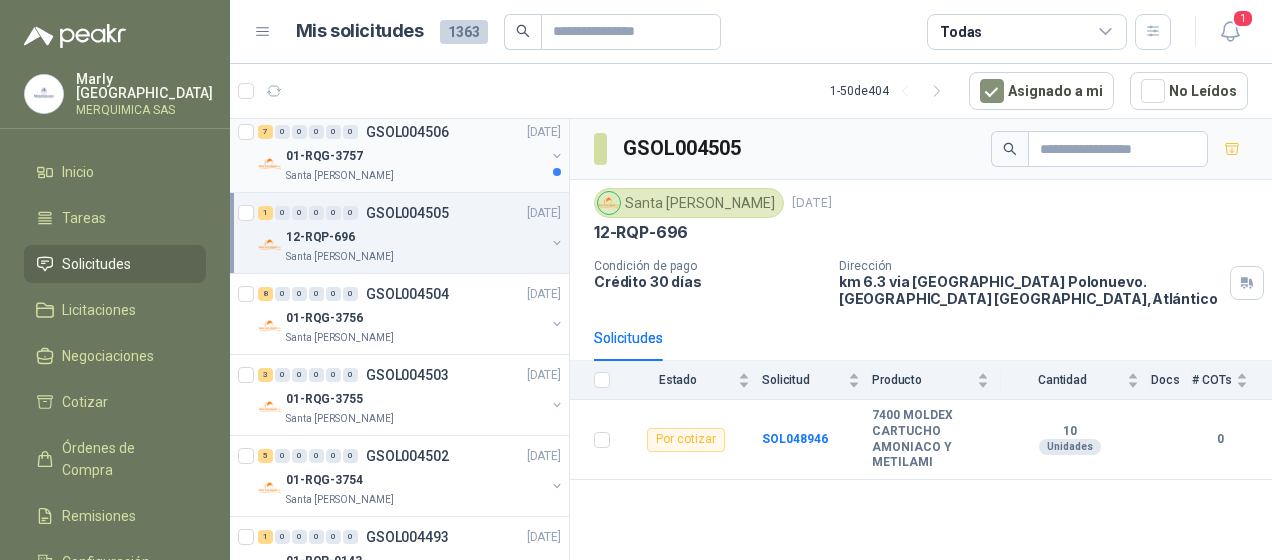 click on "Santa [PERSON_NAME]" at bounding box center (340, 176) 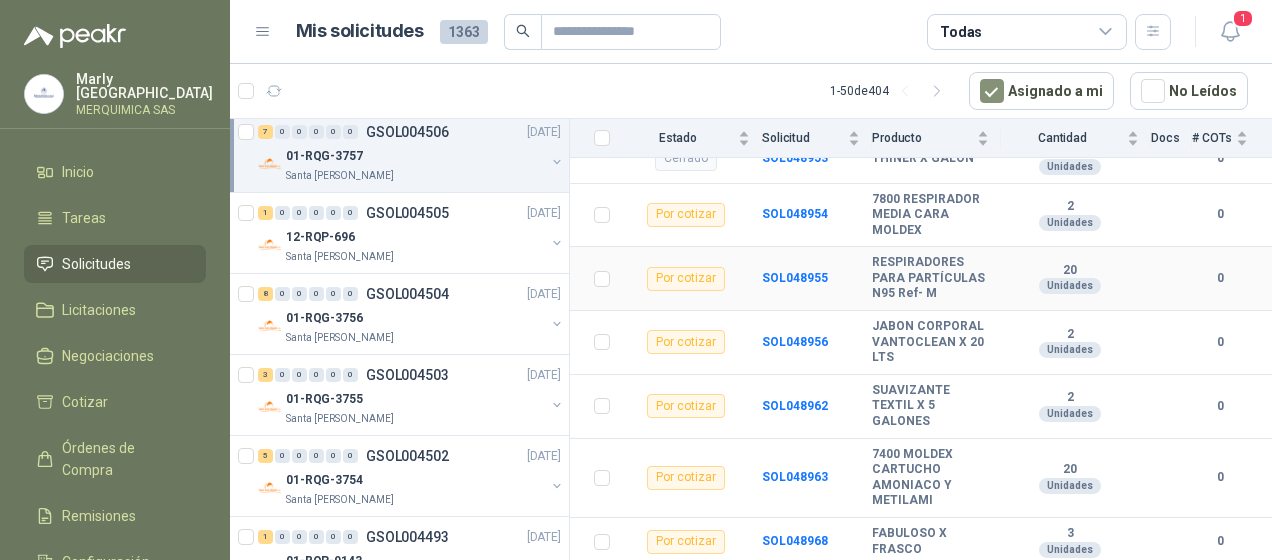 scroll, scrollTop: 371, scrollLeft: 0, axis: vertical 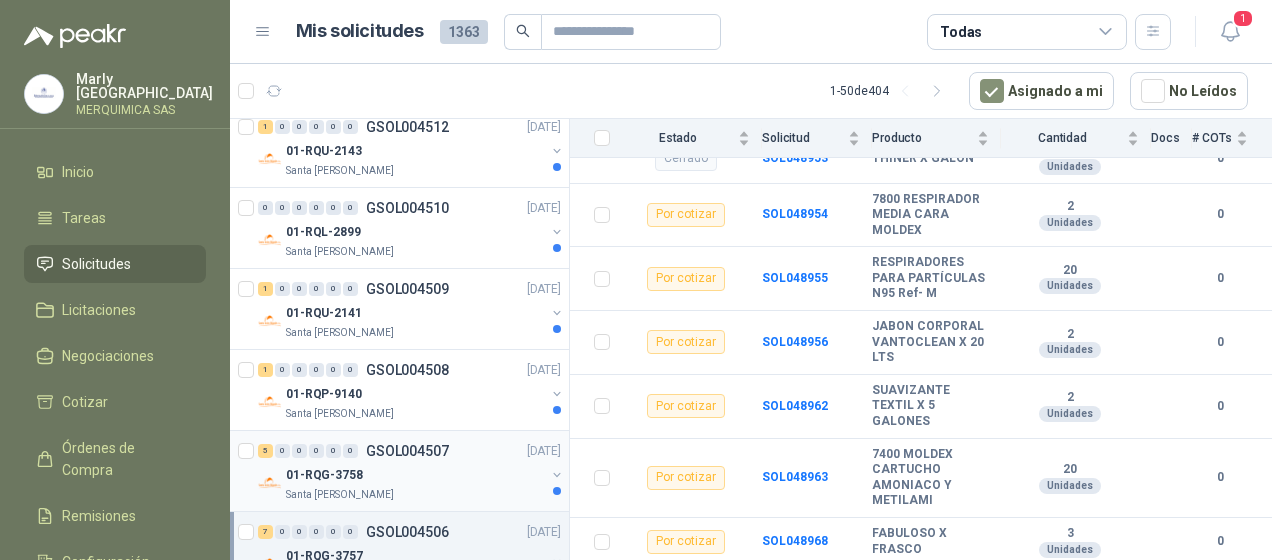 click on "Santa [PERSON_NAME]" at bounding box center [415, 495] 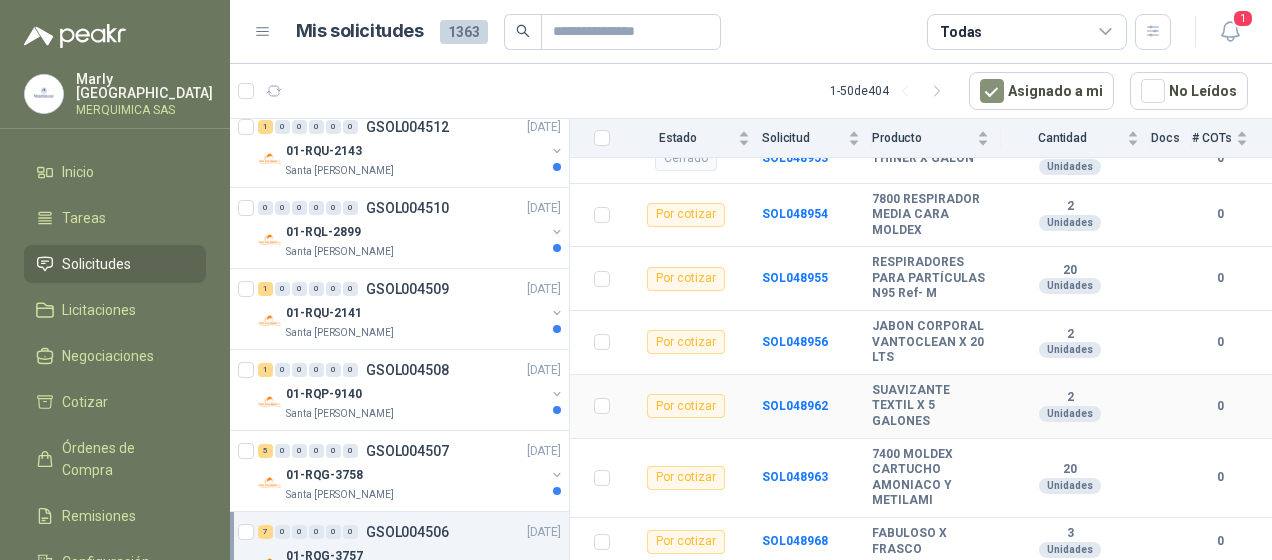 scroll, scrollTop: 271, scrollLeft: 0, axis: vertical 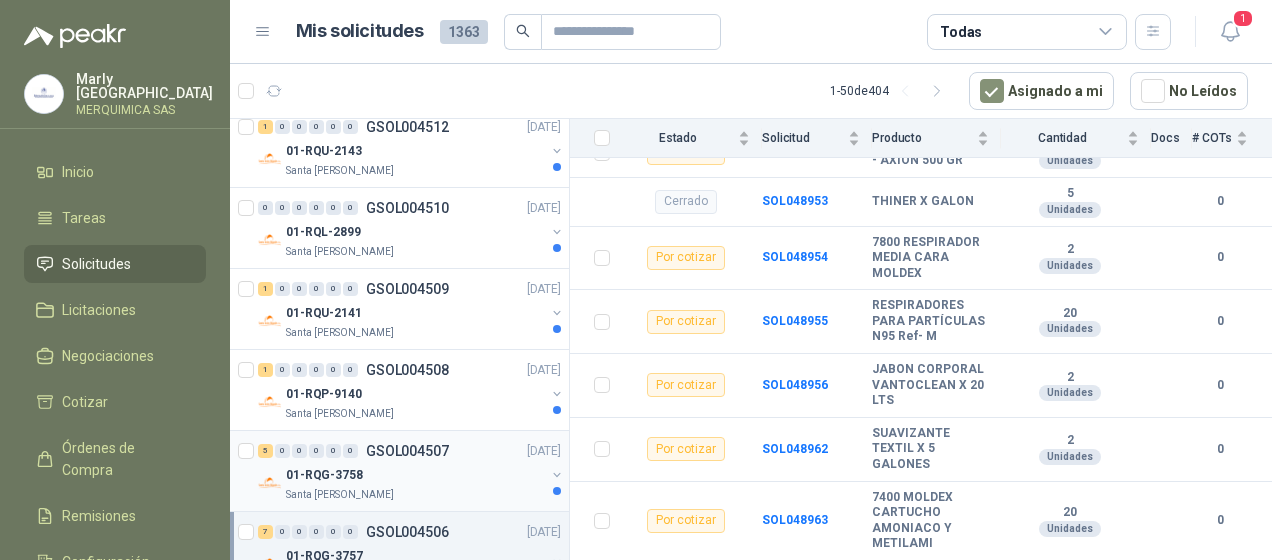click on "01-RQG-3758" at bounding box center [324, 475] 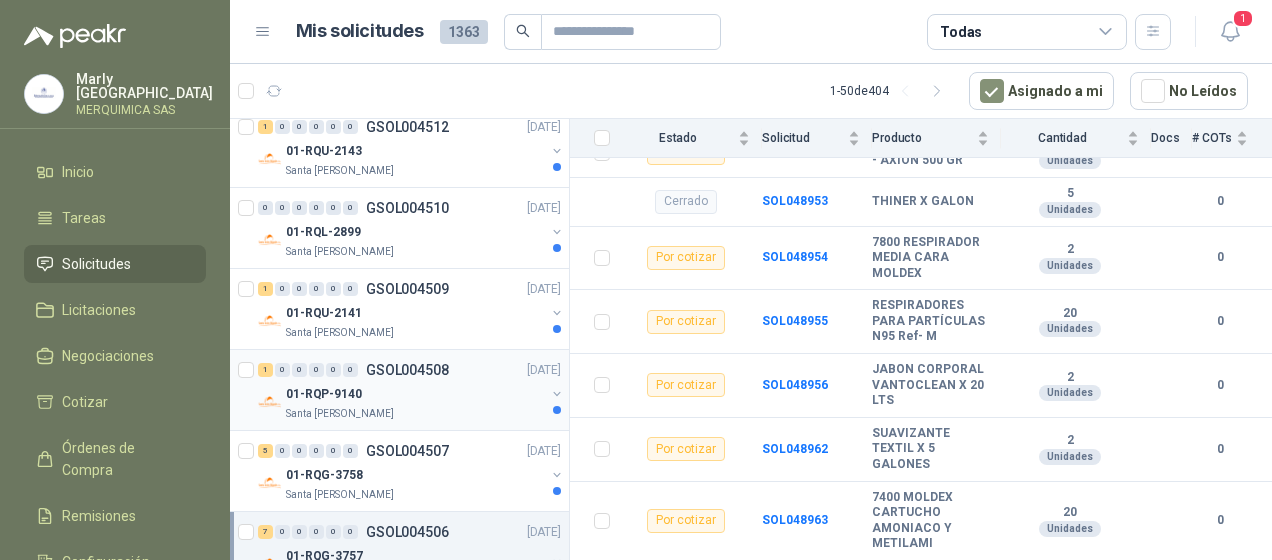 click on "01-RQP-9140" at bounding box center (415, 394) 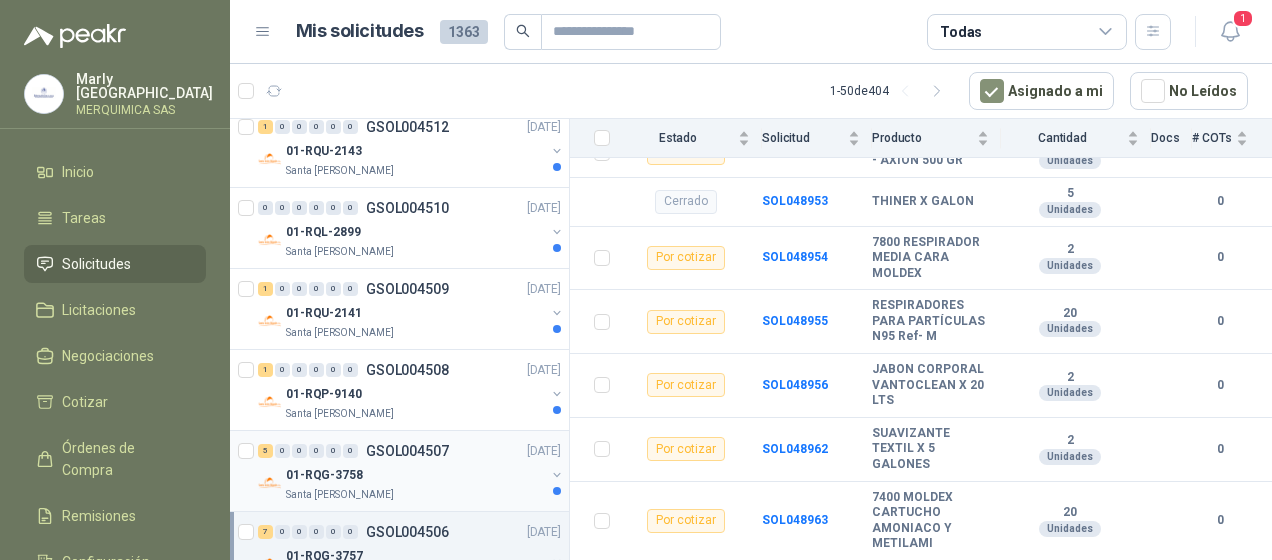 click on "5   0   0   0   0   0   GSOL004507 [DATE]" at bounding box center [411, 451] 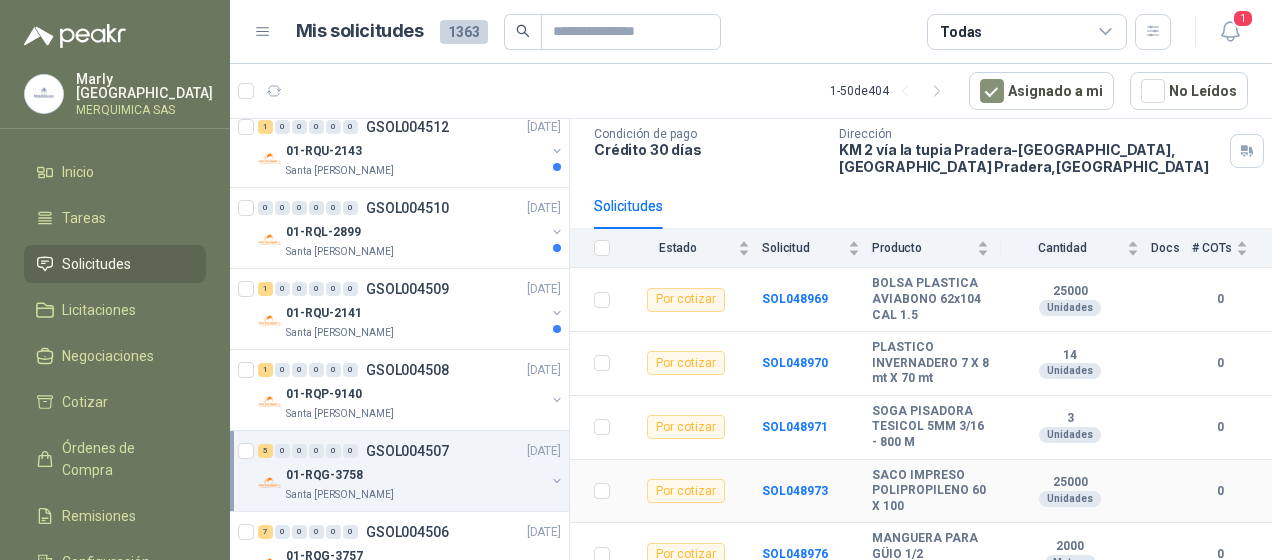 scroll, scrollTop: 148, scrollLeft: 0, axis: vertical 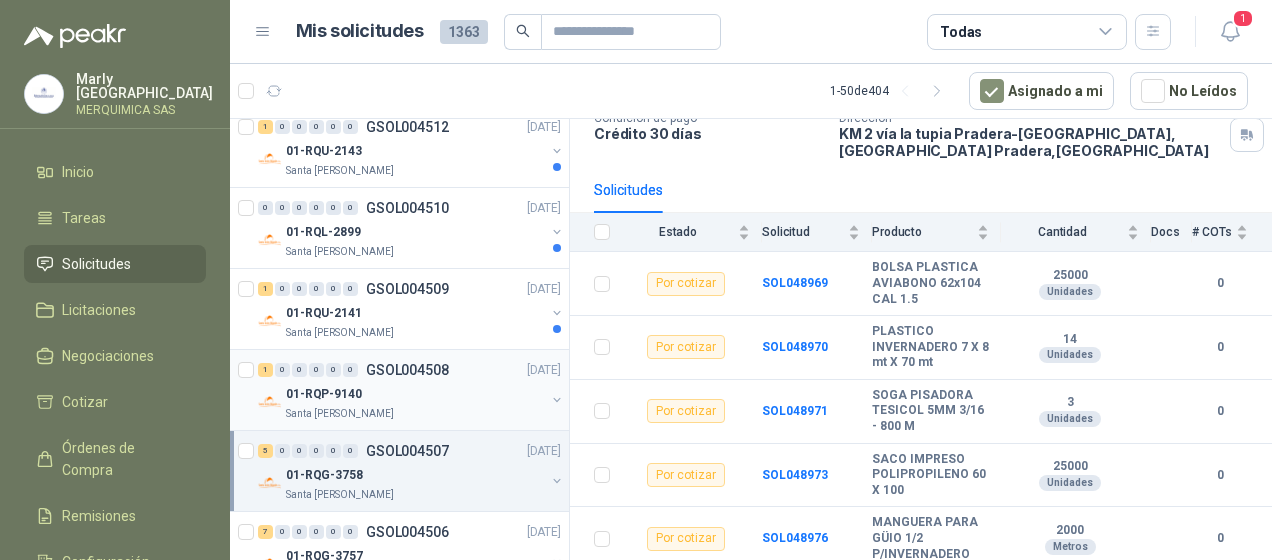 click on "01-RQP-9140" at bounding box center [415, 394] 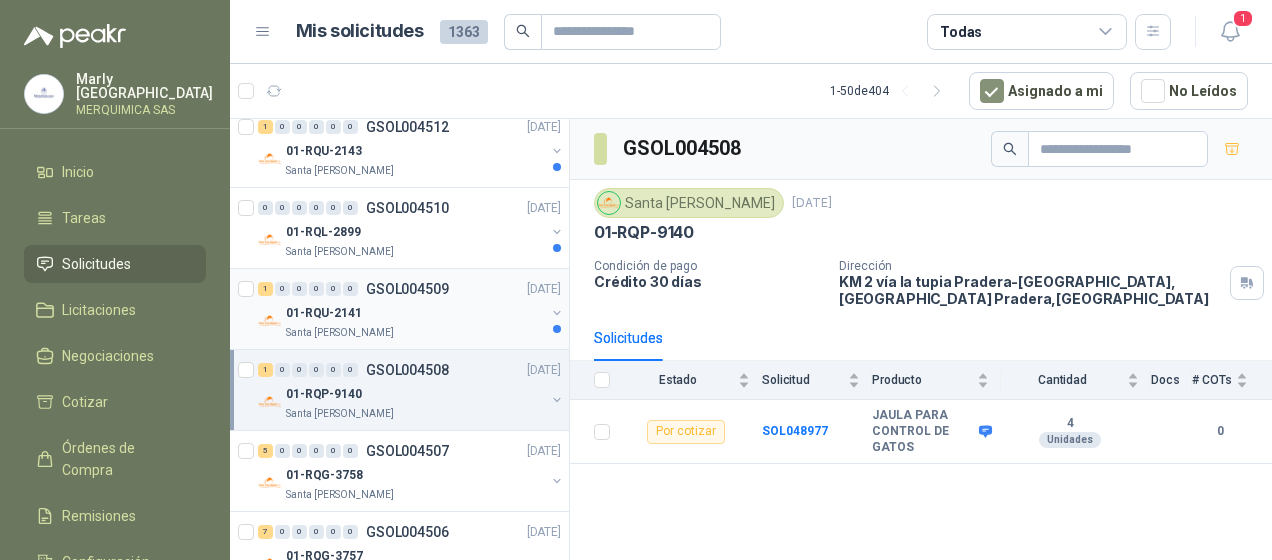 click on "01-RQU-2141" at bounding box center (415, 313) 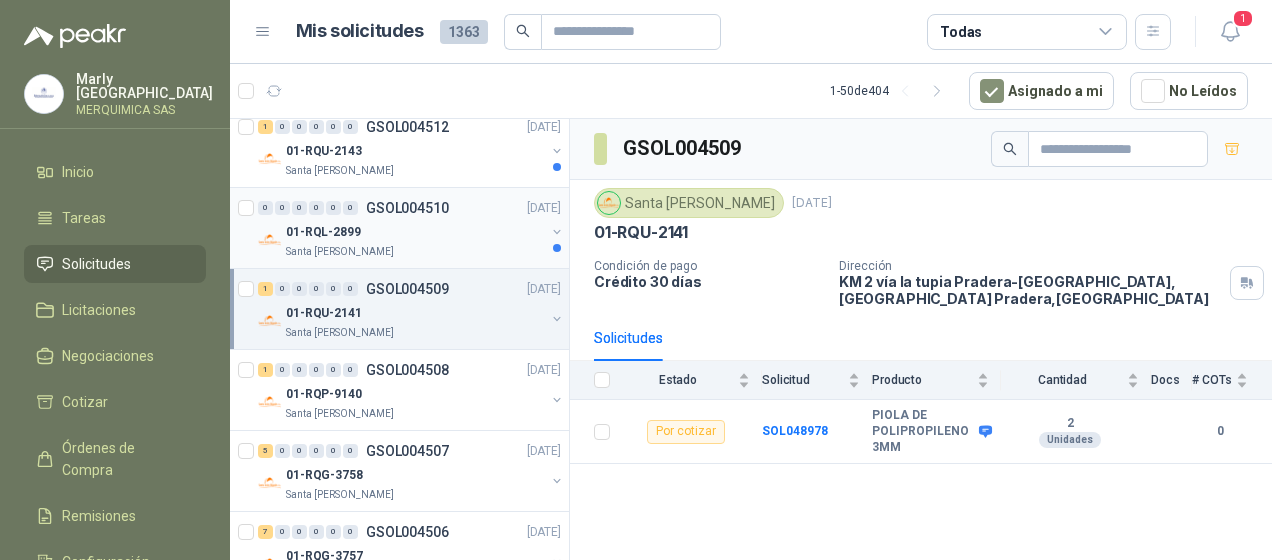 click on "Santa [PERSON_NAME]" at bounding box center [415, 252] 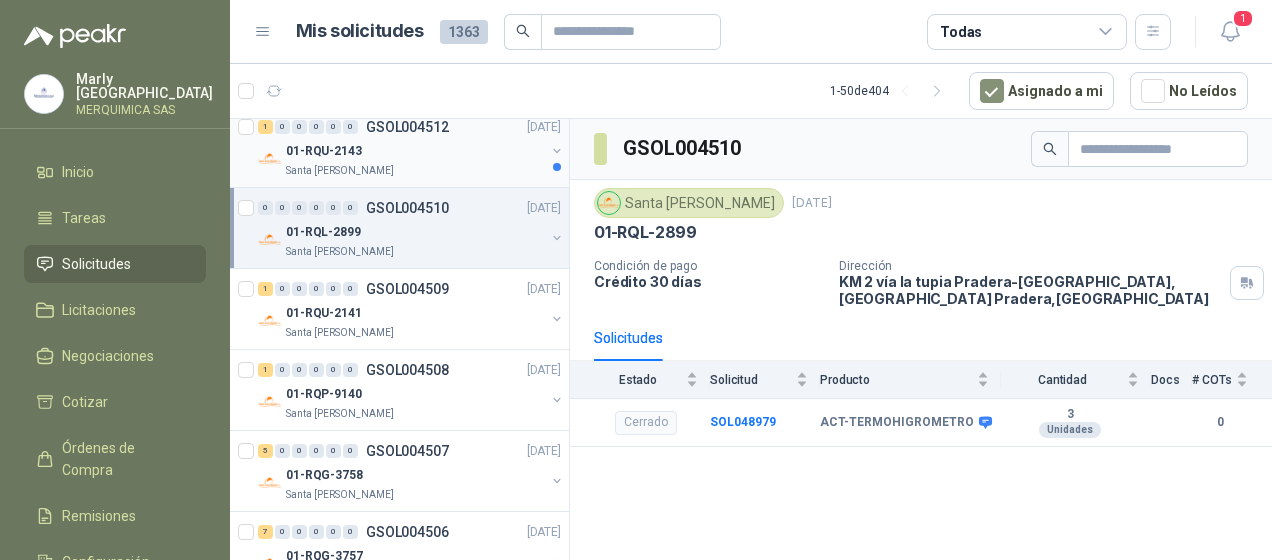 click on "Santa [PERSON_NAME]" at bounding box center (415, 171) 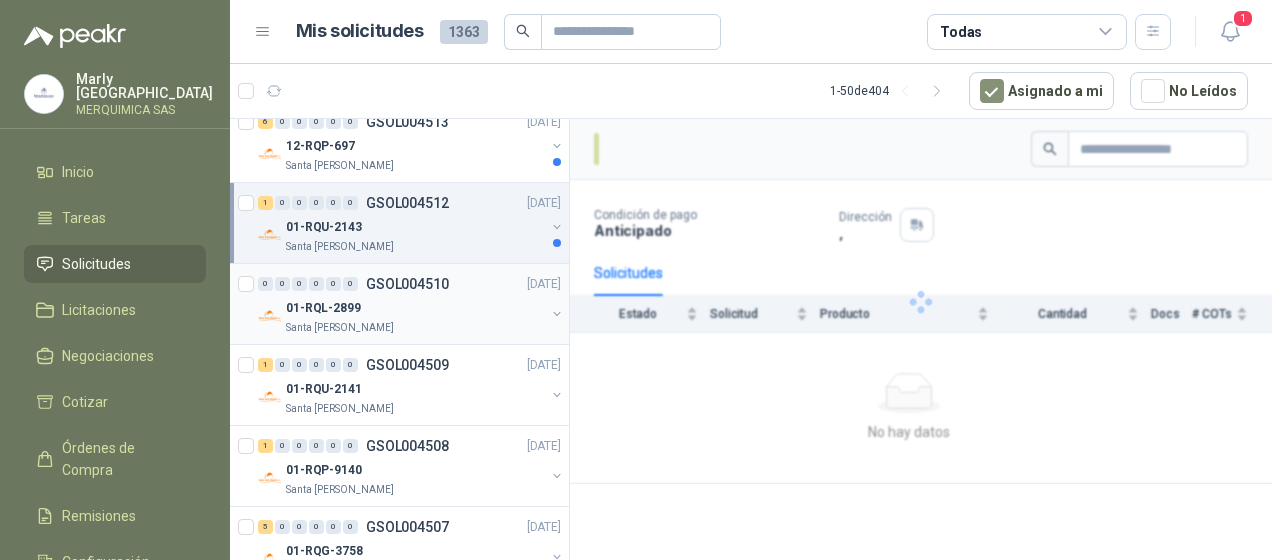 scroll, scrollTop: 400, scrollLeft: 0, axis: vertical 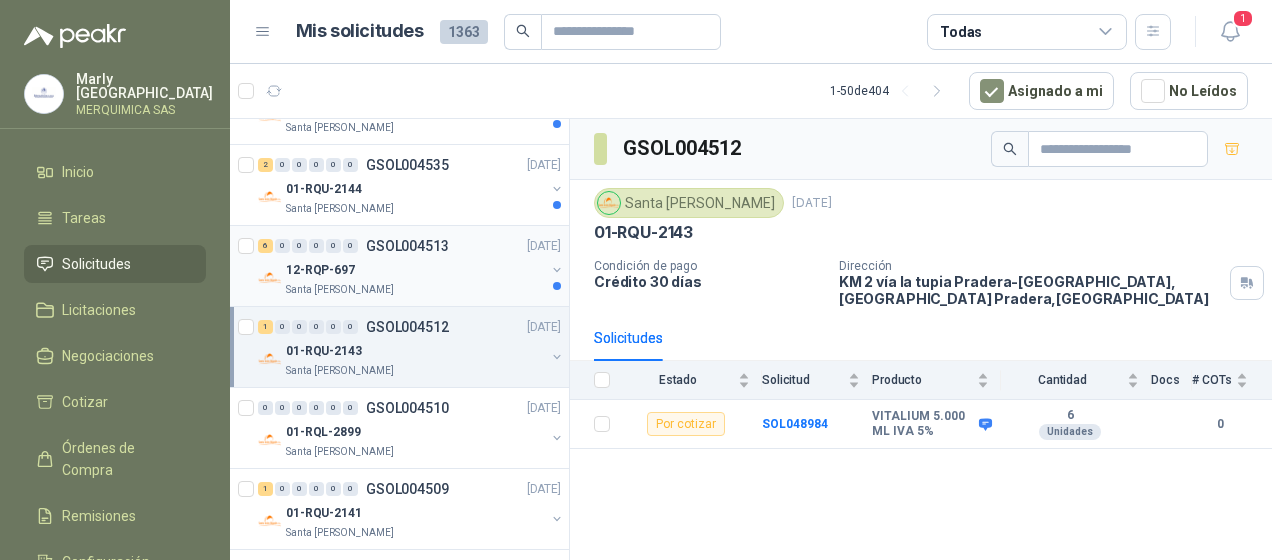 click on "6   0   0   0   0   0   GSOL004513 [DATE]" at bounding box center (411, 246) 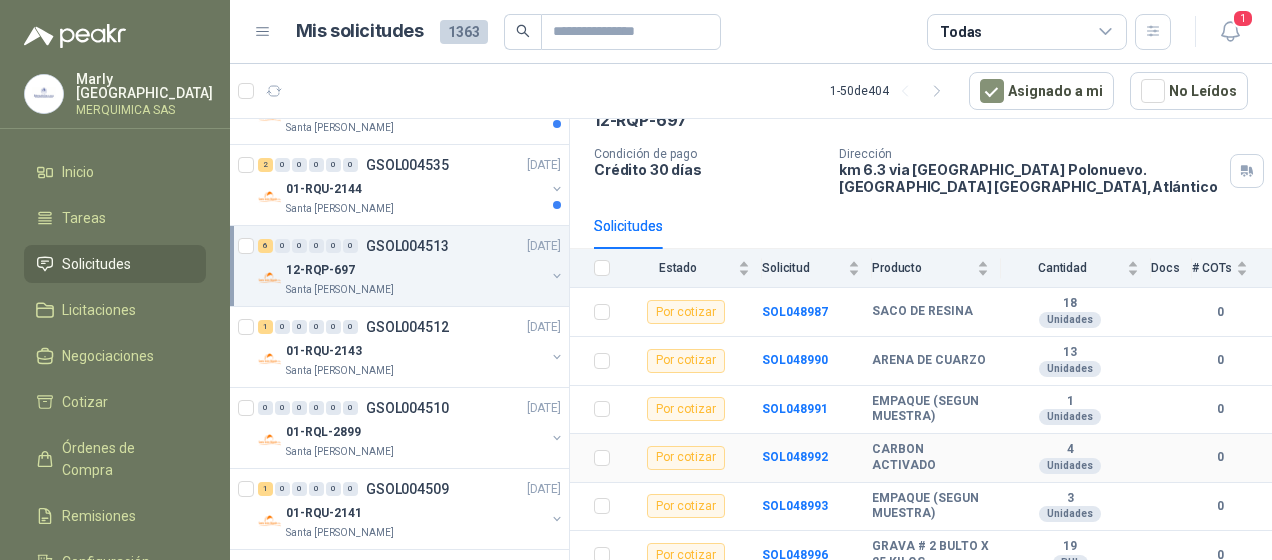 scroll, scrollTop: 122, scrollLeft: 0, axis: vertical 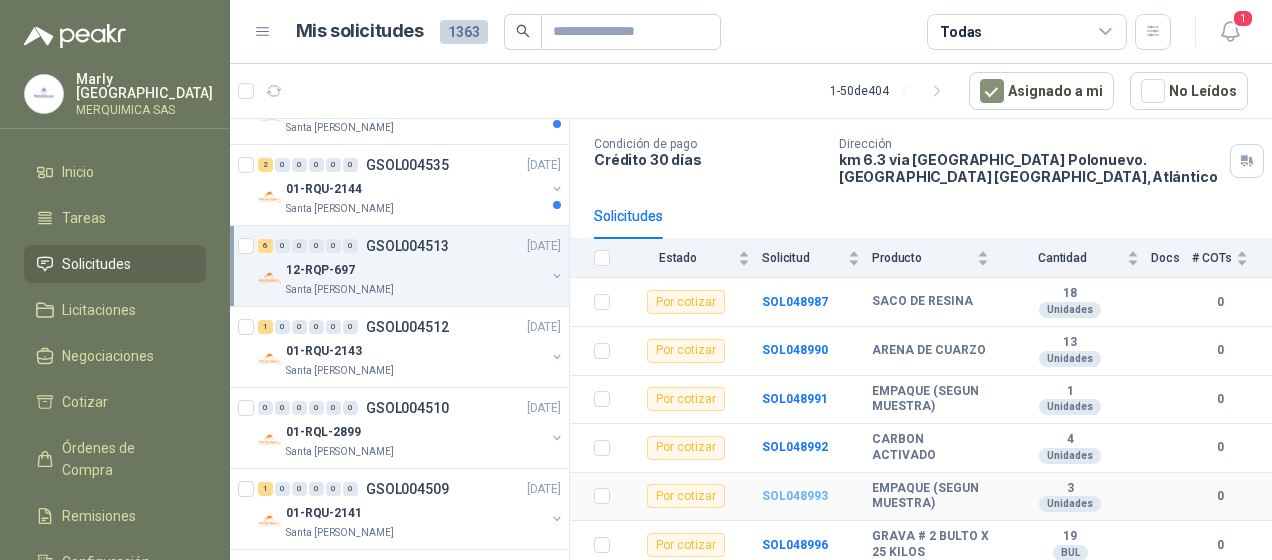 click on "SOL048993" at bounding box center [795, 496] 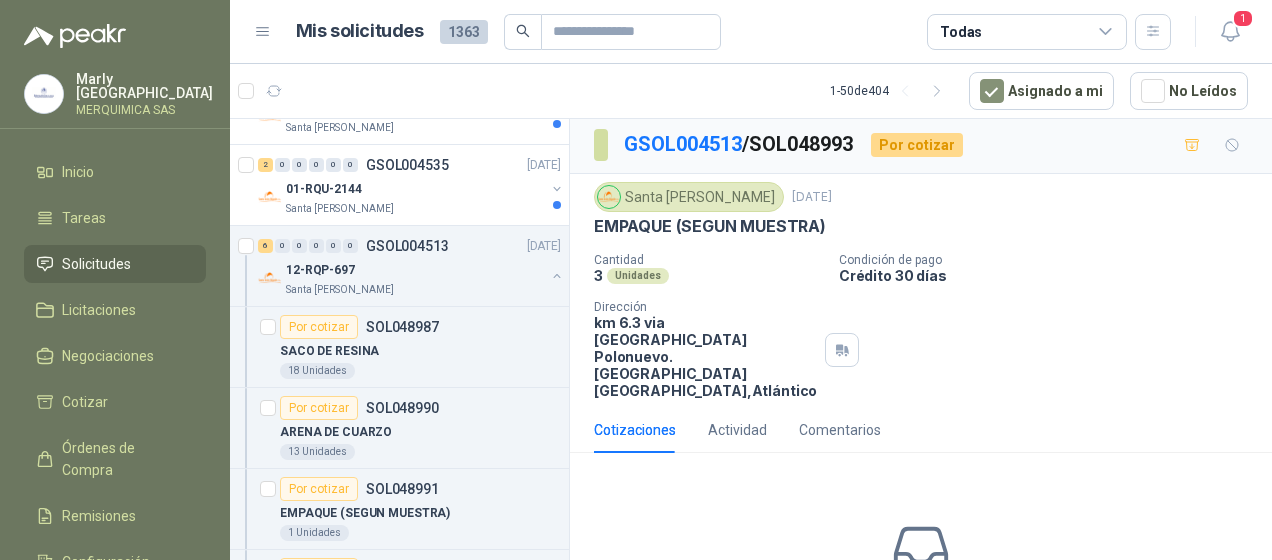 scroll, scrollTop: 0, scrollLeft: 0, axis: both 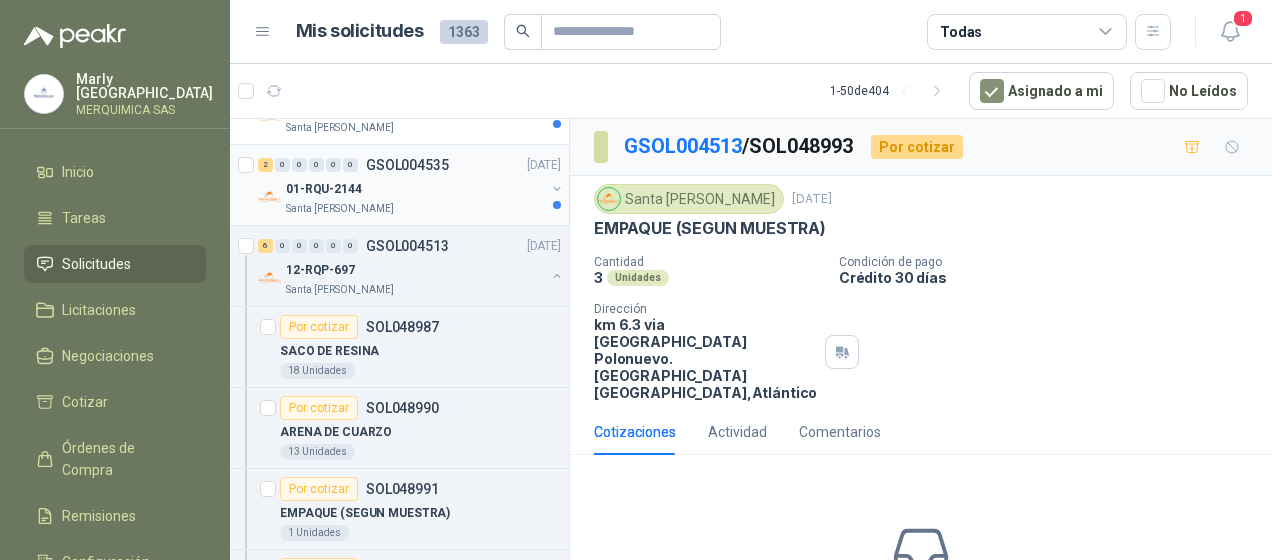 click on "Santa [PERSON_NAME]" at bounding box center (415, 209) 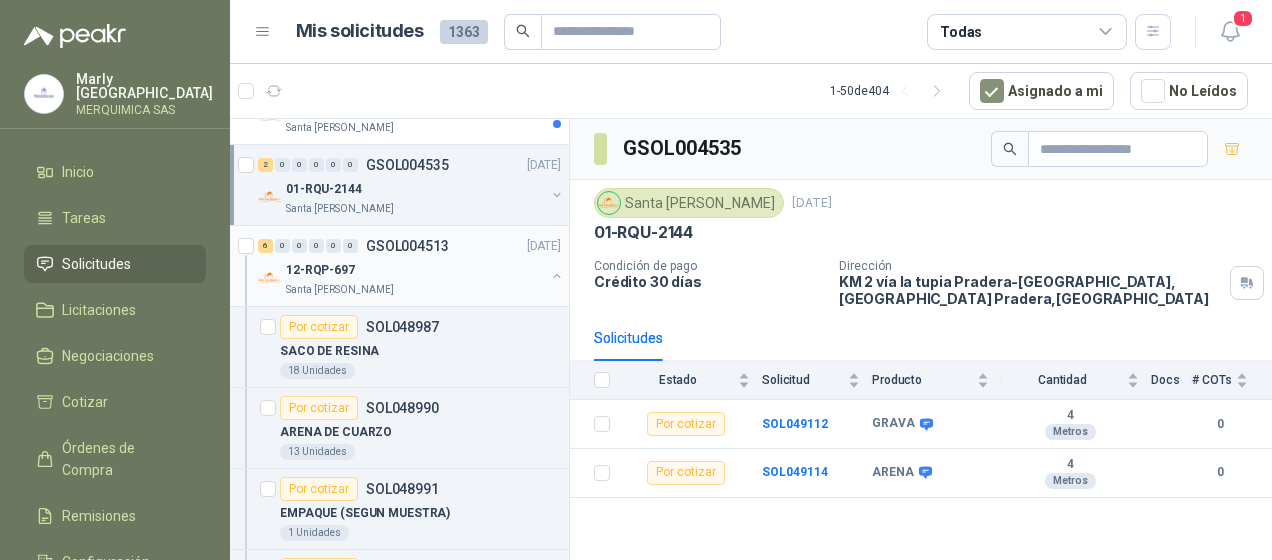 click at bounding box center [557, 276] 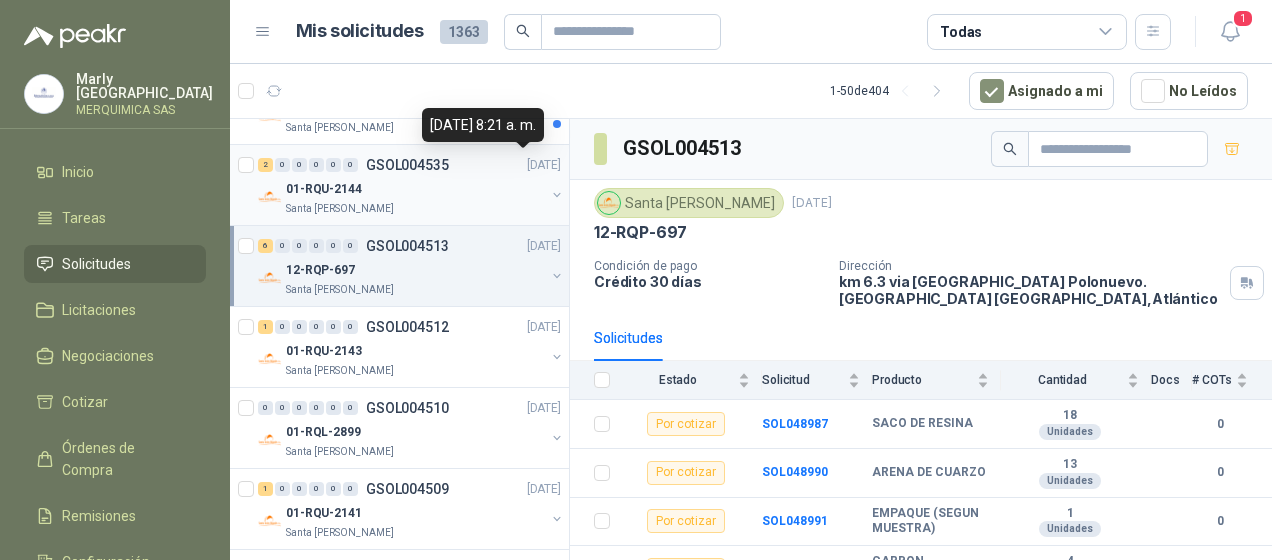 click on "[DATE]" at bounding box center (544, 165) 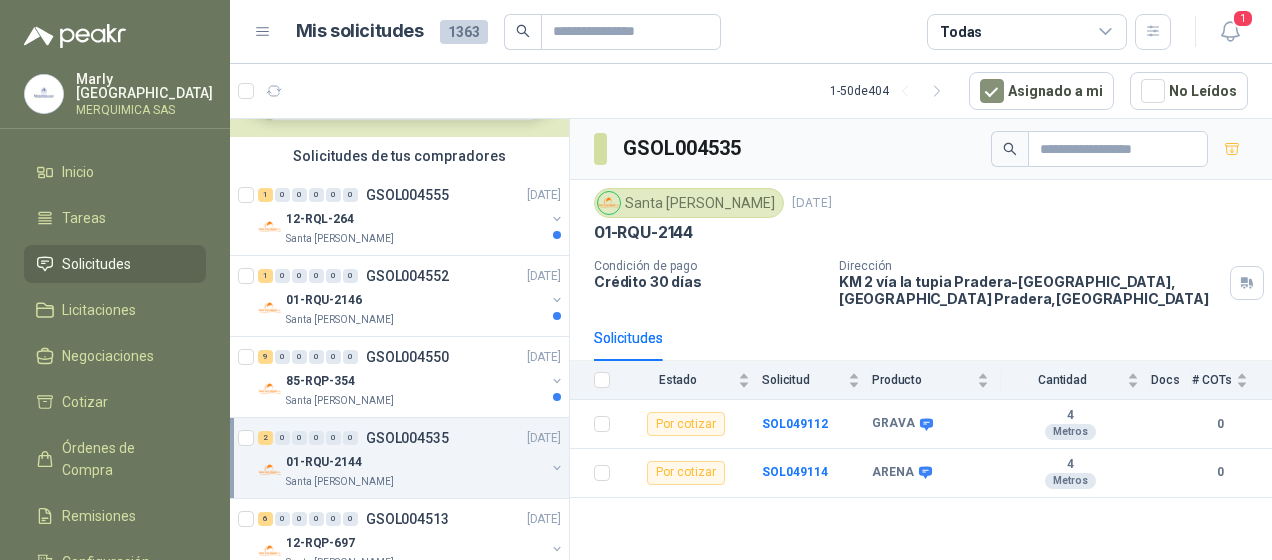 scroll, scrollTop: 100, scrollLeft: 0, axis: vertical 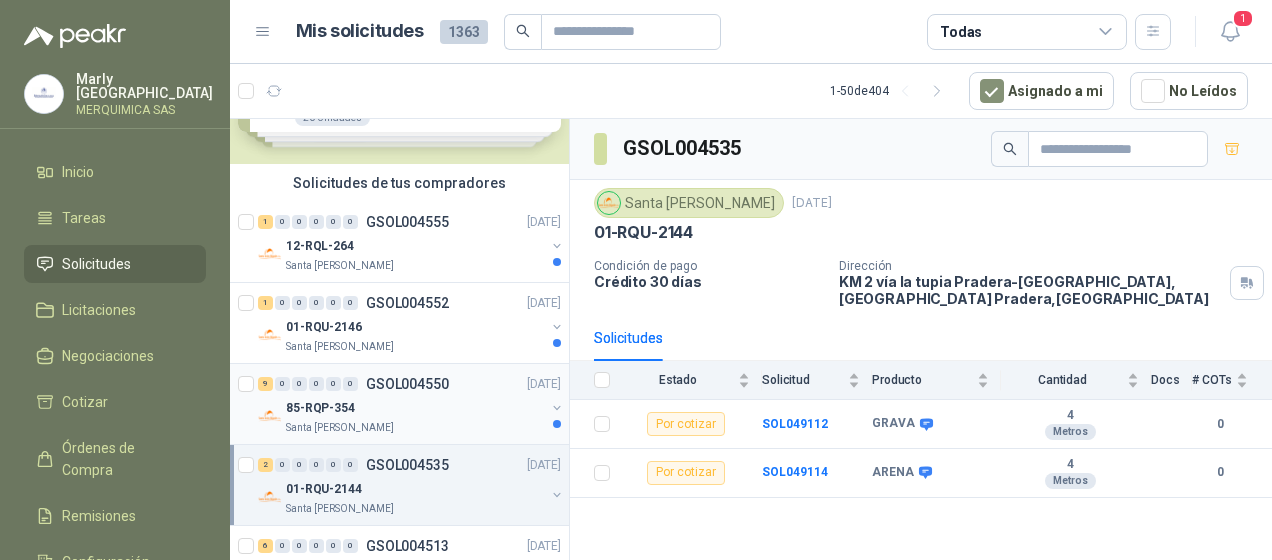 click on "85-RQP-354" at bounding box center [415, 408] 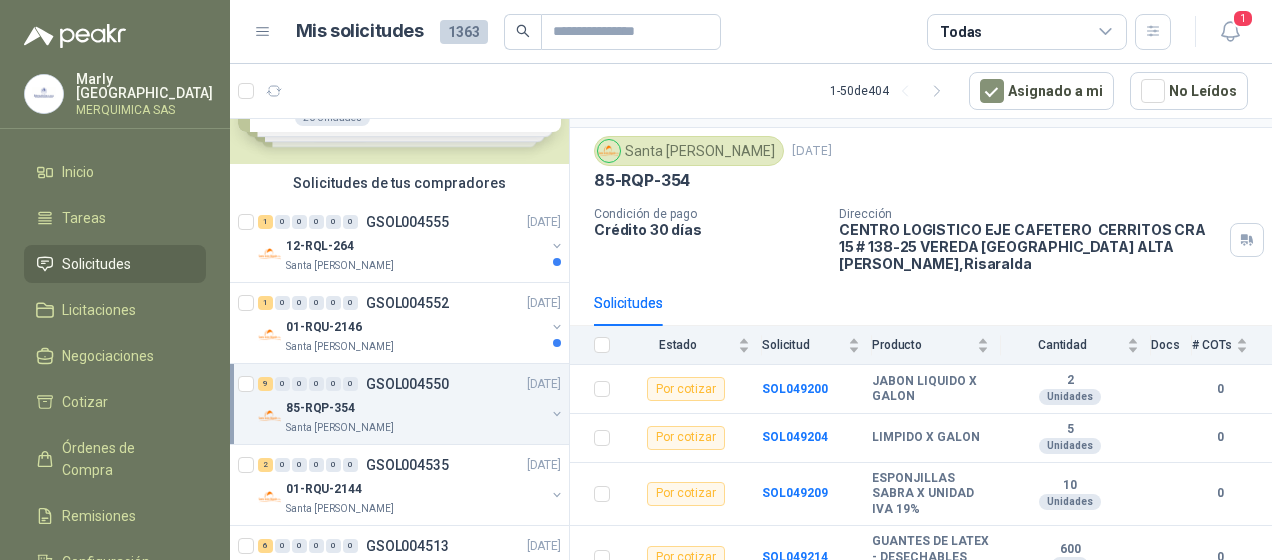 scroll, scrollTop: 44, scrollLeft: 0, axis: vertical 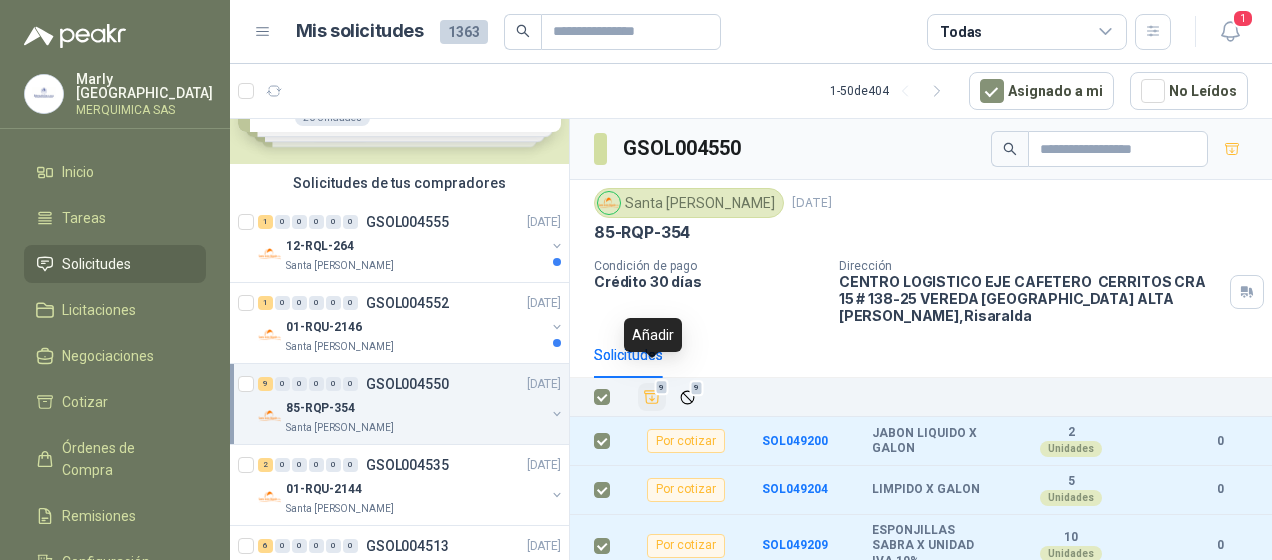 click 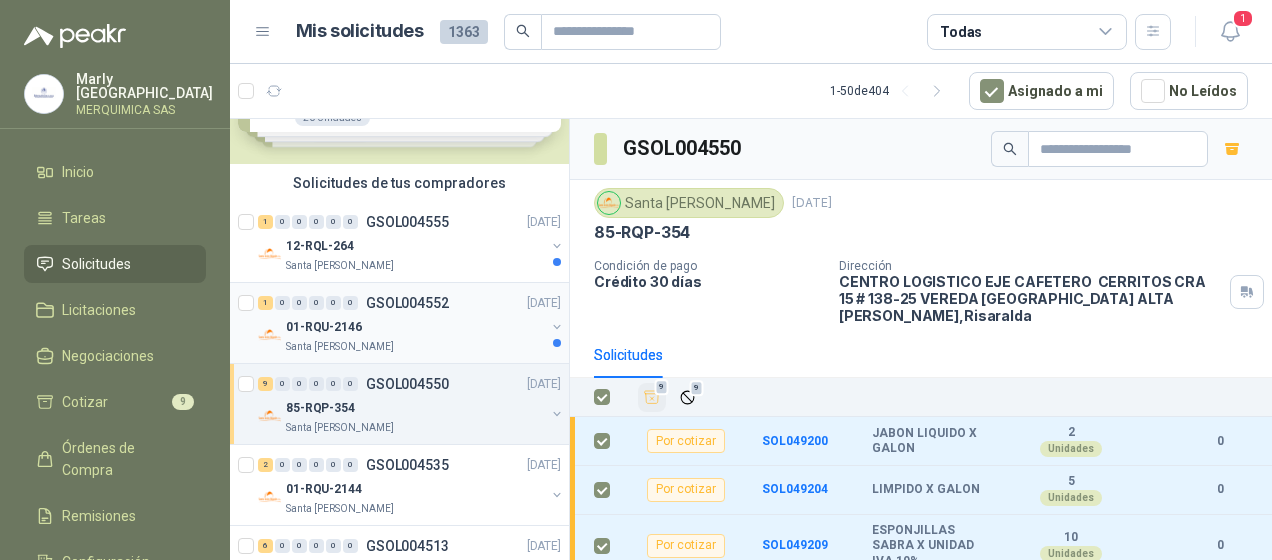 click on "01-RQU-2146" at bounding box center [415, 327] 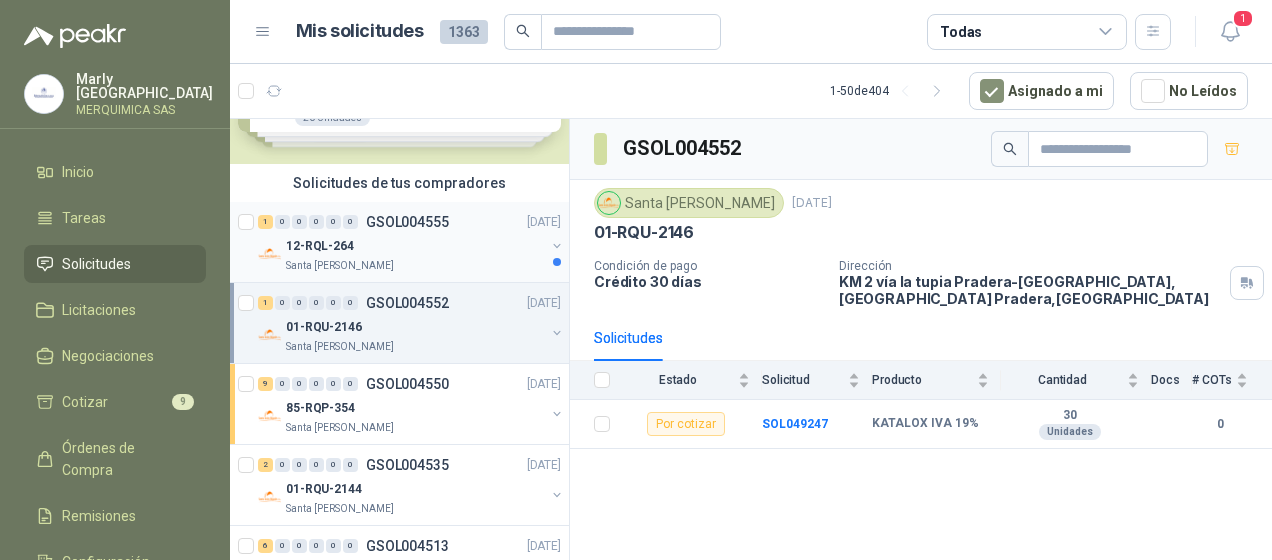 click on "12-RQL-264" at bounding box center (415, 246) 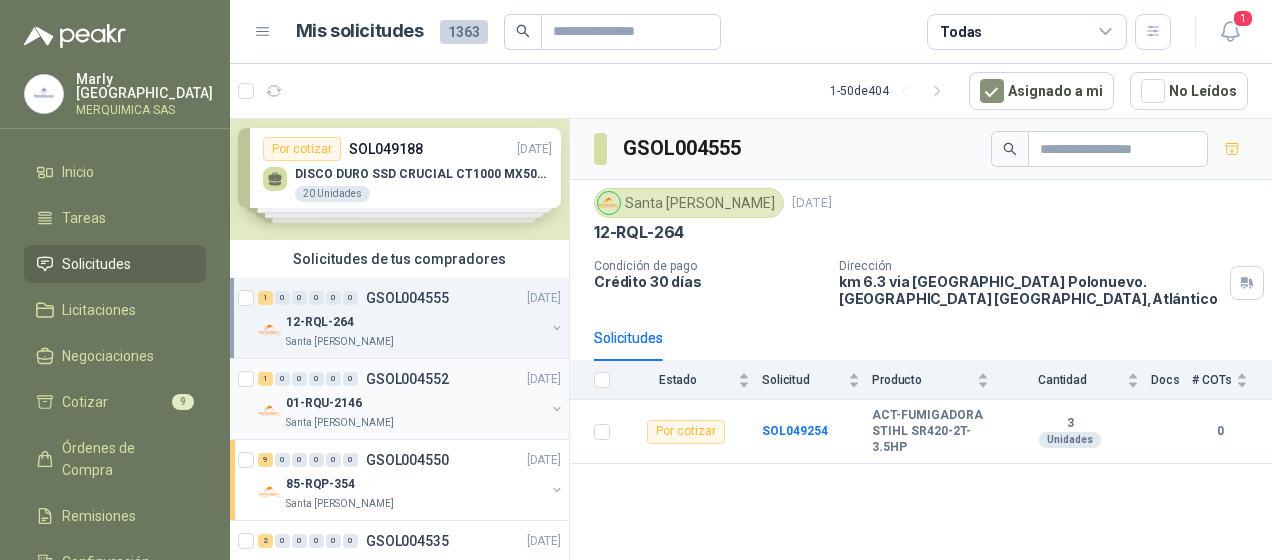 scroll, scrollTop: 0, scrollLeft: 0, axis: both 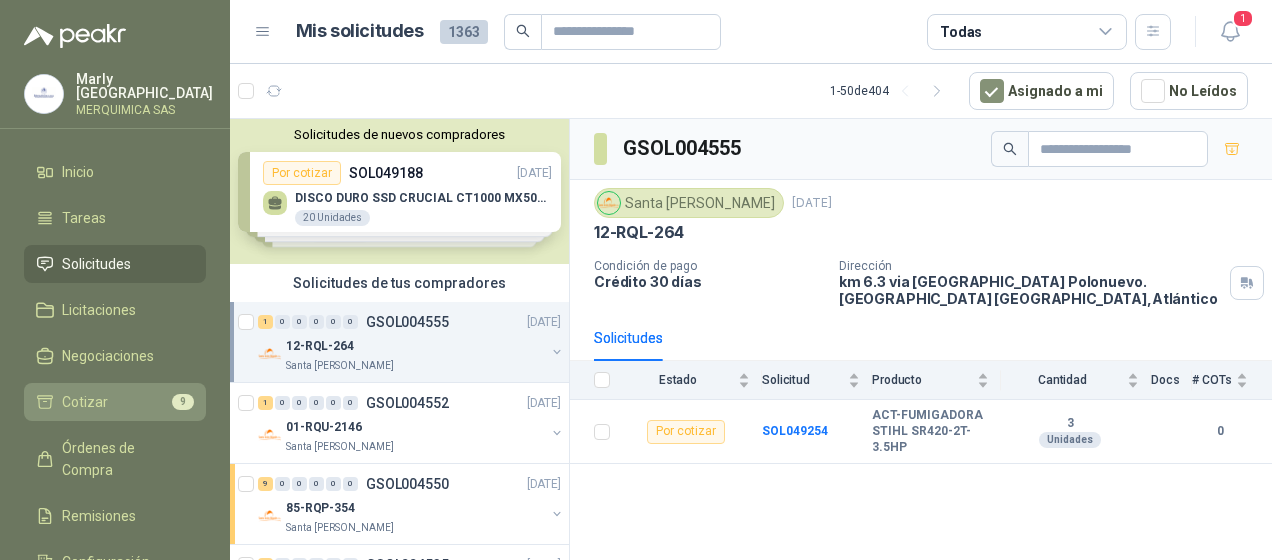 click on "Cotizar 9" at bounding box center [115, 402] 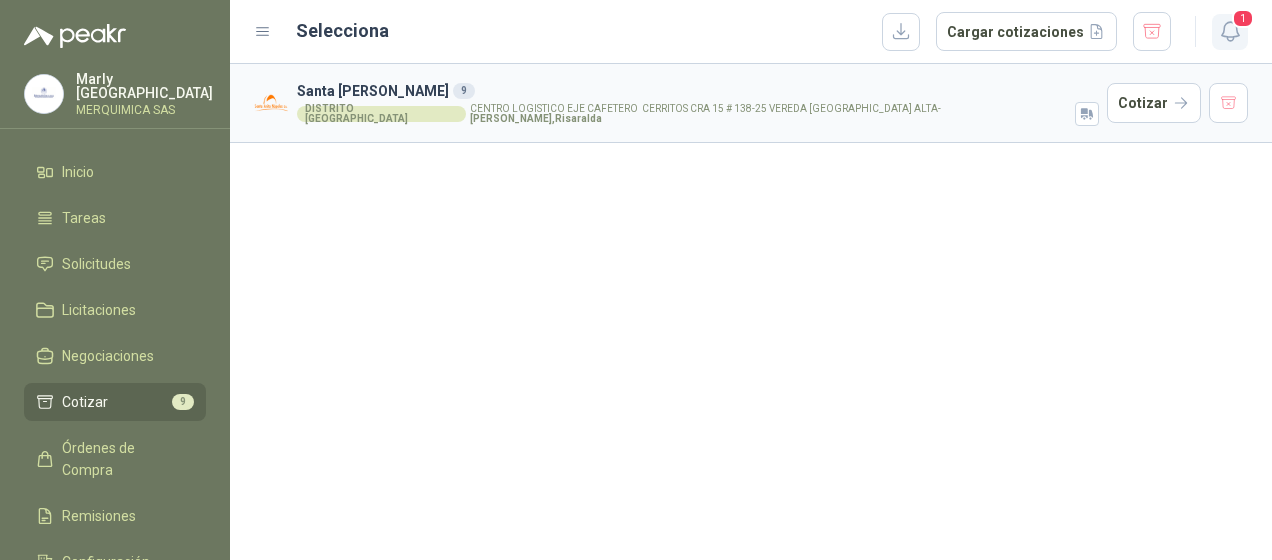 click 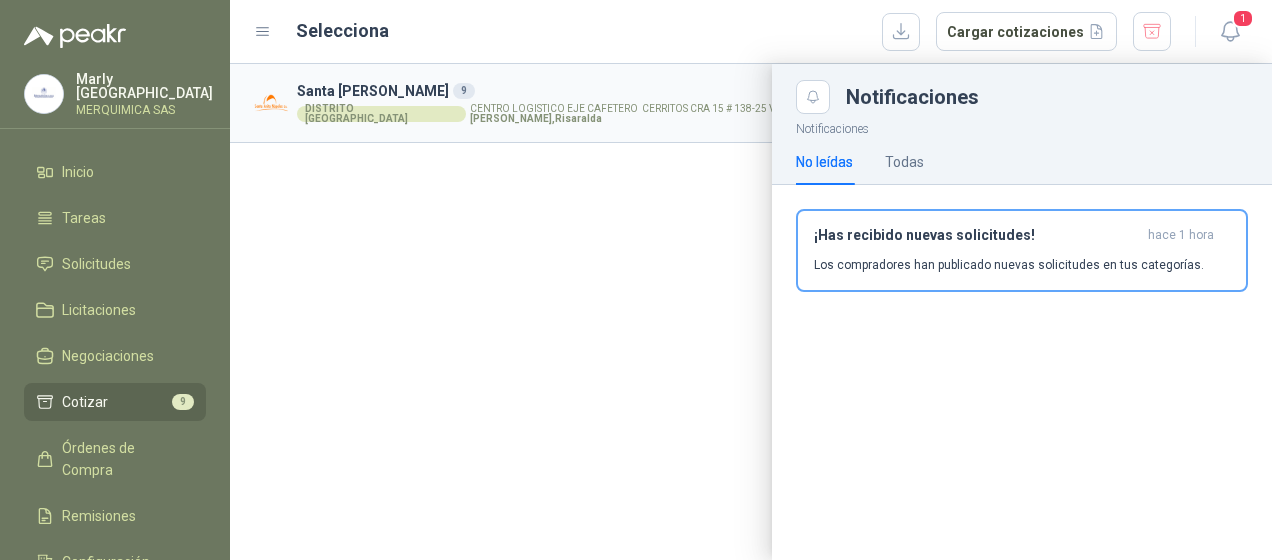 click at bounding box center [751, 312] 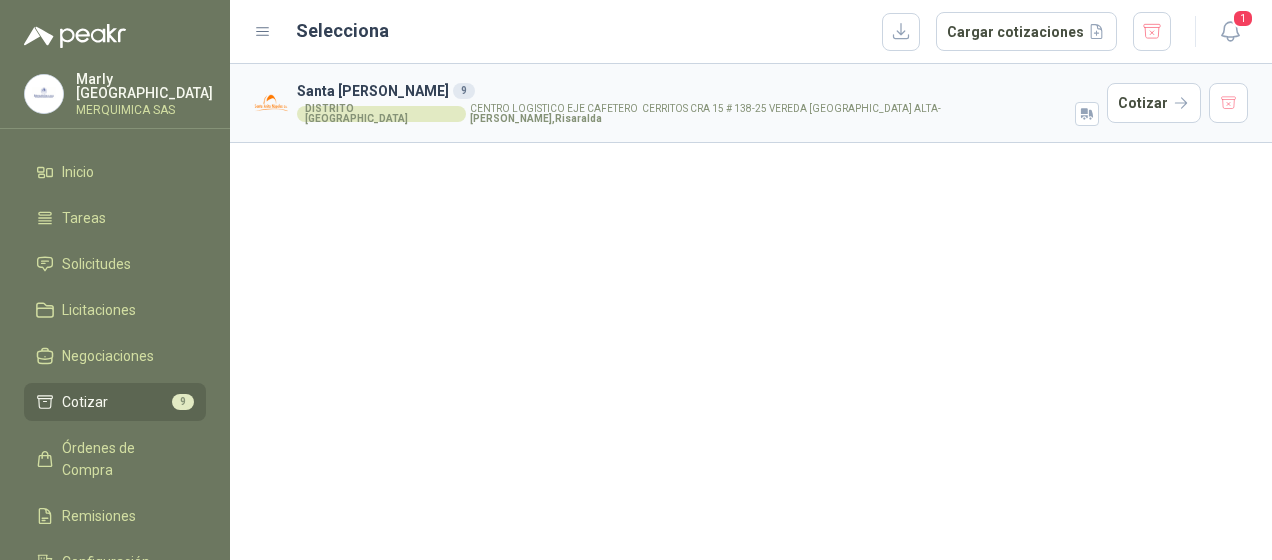 click on "CENTRO LOGISTICO EJE CAFETERO  CERRITOS CRA 15 # 138-25 VEREDA GALICIA ALTA  -   [GEOGRAPHIC_DATA] ,  [GEOGRAPHIC_DATA]" at bounding box center (770, 114) 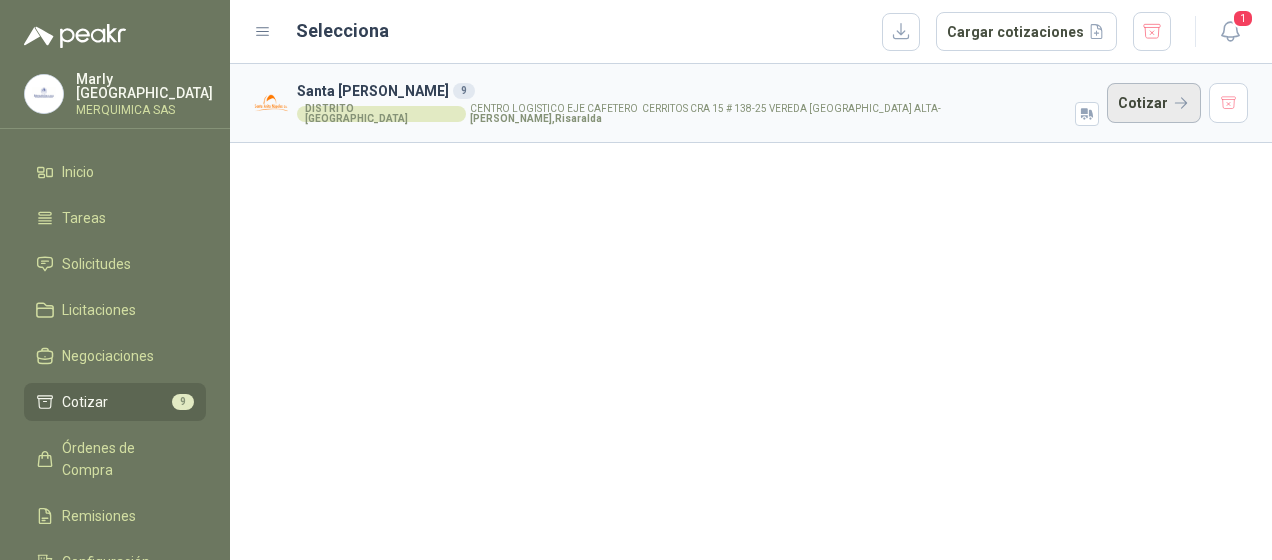 click on "Cotizar" at bounding box center [1154, 103] 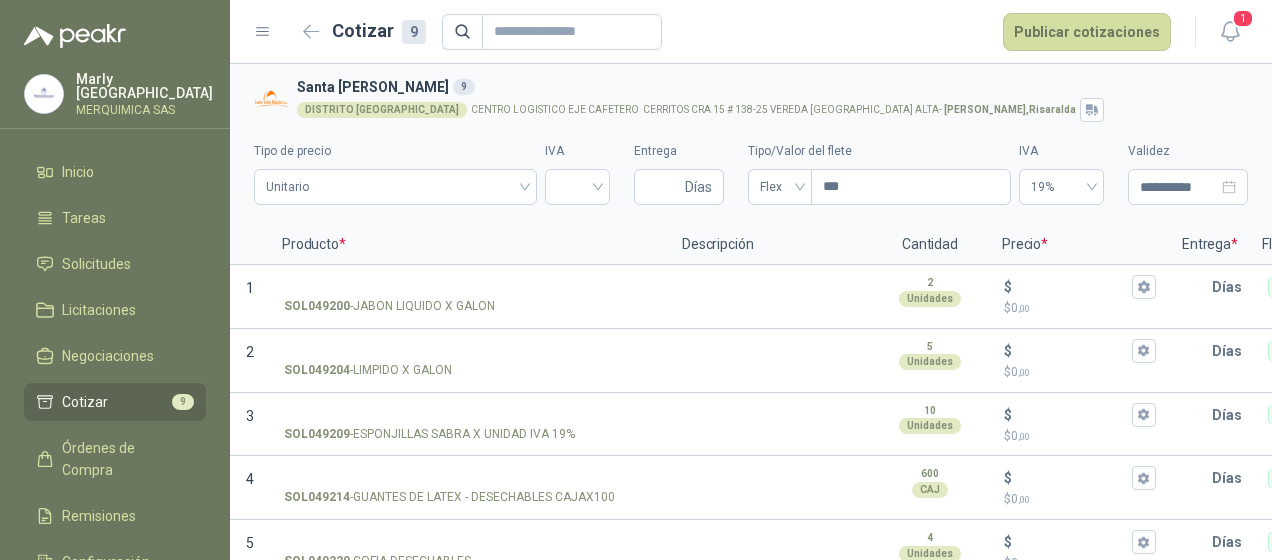 type 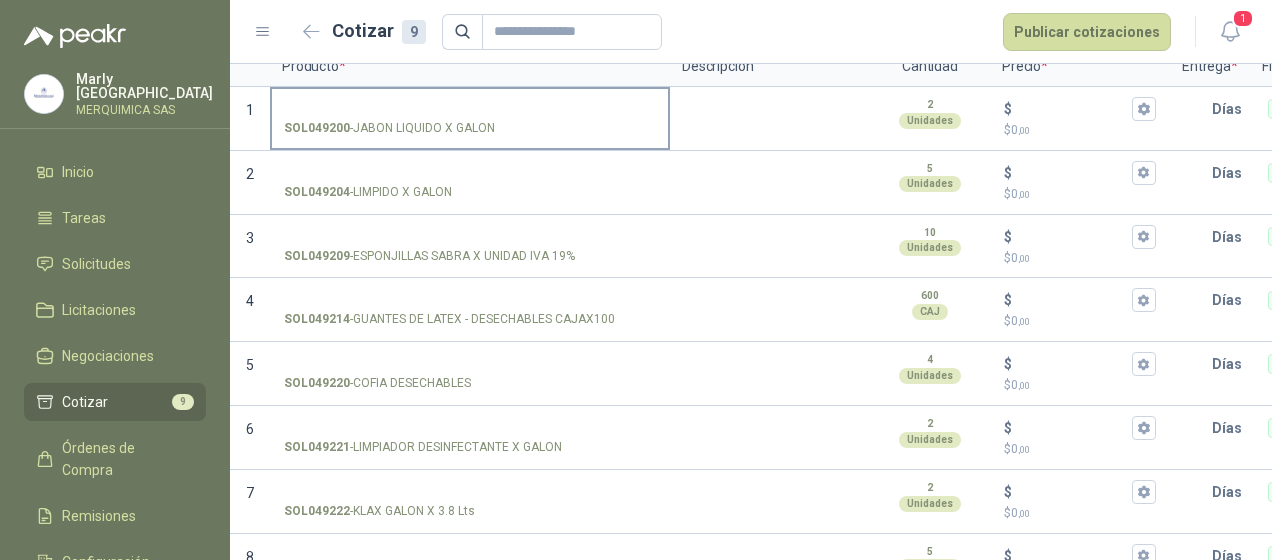 scroll, scrollTop: 0, scrollLeft: 0, axis: both 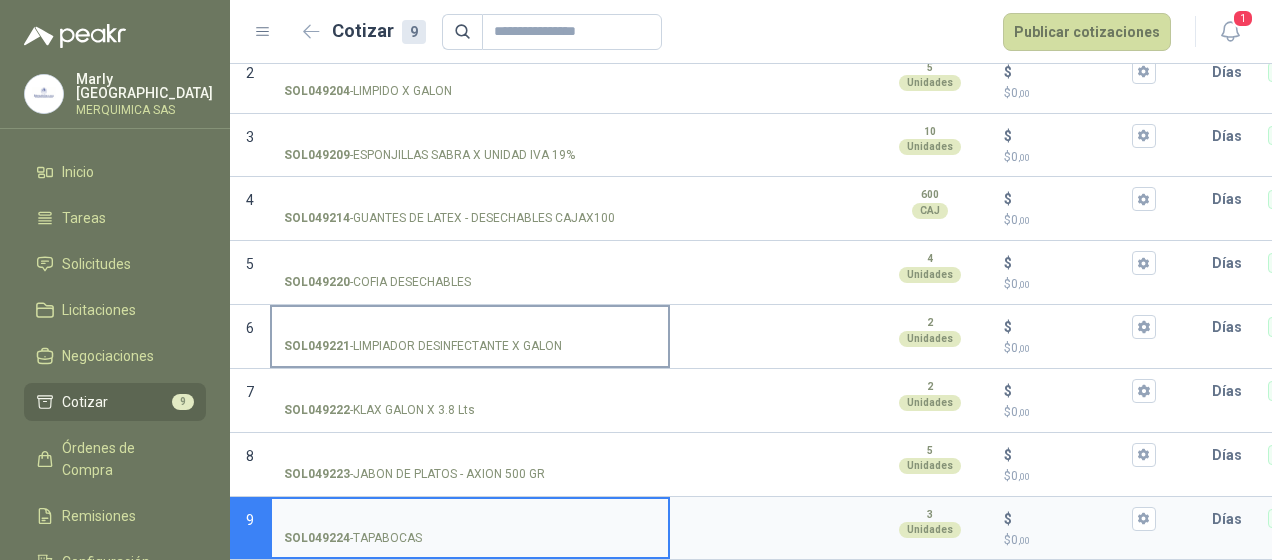 click on "SOL049221  -  LIMPIADOR DESINFECTANTE X GALON" at bounding box center (470, 346) 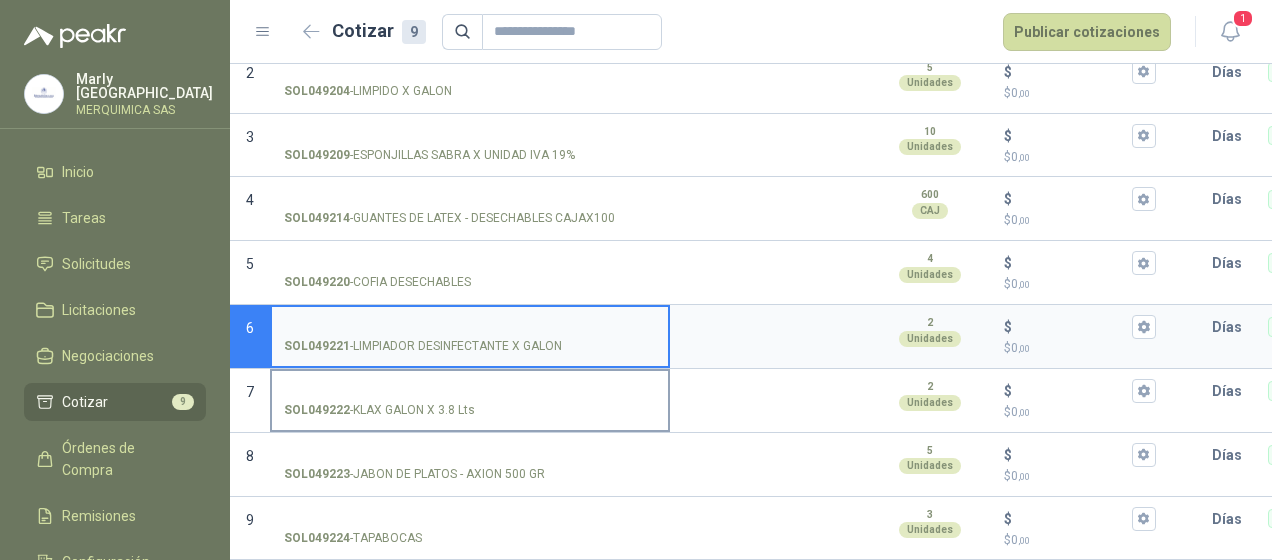 click on "SOL049222  -  KLAX GALON X 3.8 Lts" at bounding box center [379, 410] 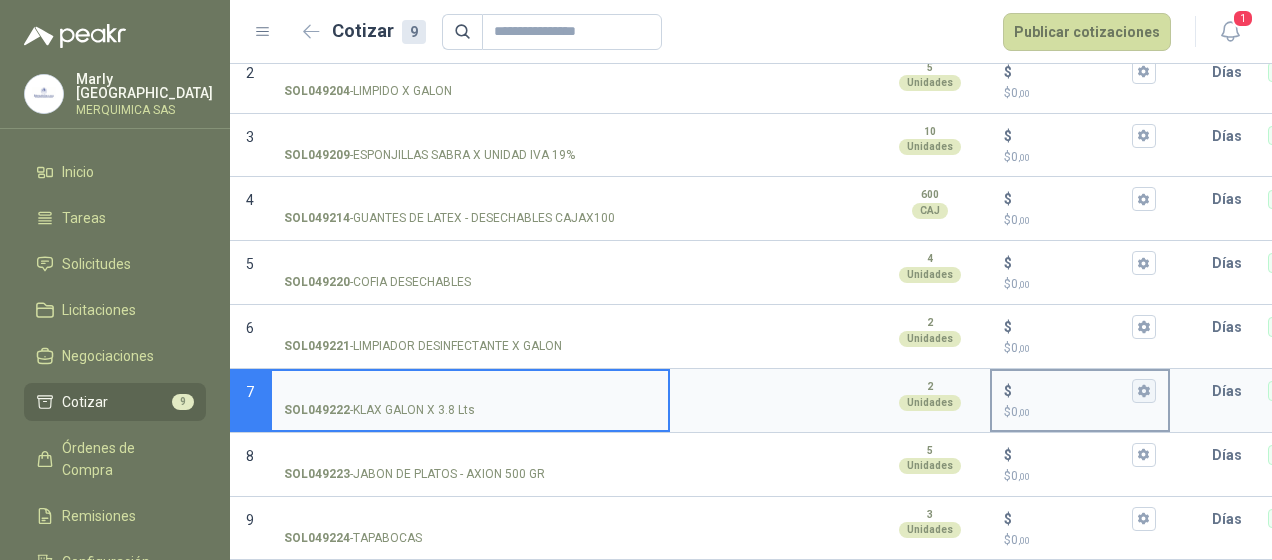 click 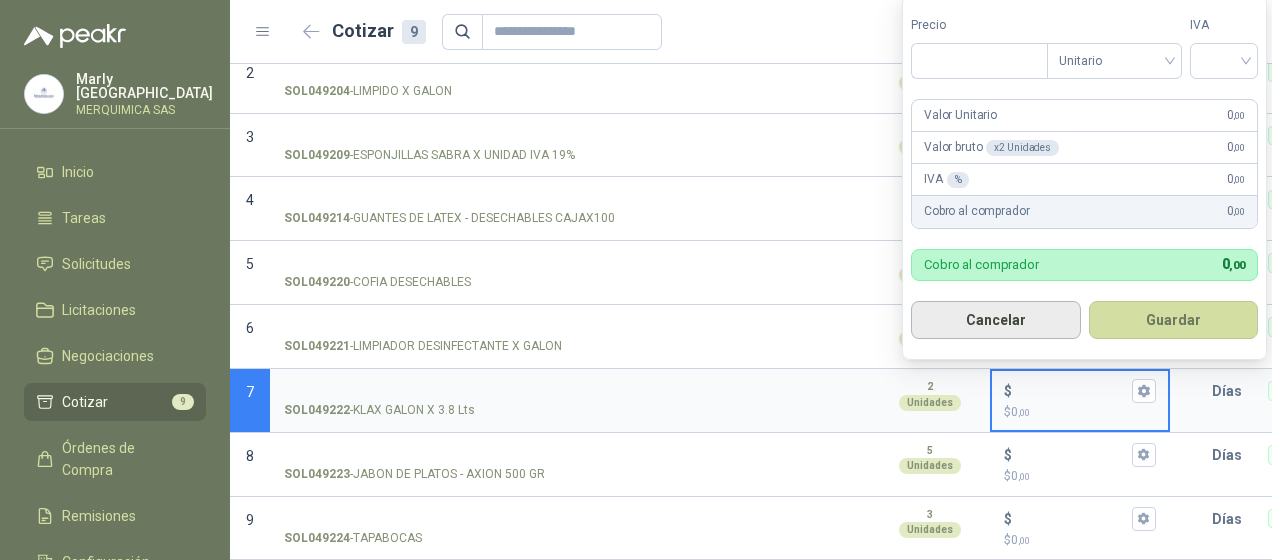 type on "***" 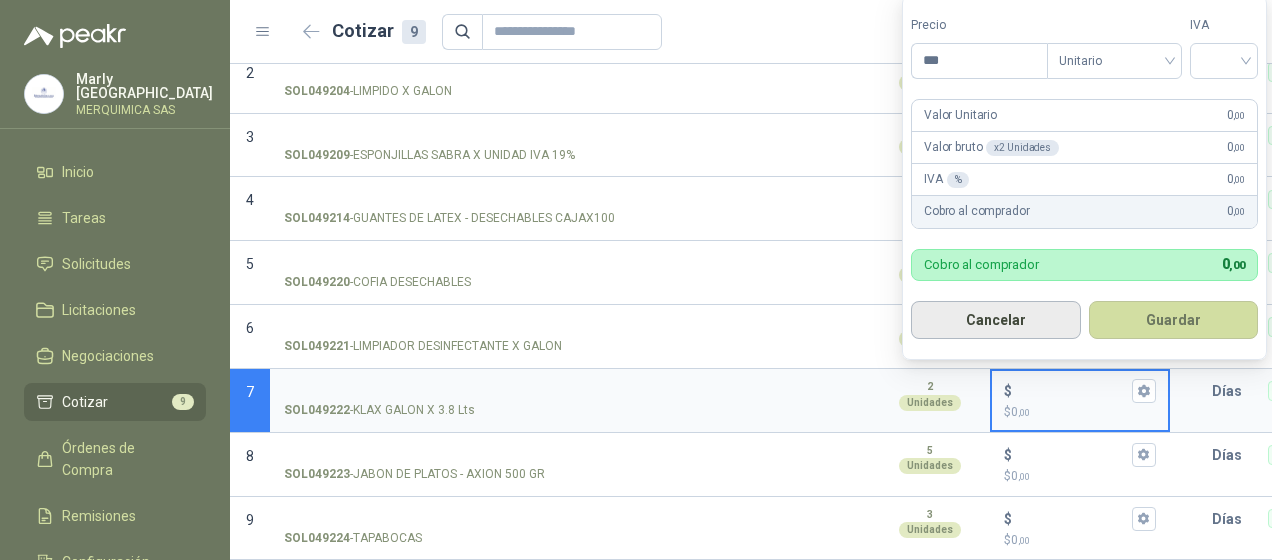 click on "Cancelar" at bounding box center [996, 320] 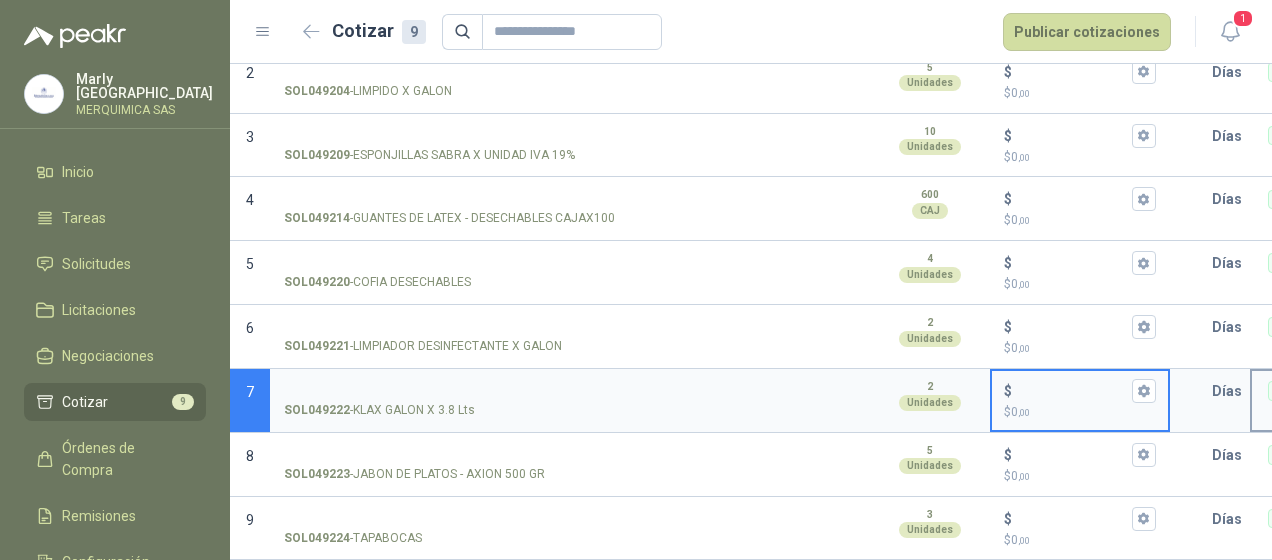 click on "Flex   $ *" at bounding box center [1350, 401] 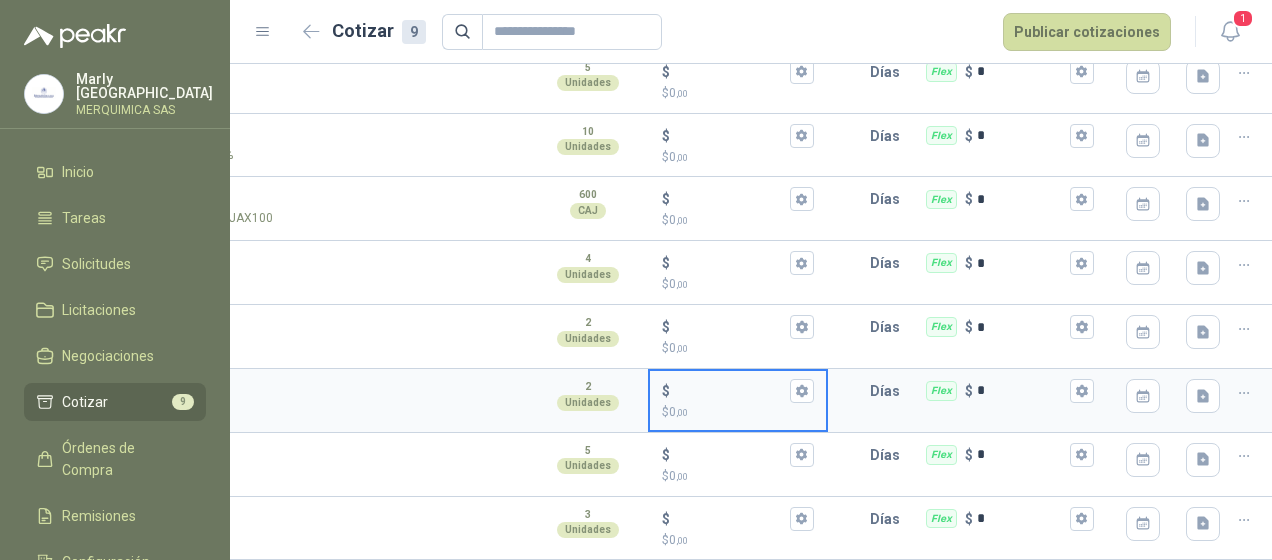 scroll, scrollTop: 0, scrollLeft: 370, axis: horizontal 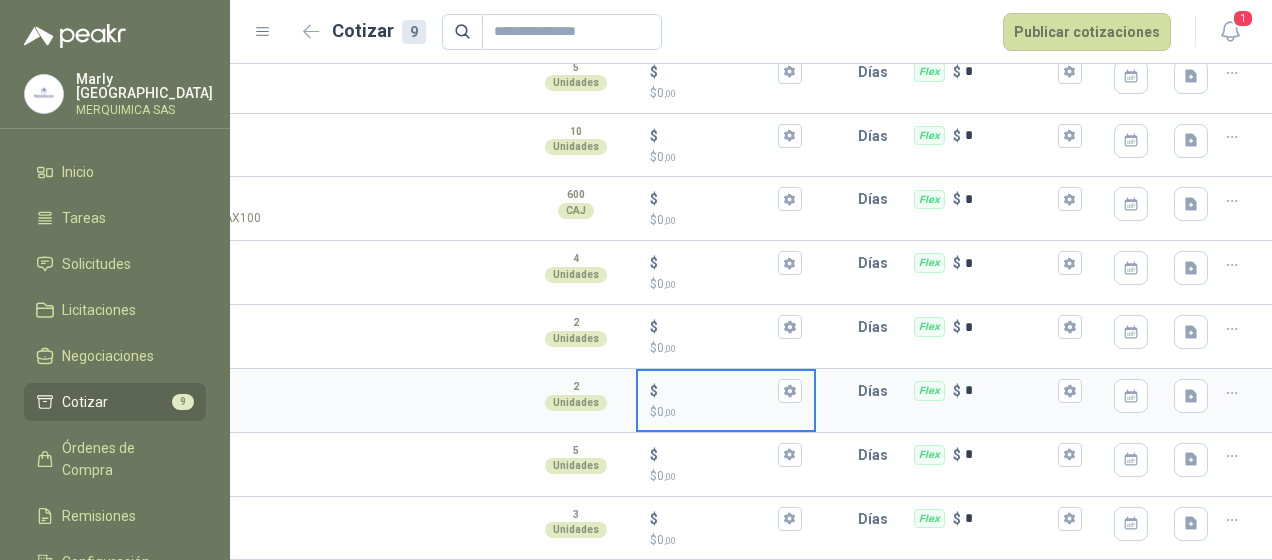 click at bounding box center (1232, 393) 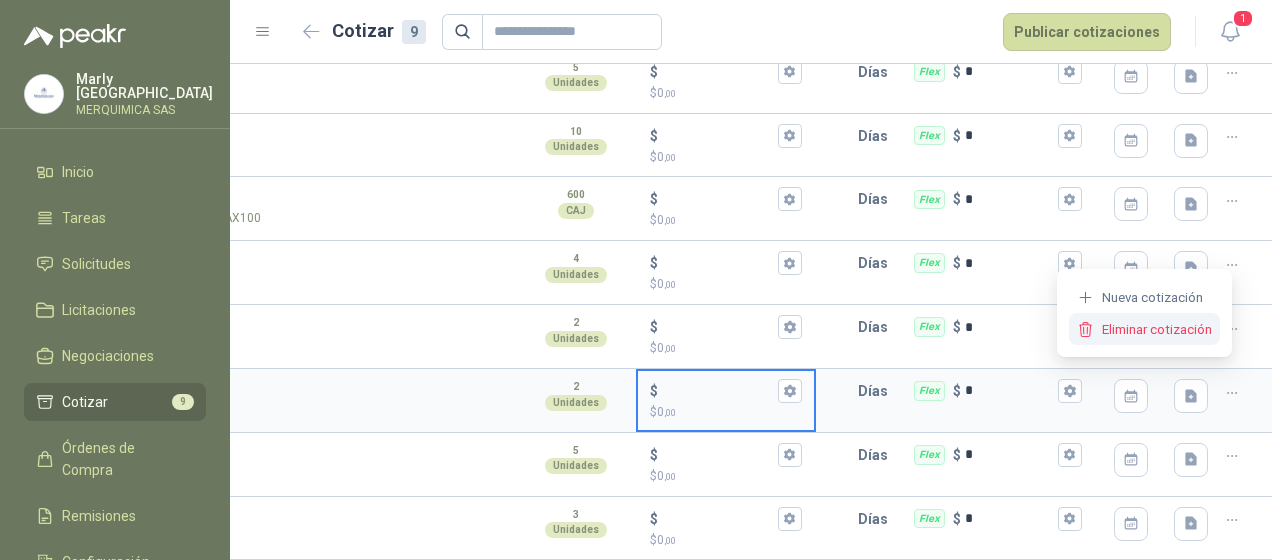 click on "Eliminar cotización" at bounding box center [1144, 329] 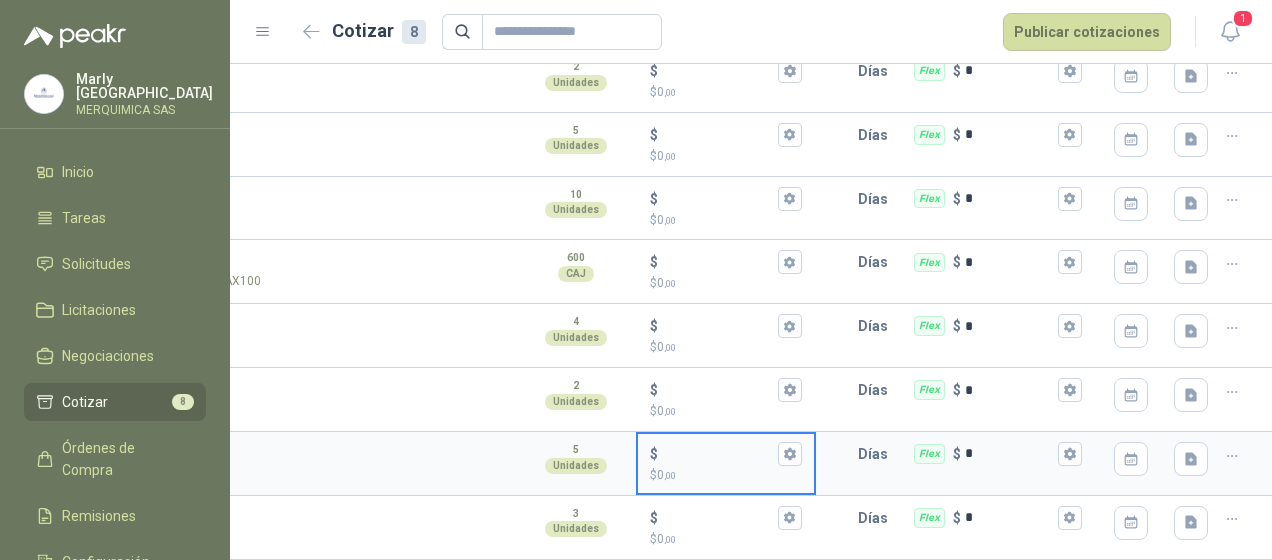 scroll, scrollTop: 229, scrollLeft: 0, axis: vertical 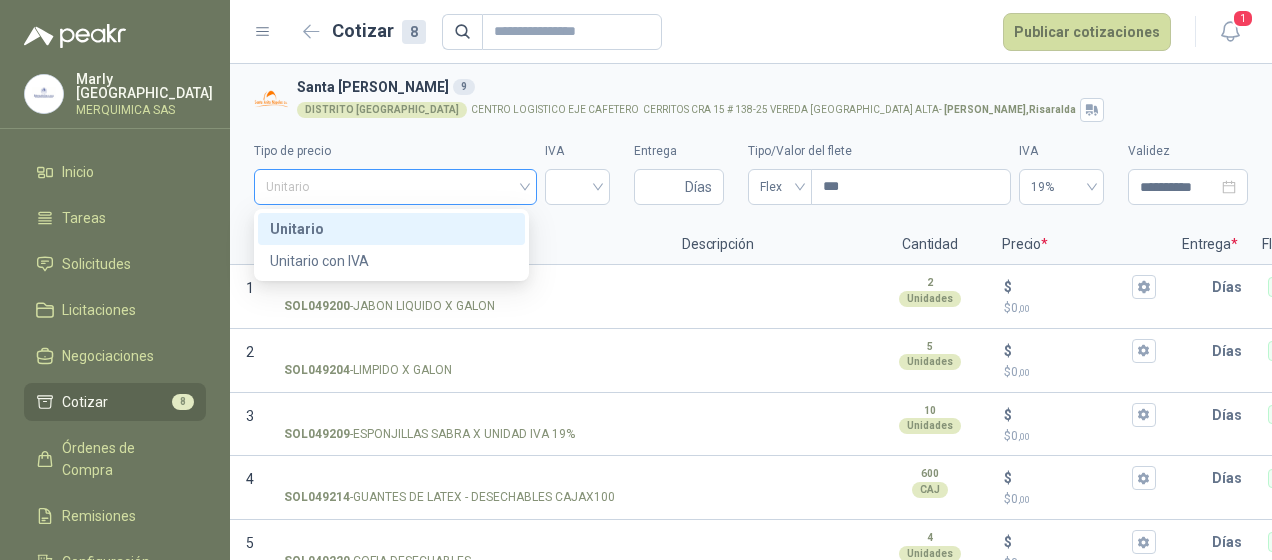 click on "Unitario" at bounding box center [395, 187] 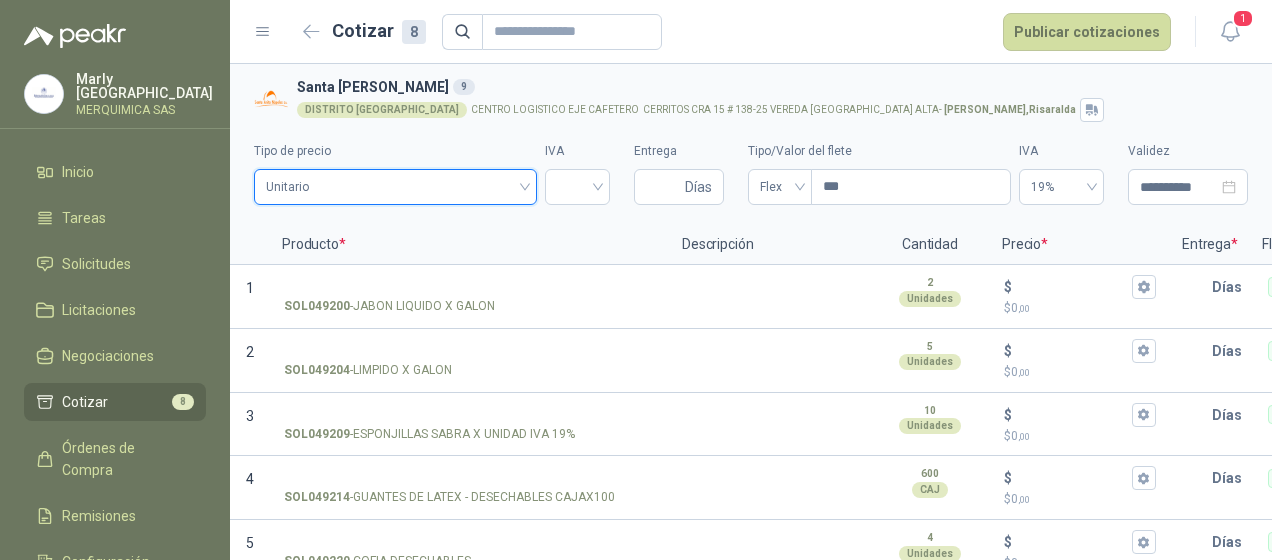 click on "Unitario" at bounding box center [395, 187] 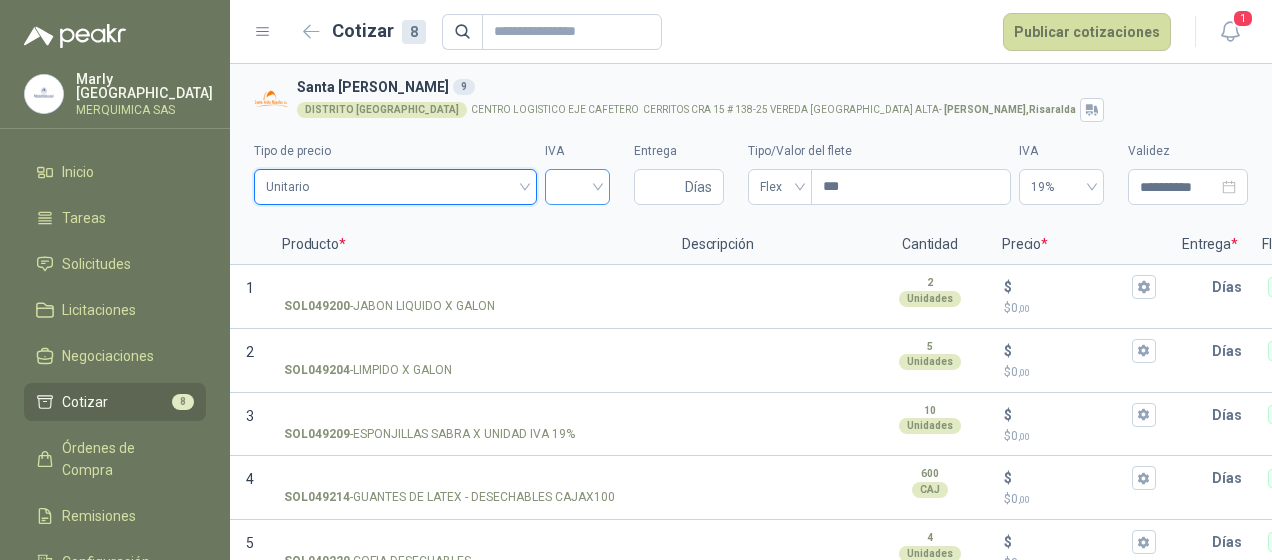 click at bounding box center (577, 187) 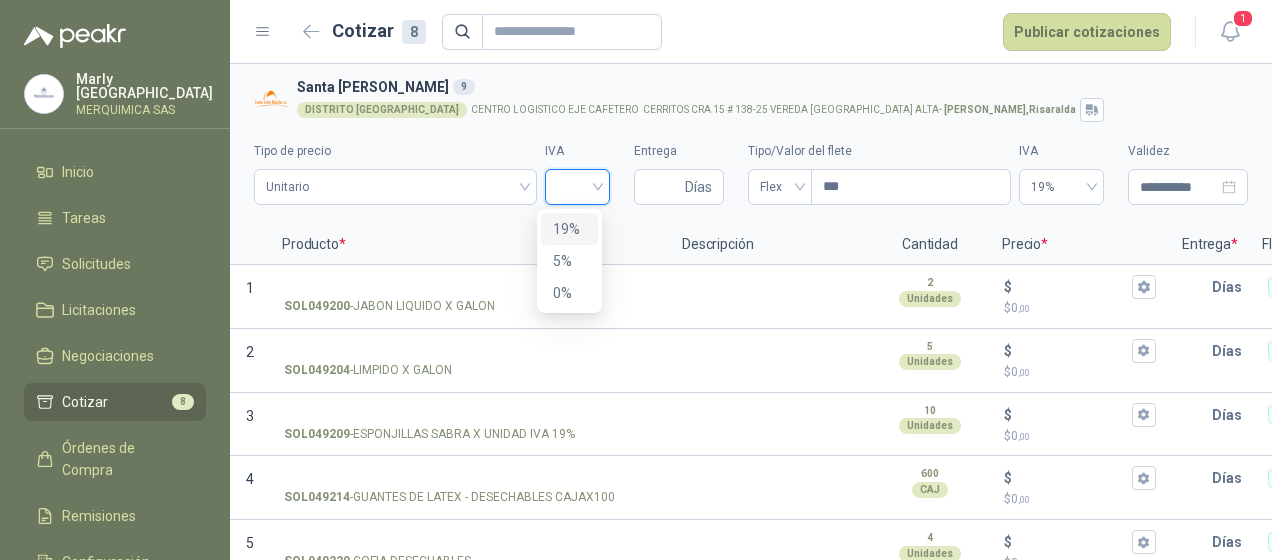 click on "19%" at bounding box center (569, 229) 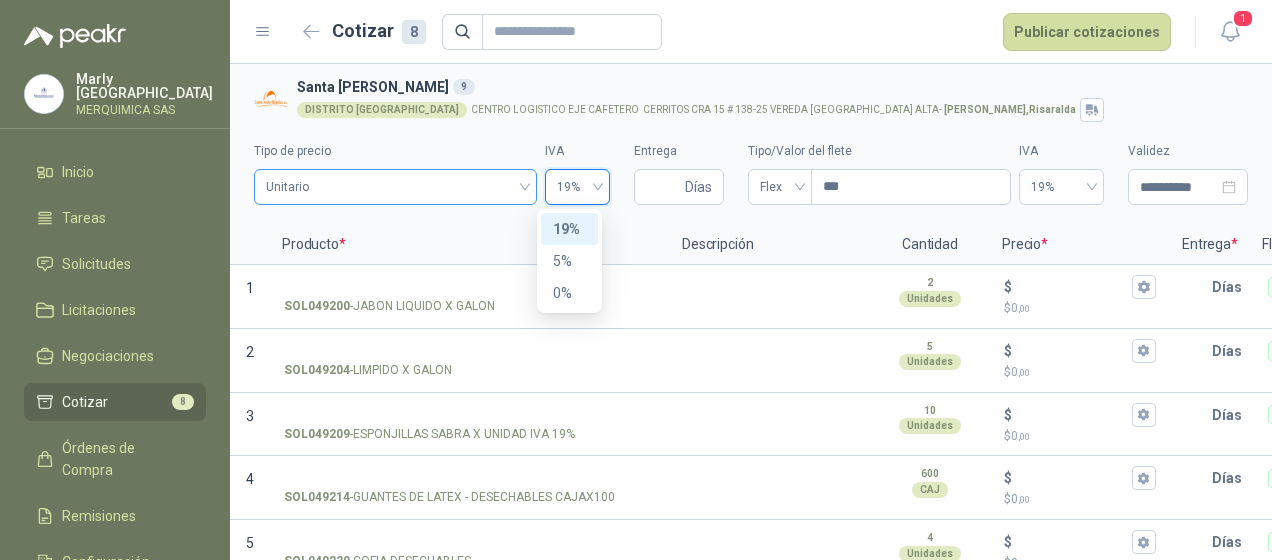 type 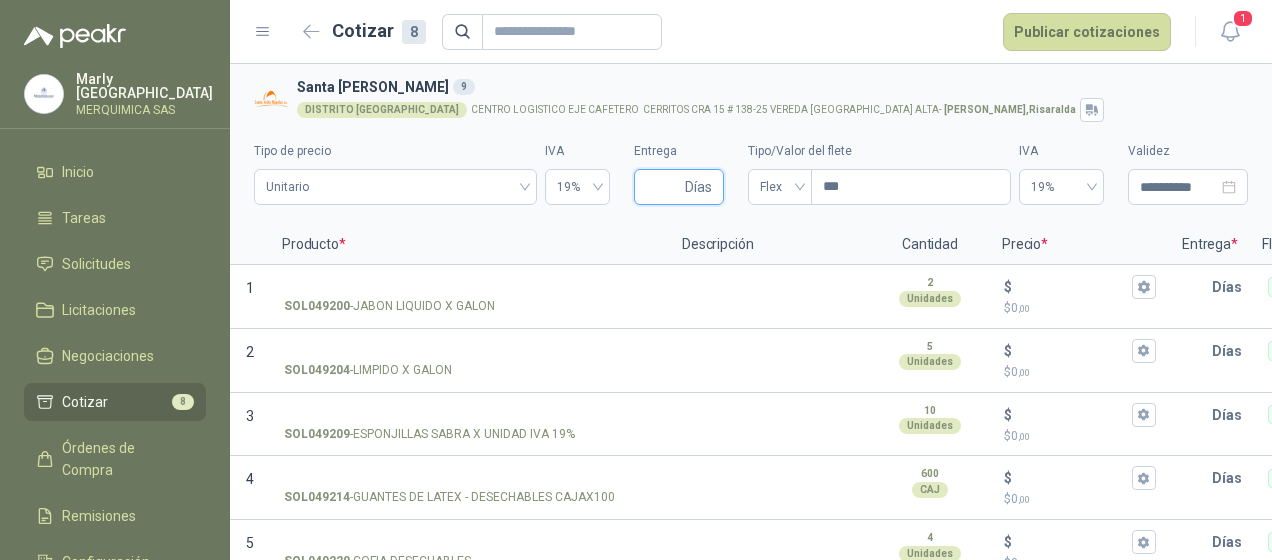 click on "Entrega" at bounding box center (663, 187) 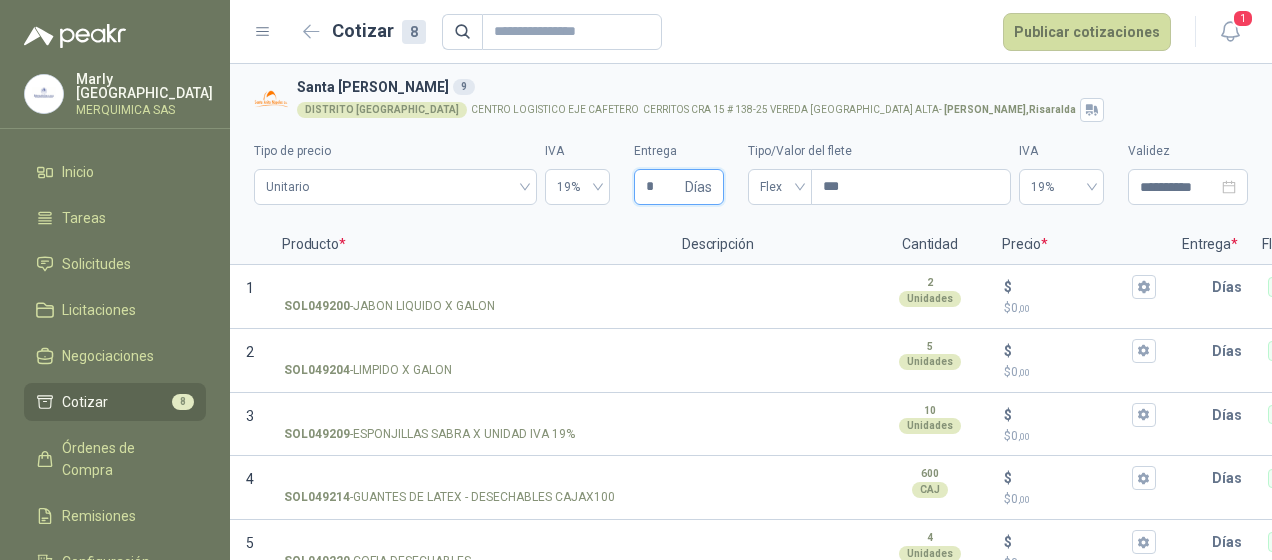 type 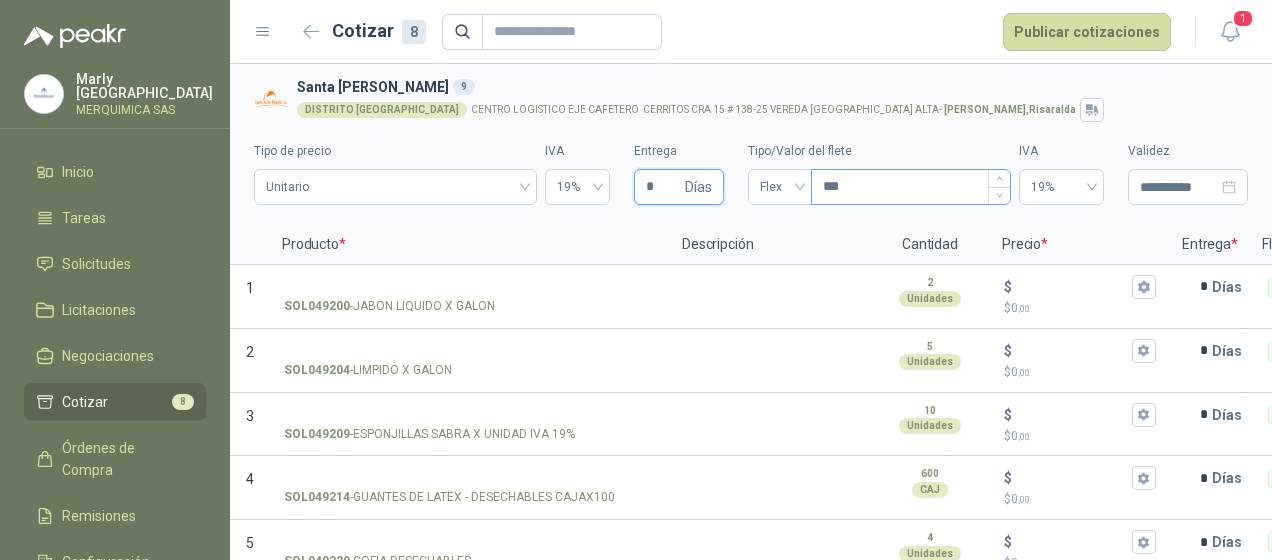 type on "*" 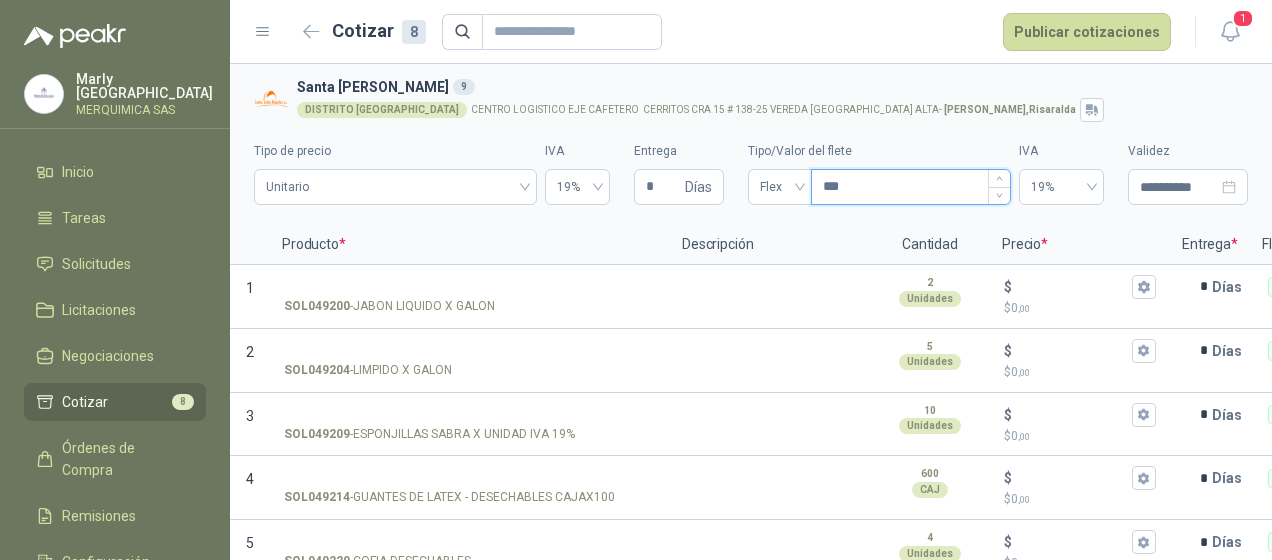click on "***" at bounding box center [911, 187] 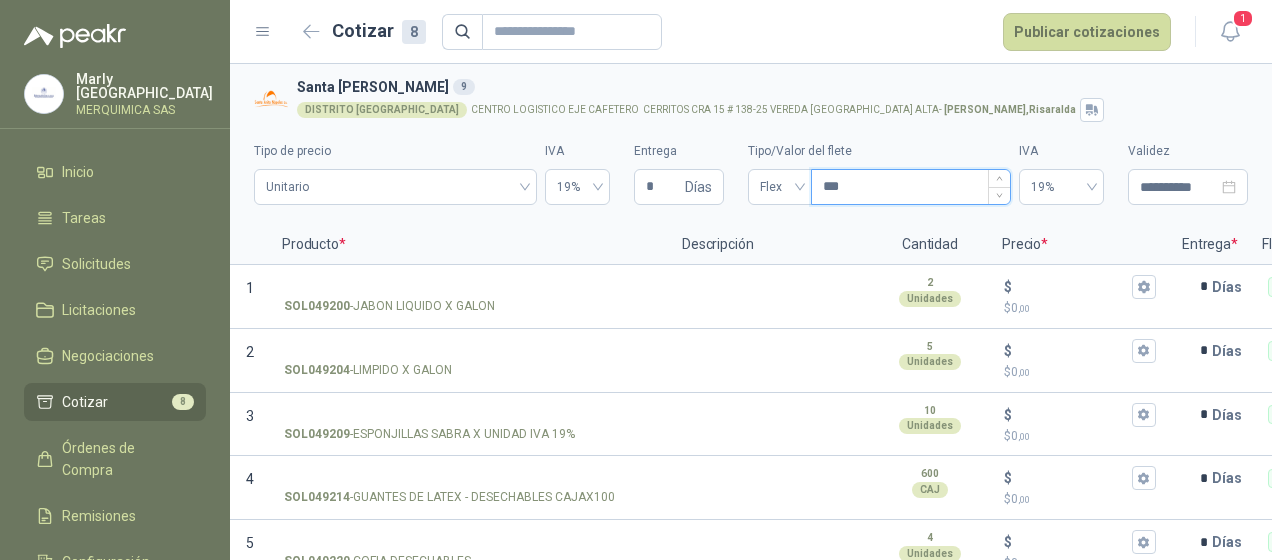 type on "***" 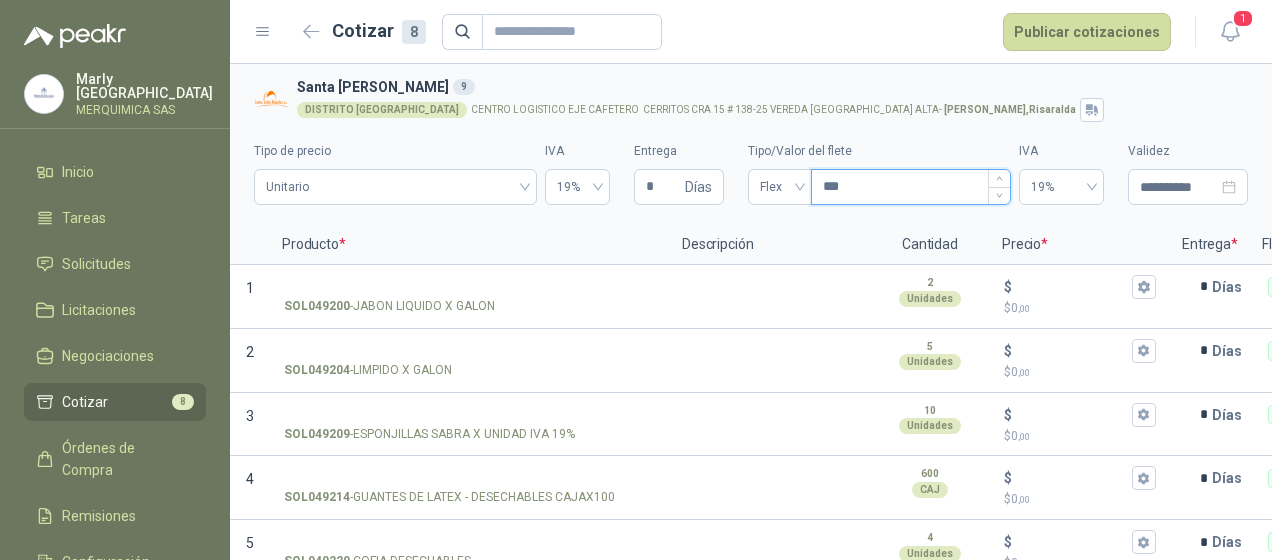 type 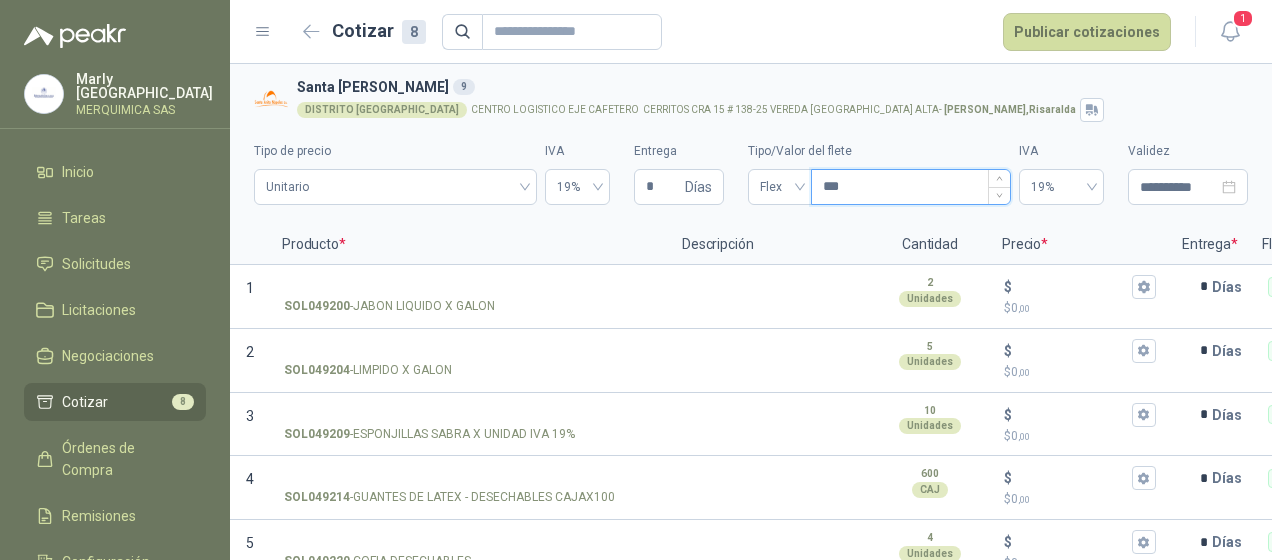 type on "****" 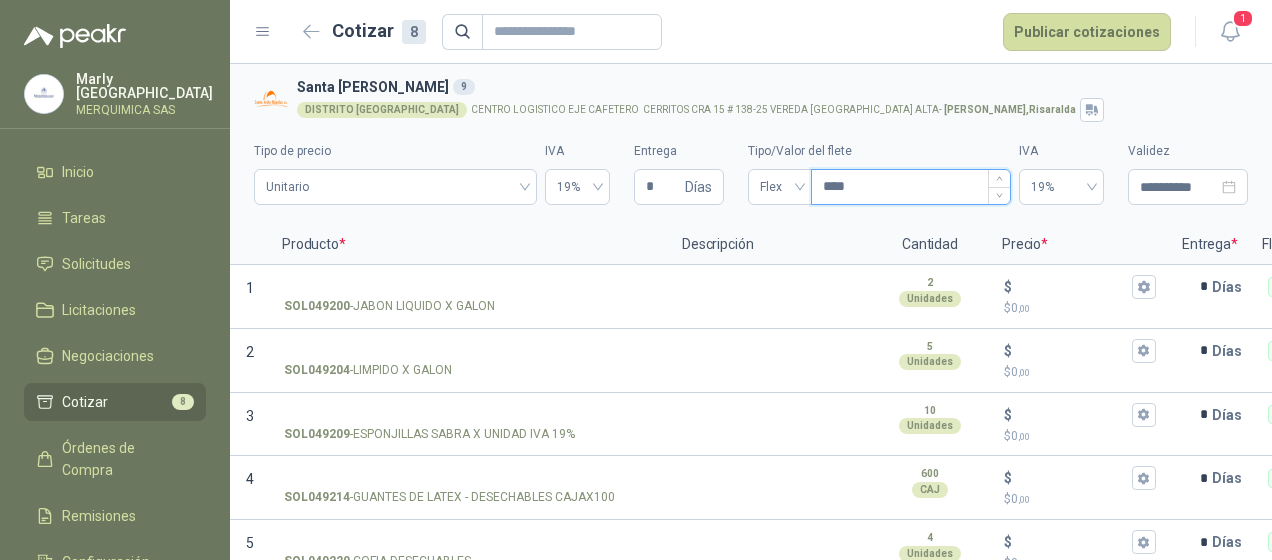 type 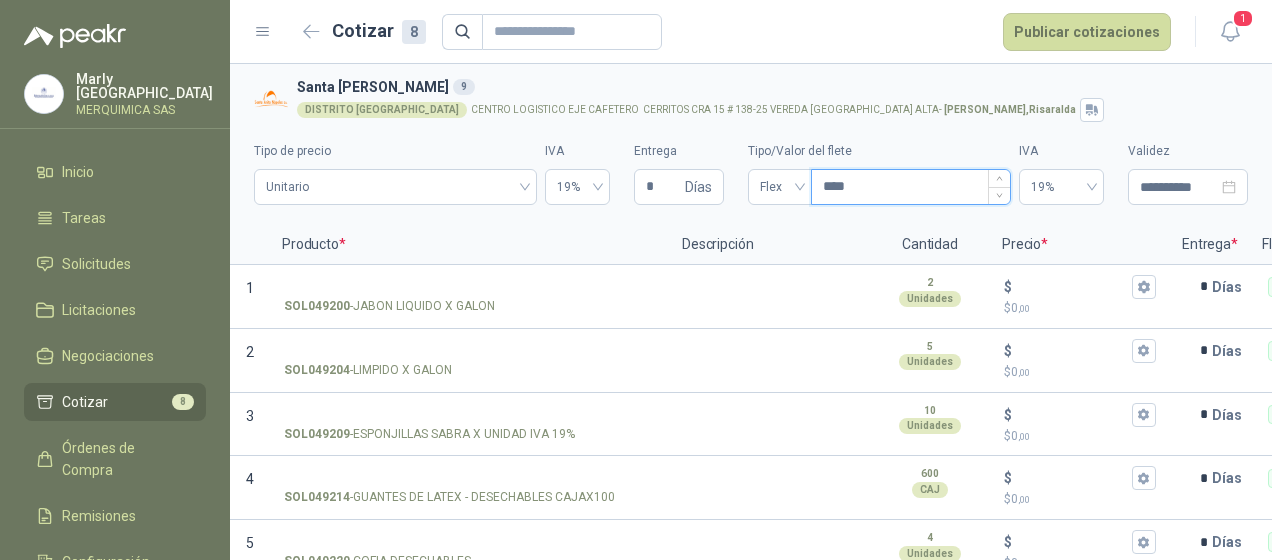 type on "*****" 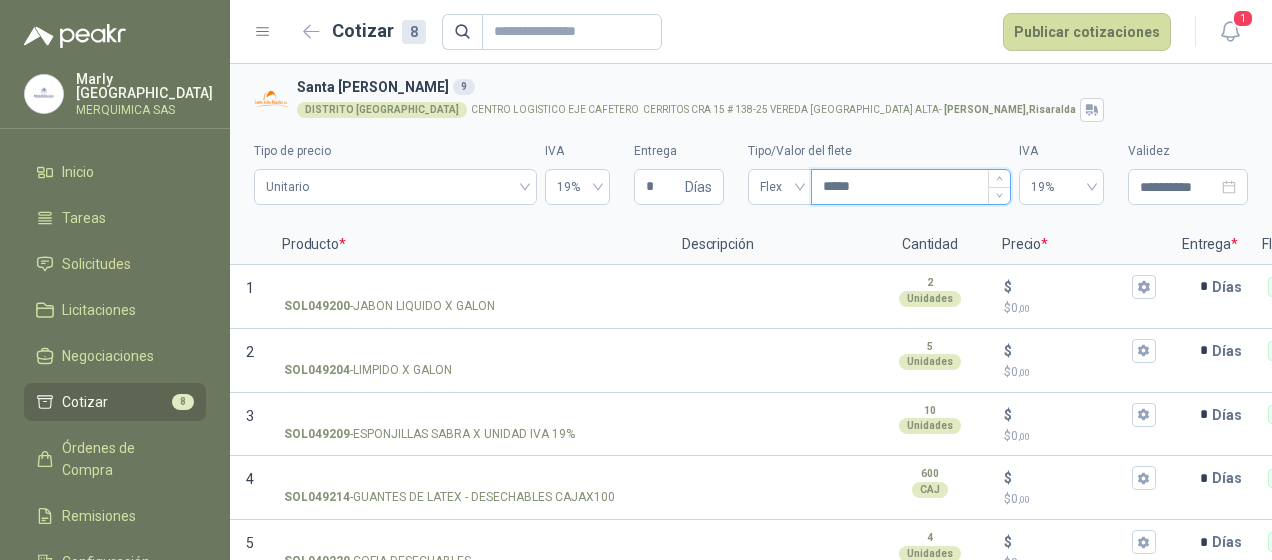 type 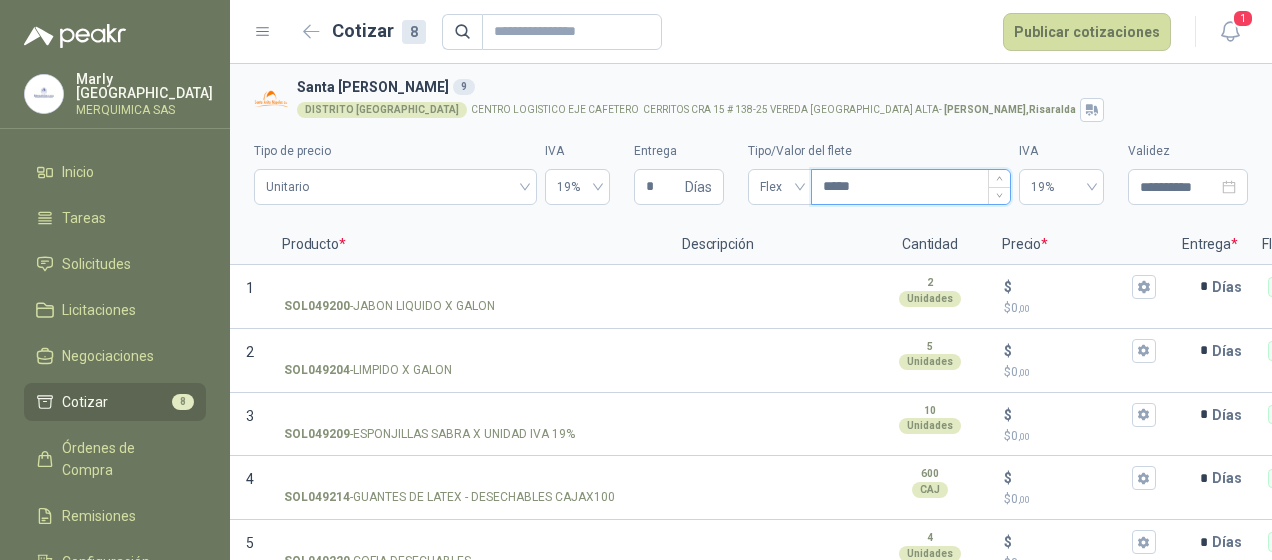 type on "*******" 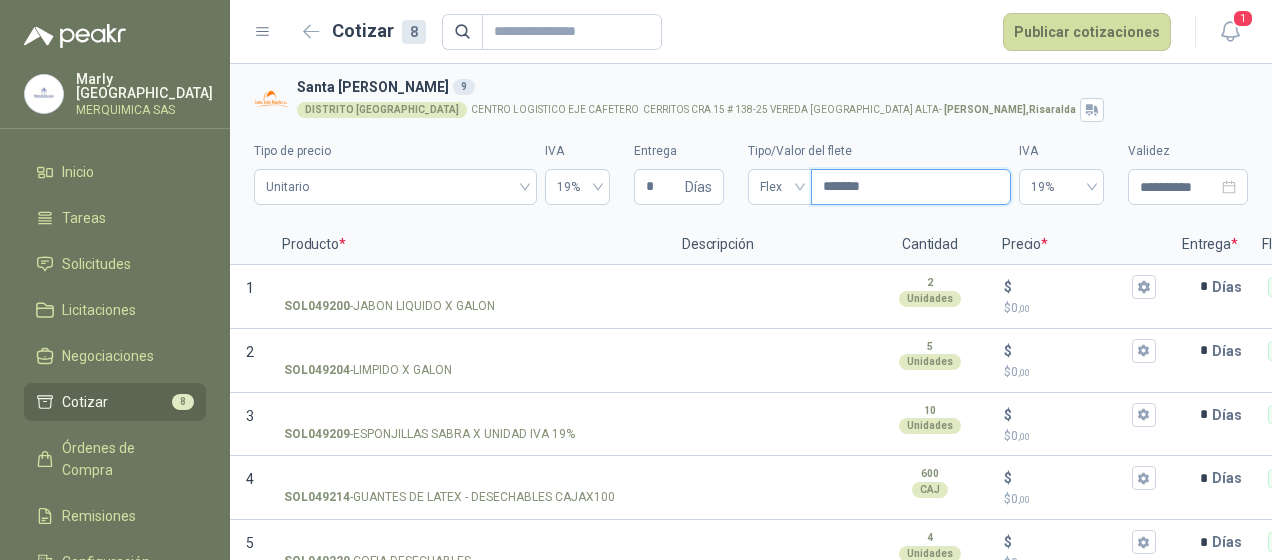 type 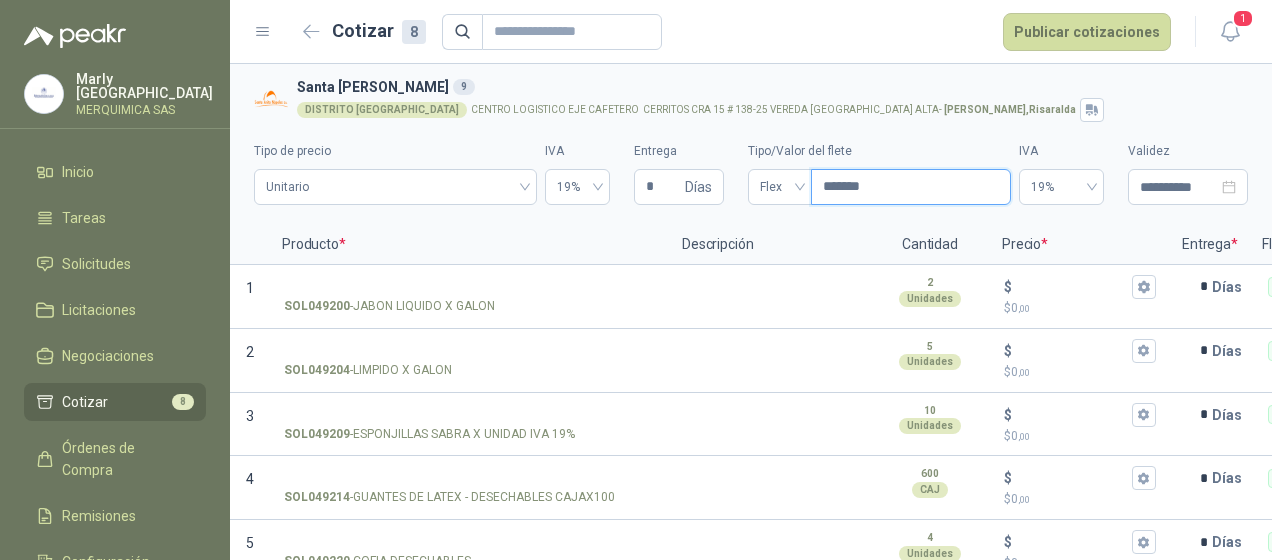 type on "********" 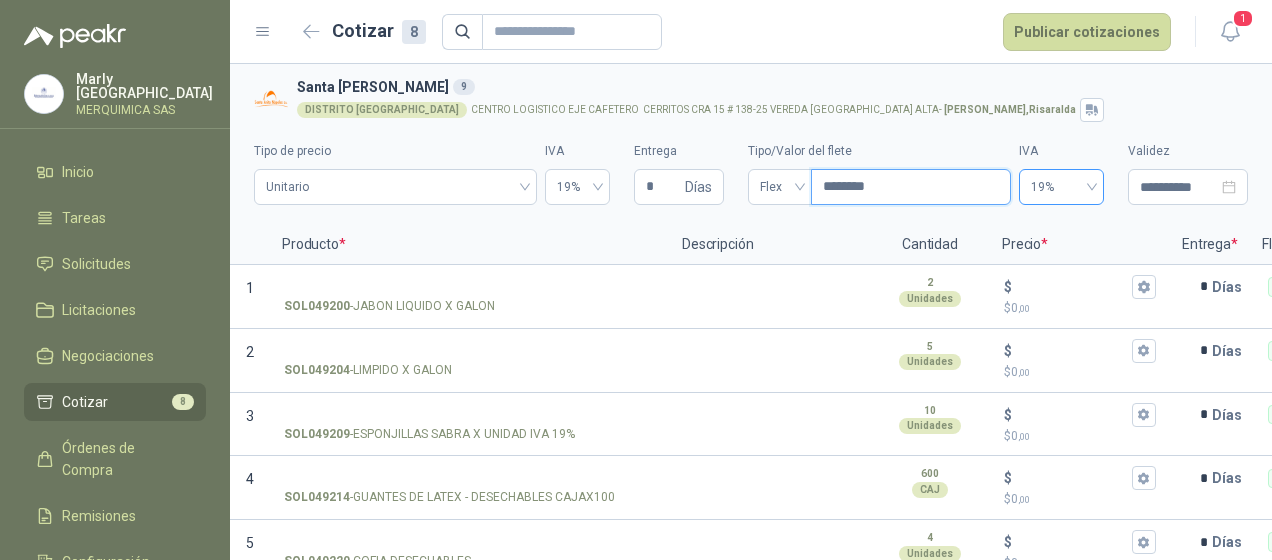 type 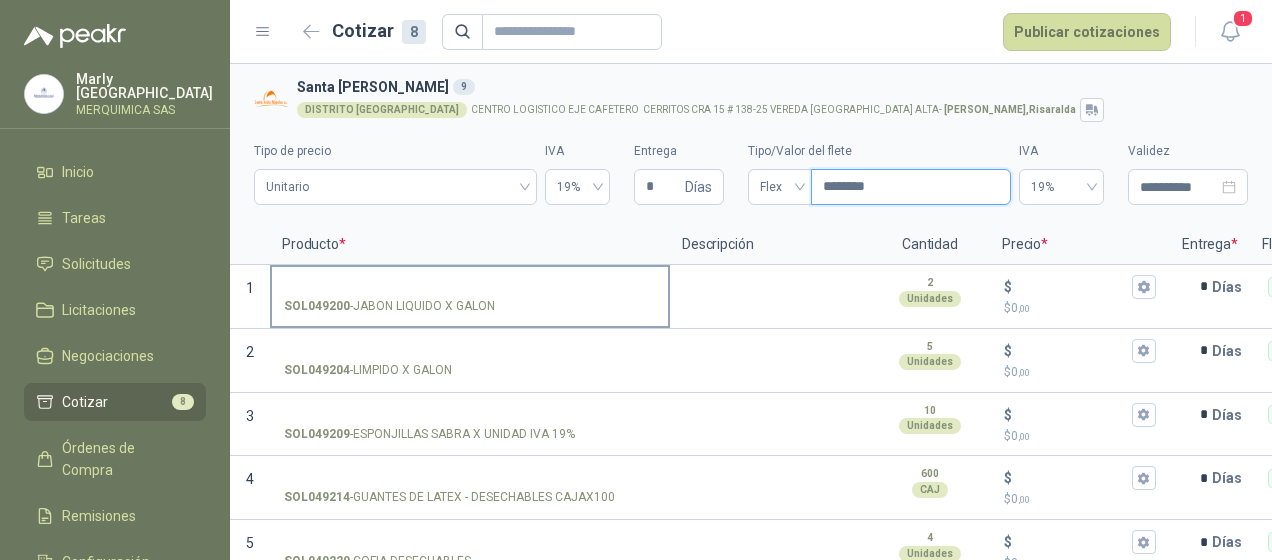 type on "********" 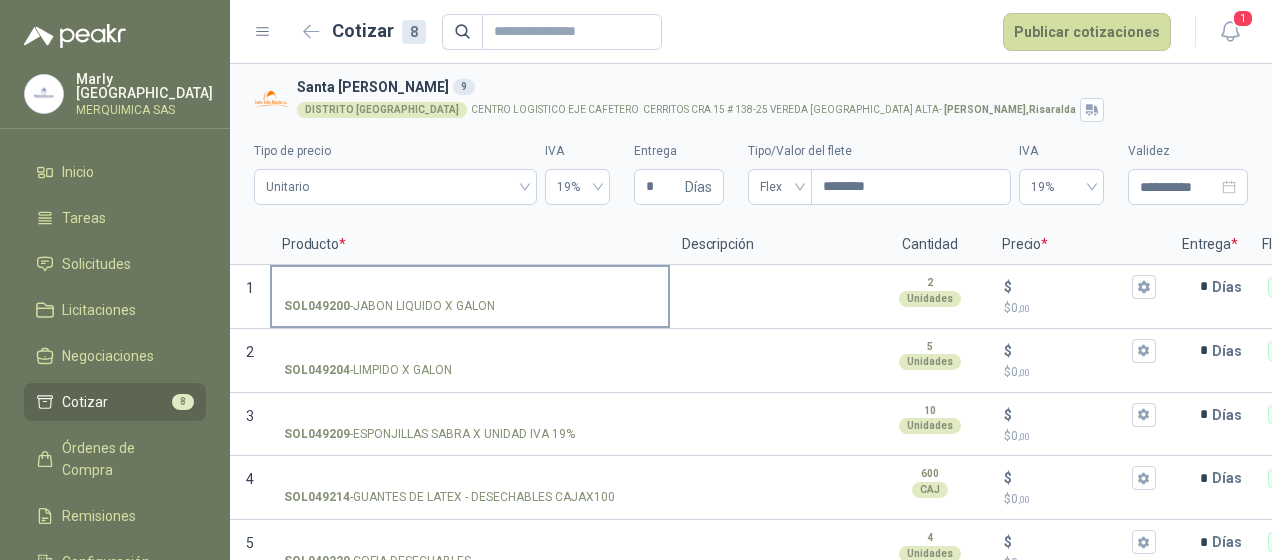 click on "SOL049200  -  JABON LIQUIDO X GALON" at bounding box center [470, 287] 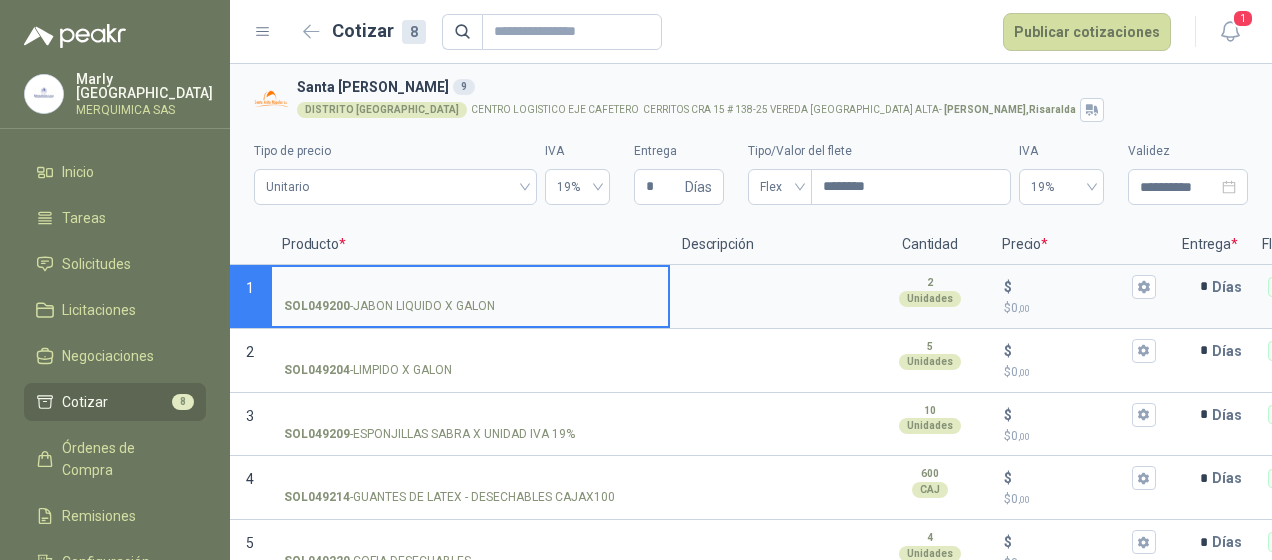 click on "SOL049200  -  JABON LIQUIDO X GALON" at bounding box center (470, 287) 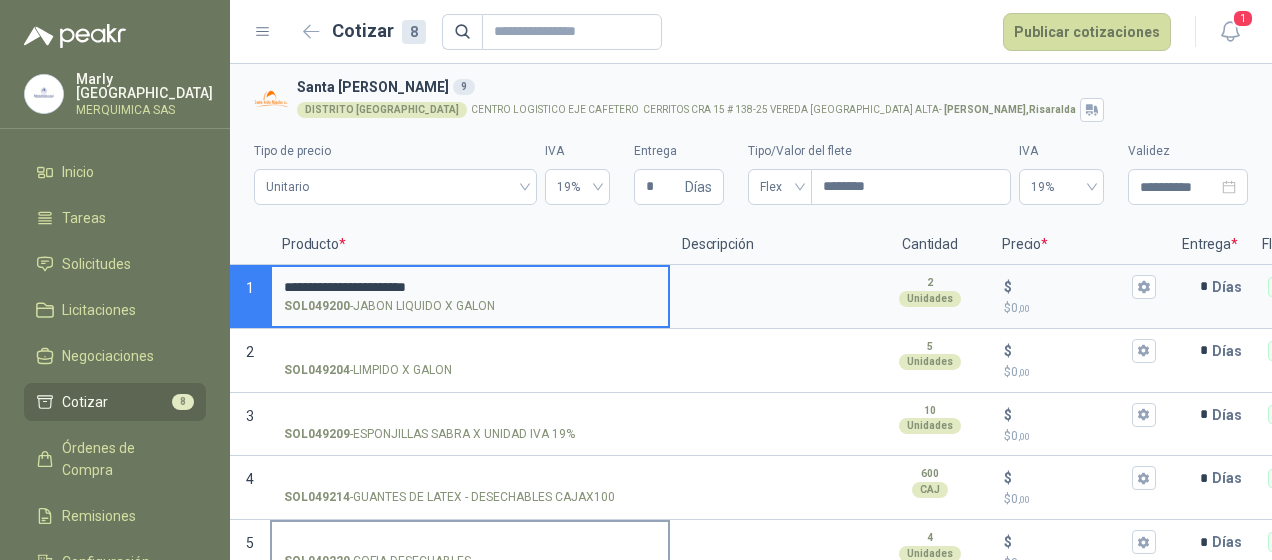 type on "**********" 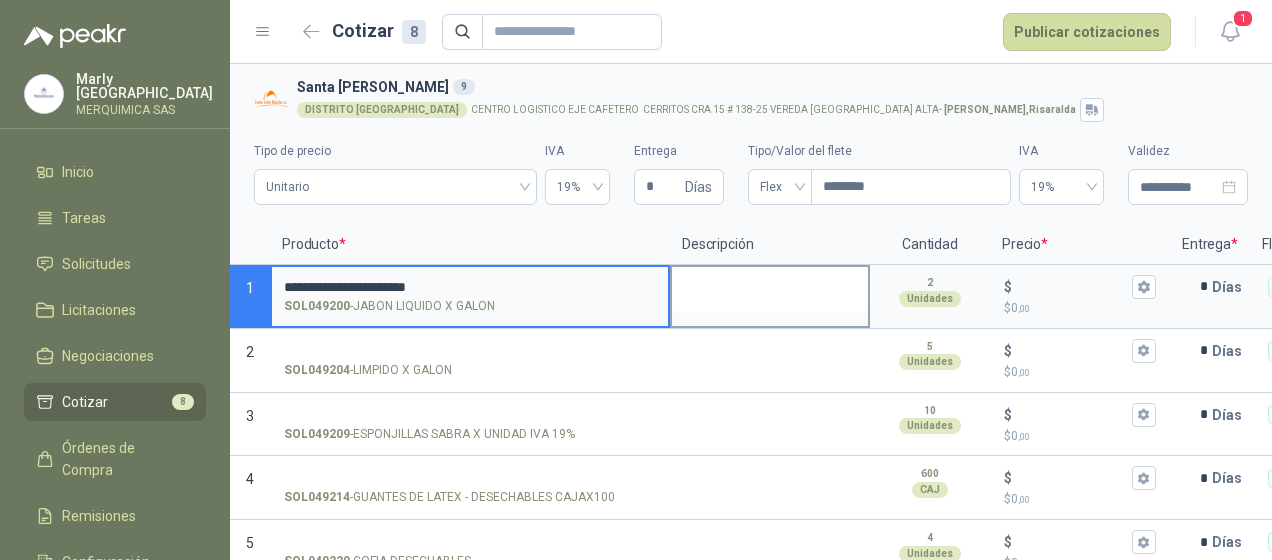 click at bounding box center [770, 290] 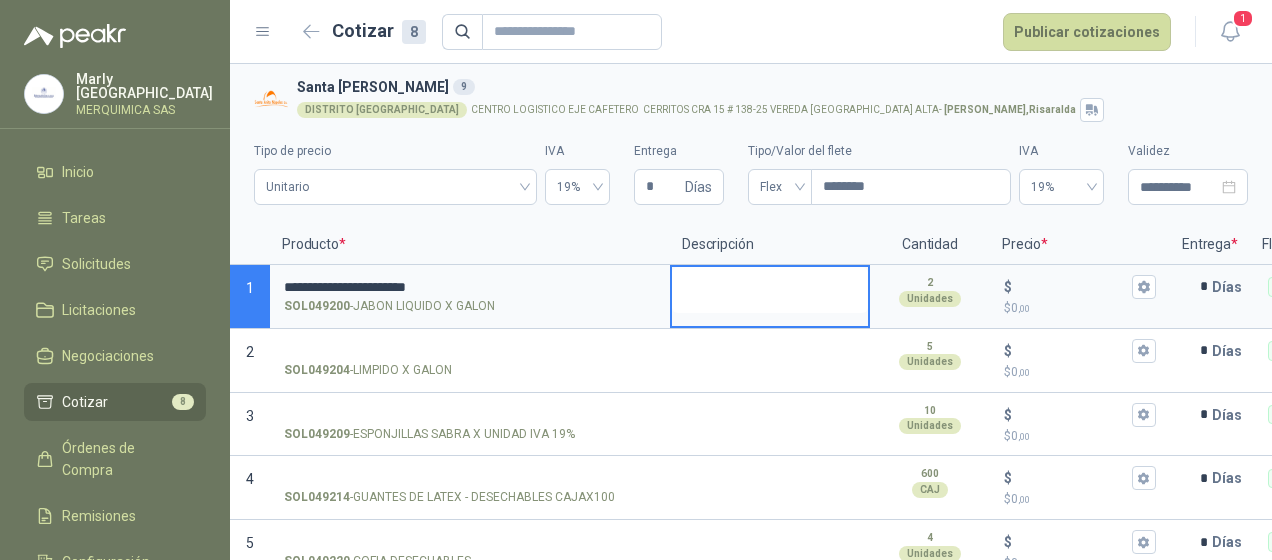 type 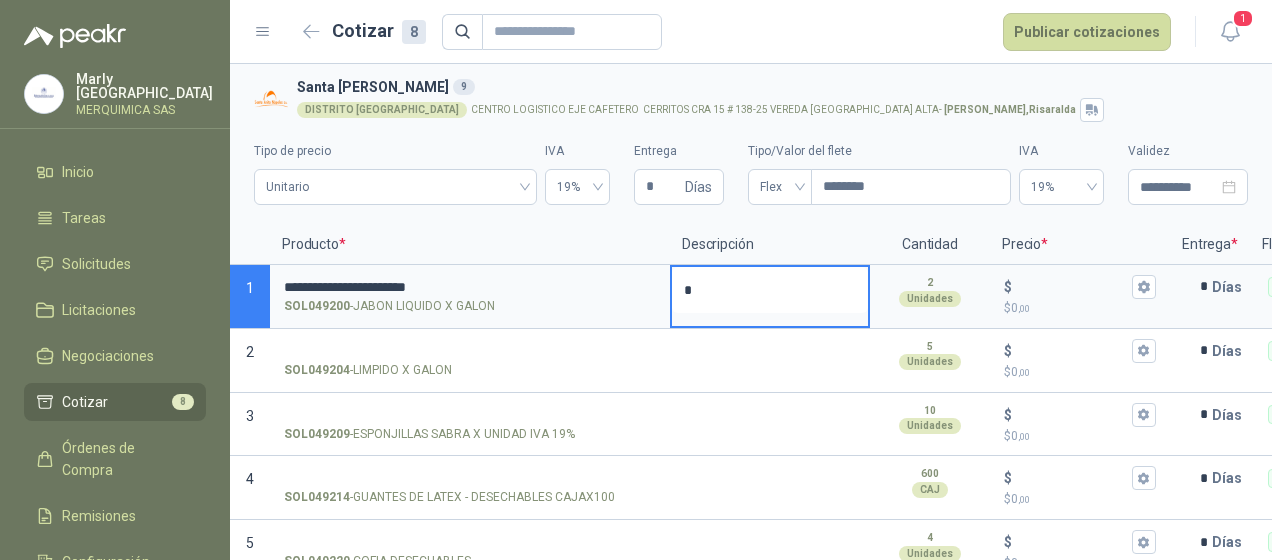 type 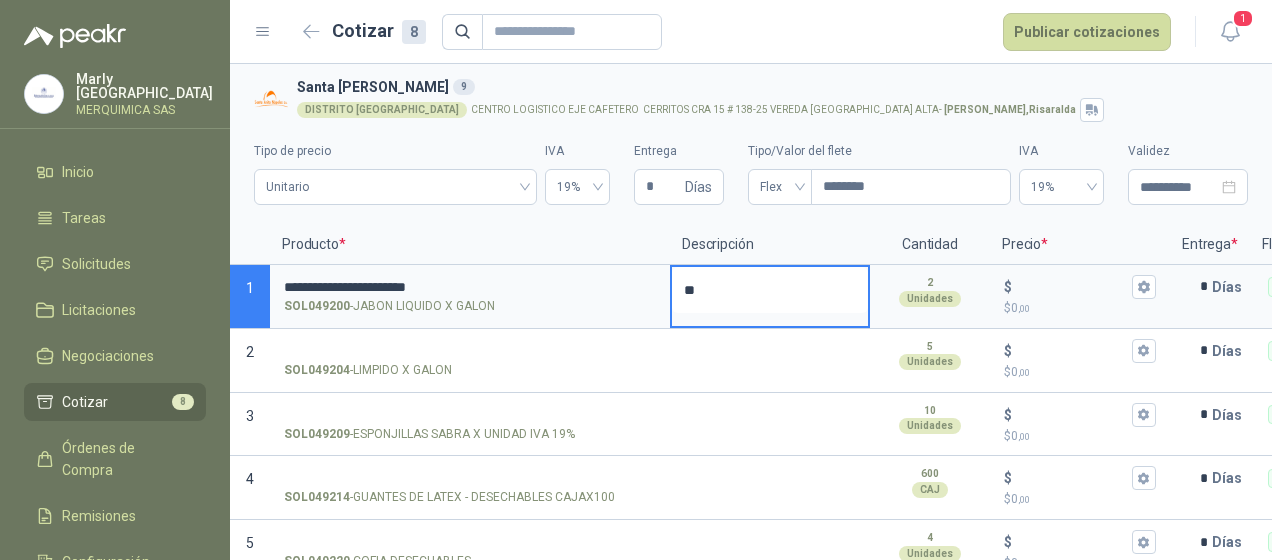 type 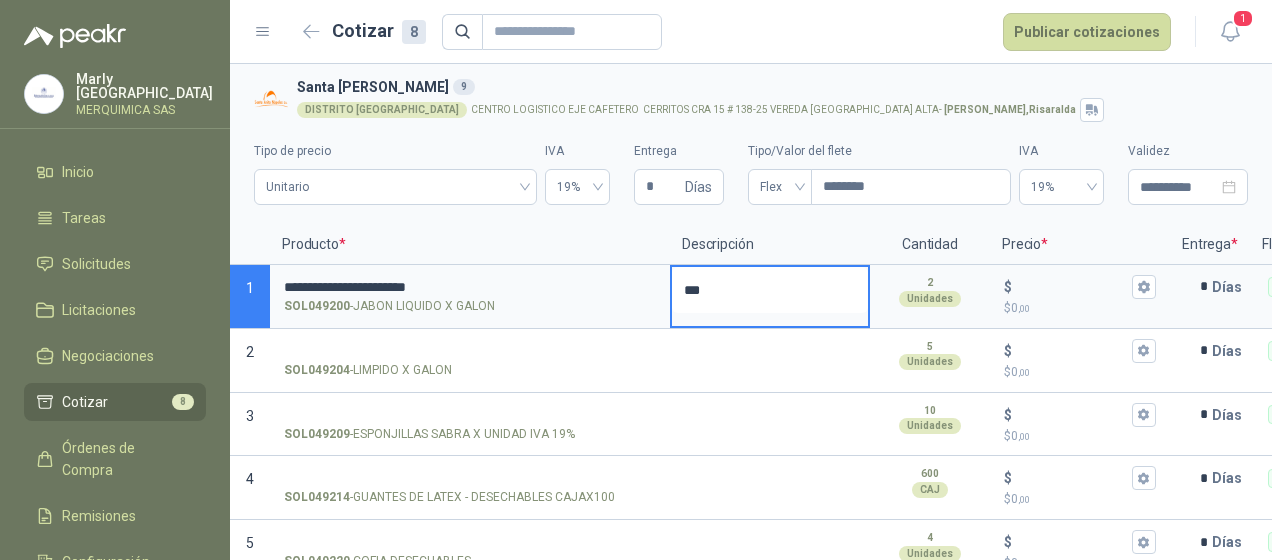type on "****" 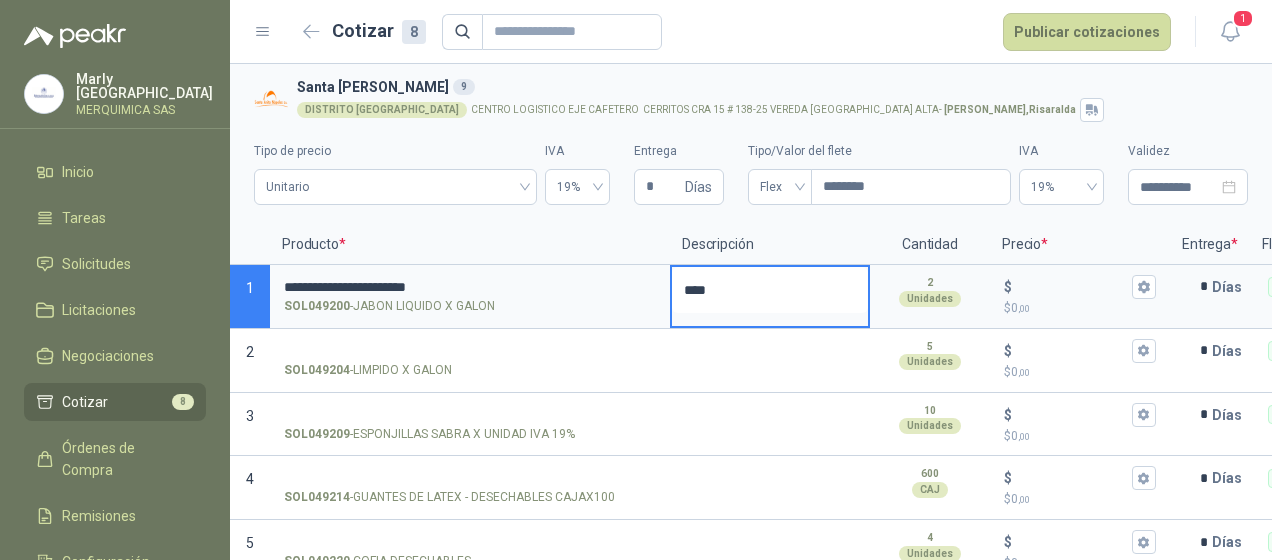 type 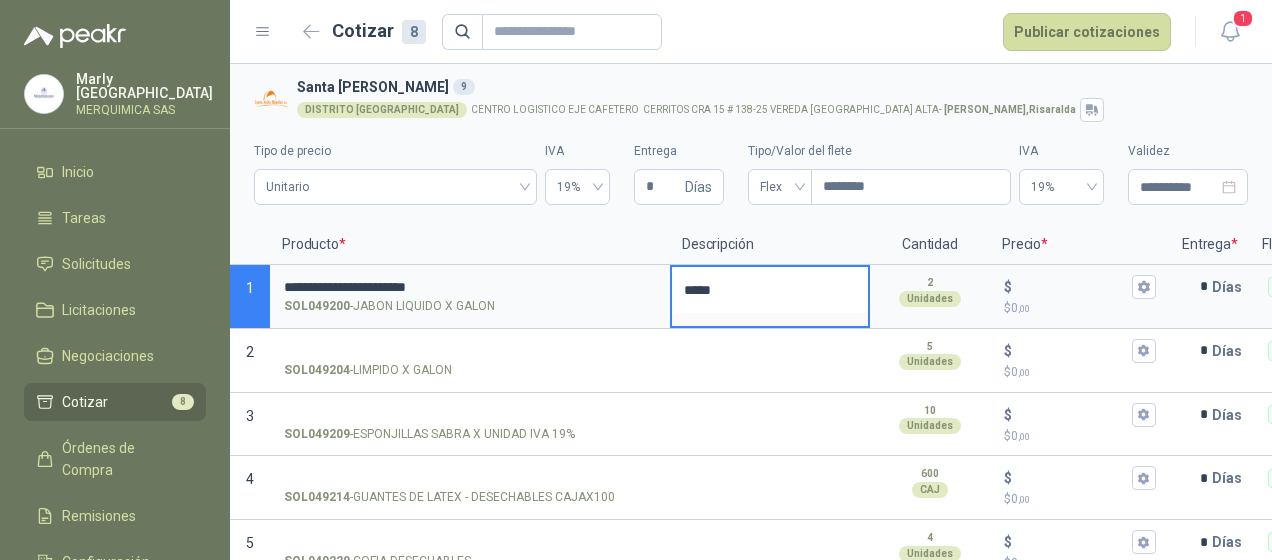 type 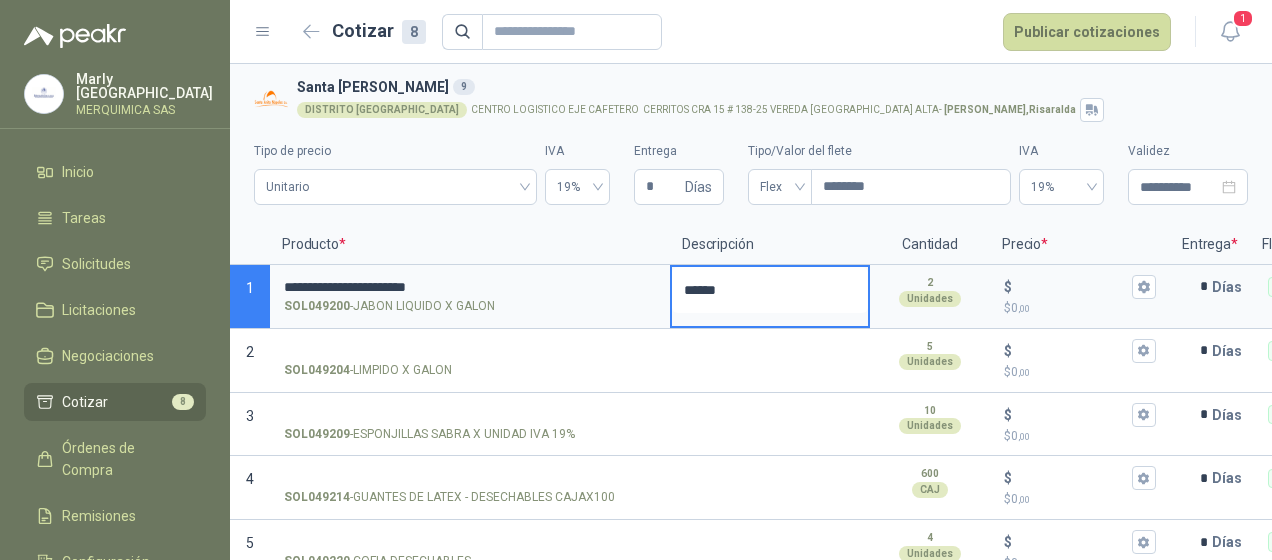 type 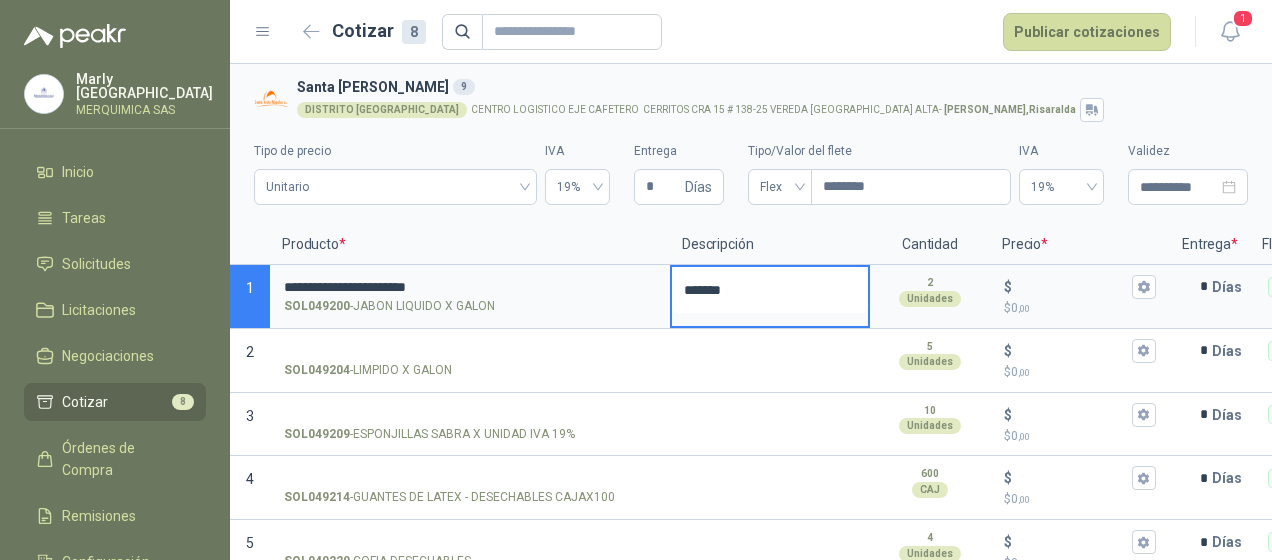 type 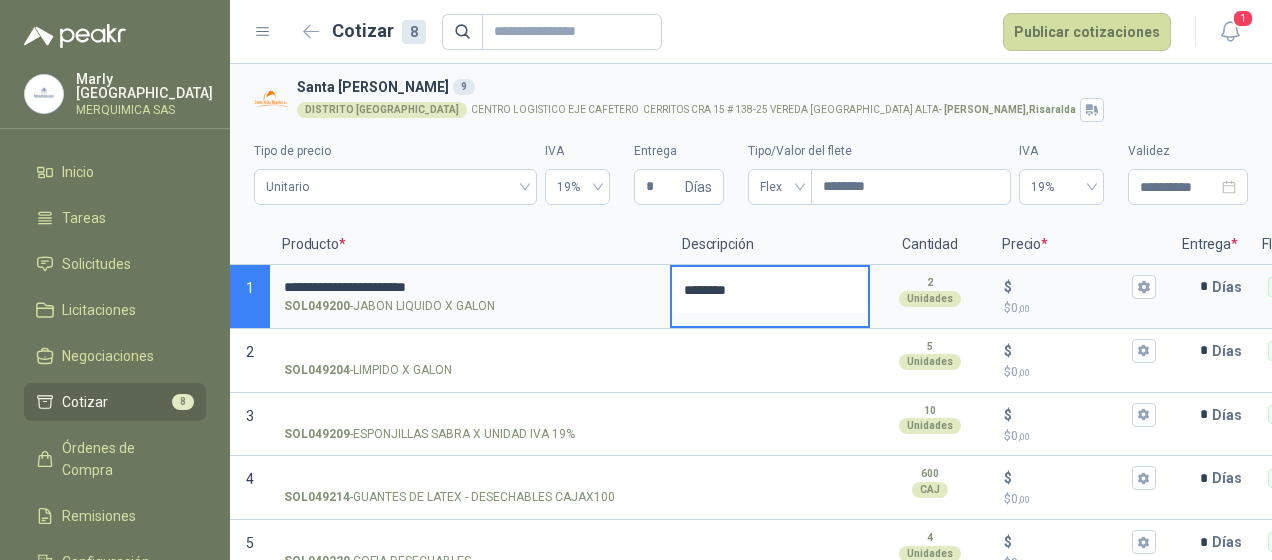 type 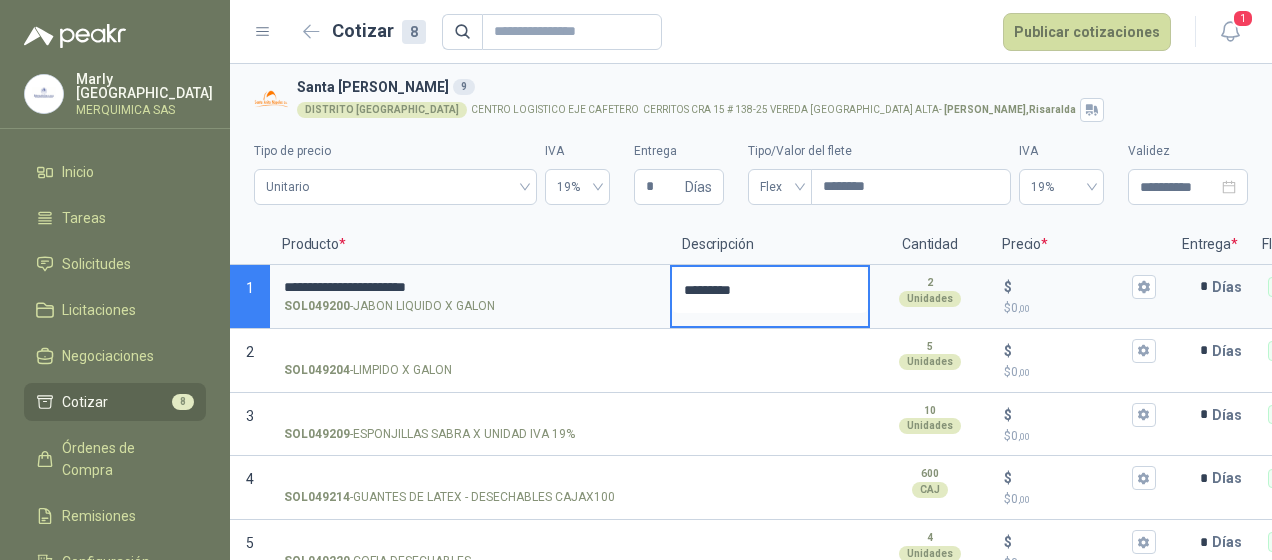 type 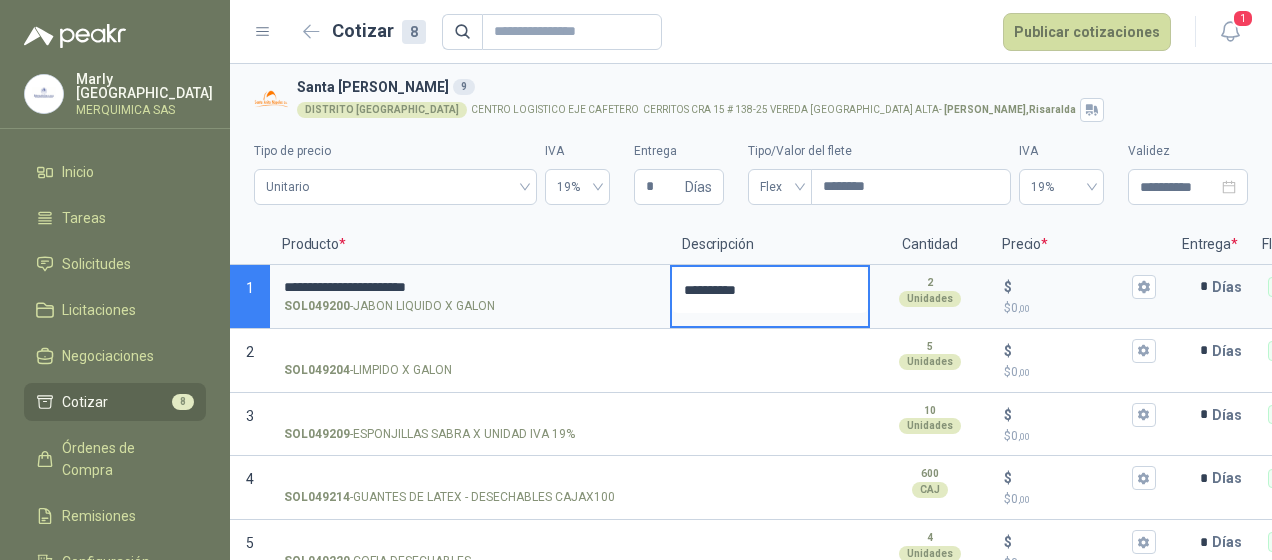 type 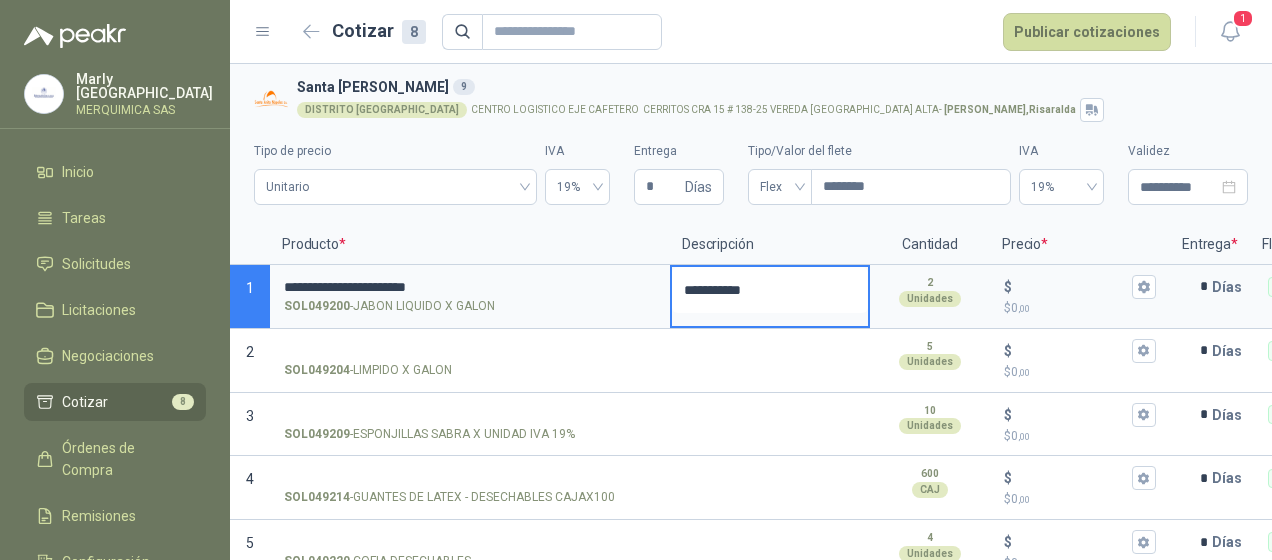 type 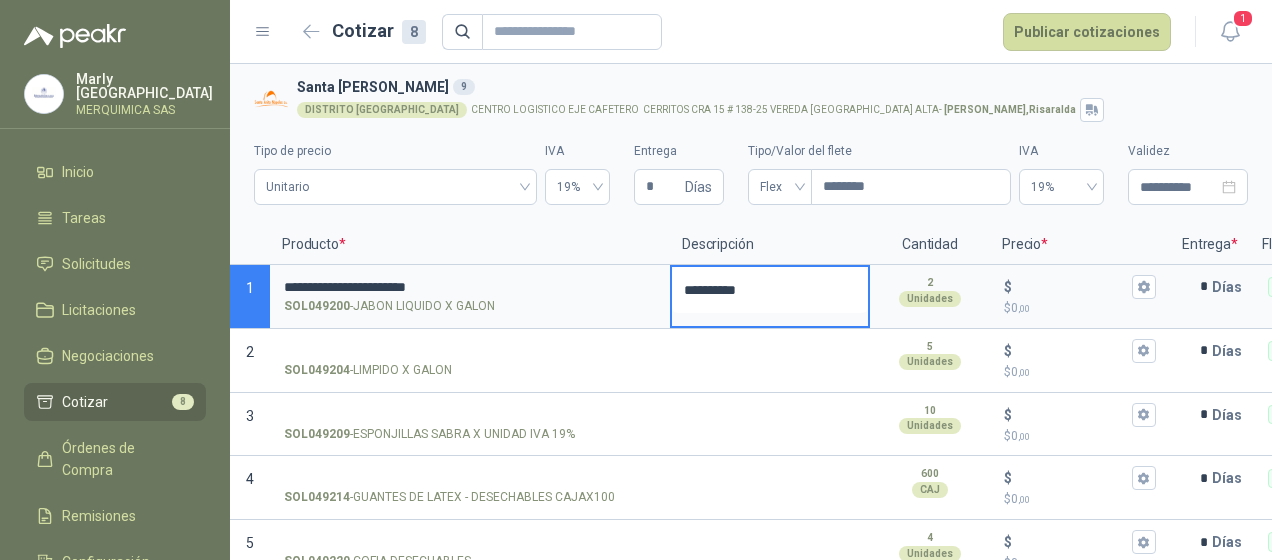type 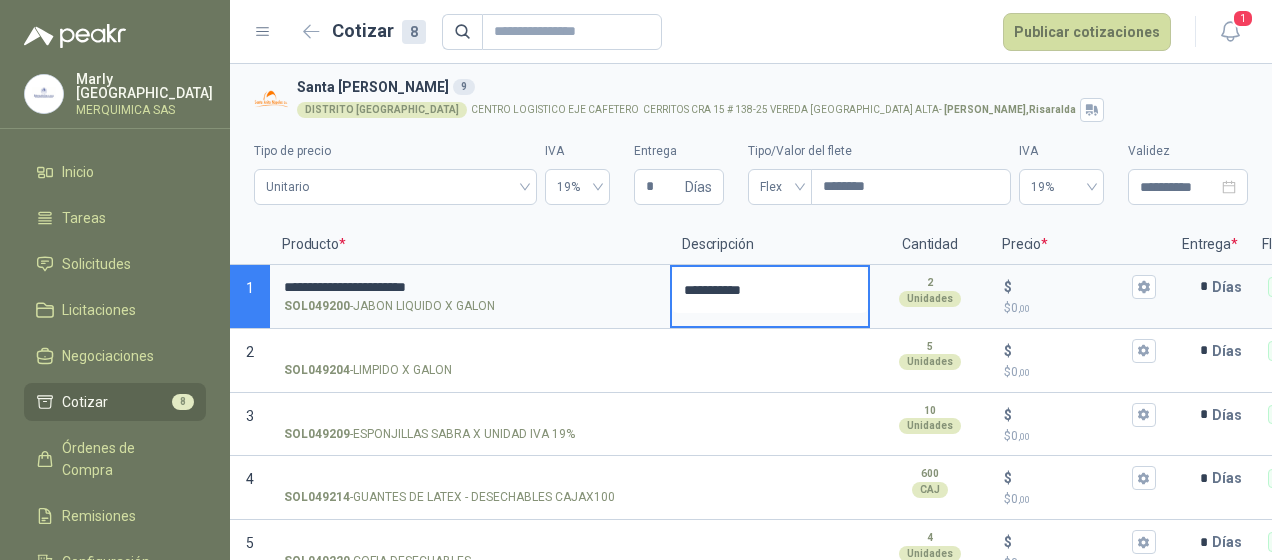 type 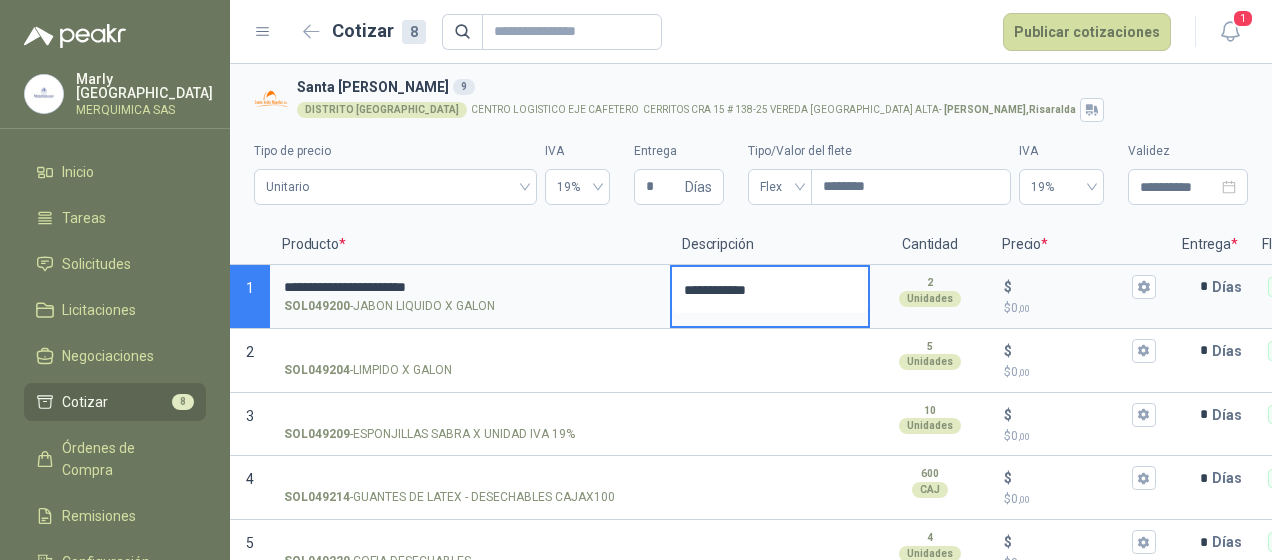 type 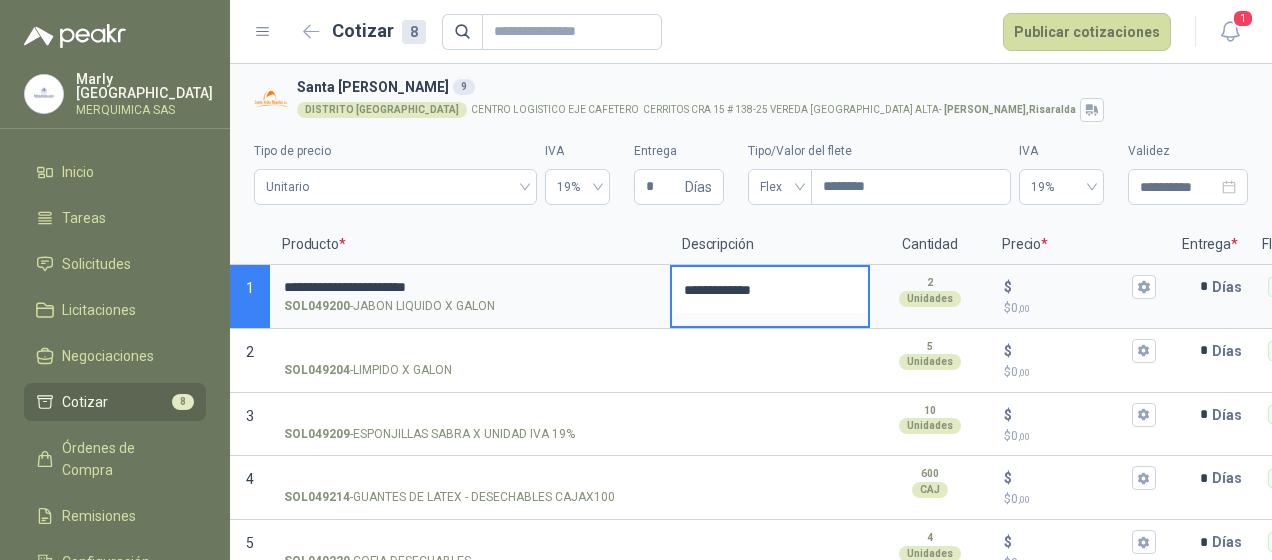 type 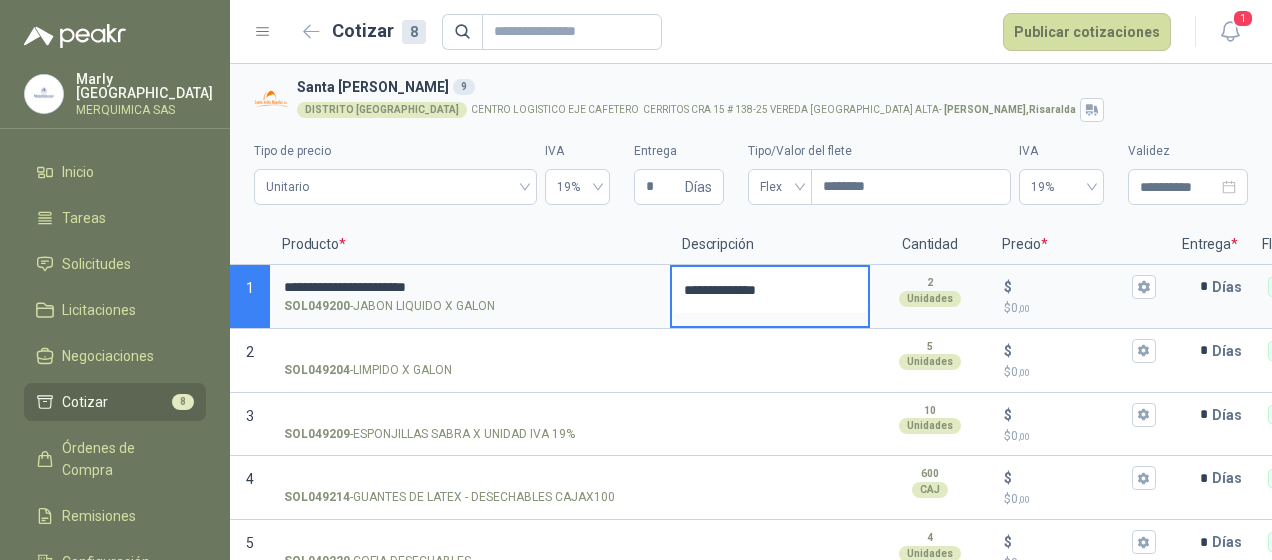 type 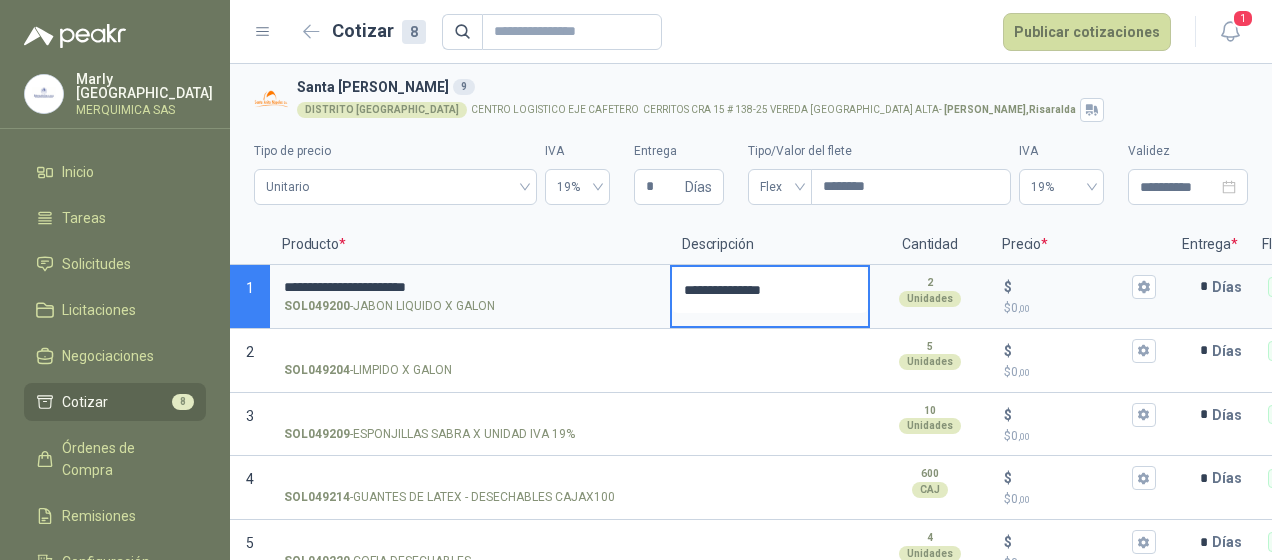 type 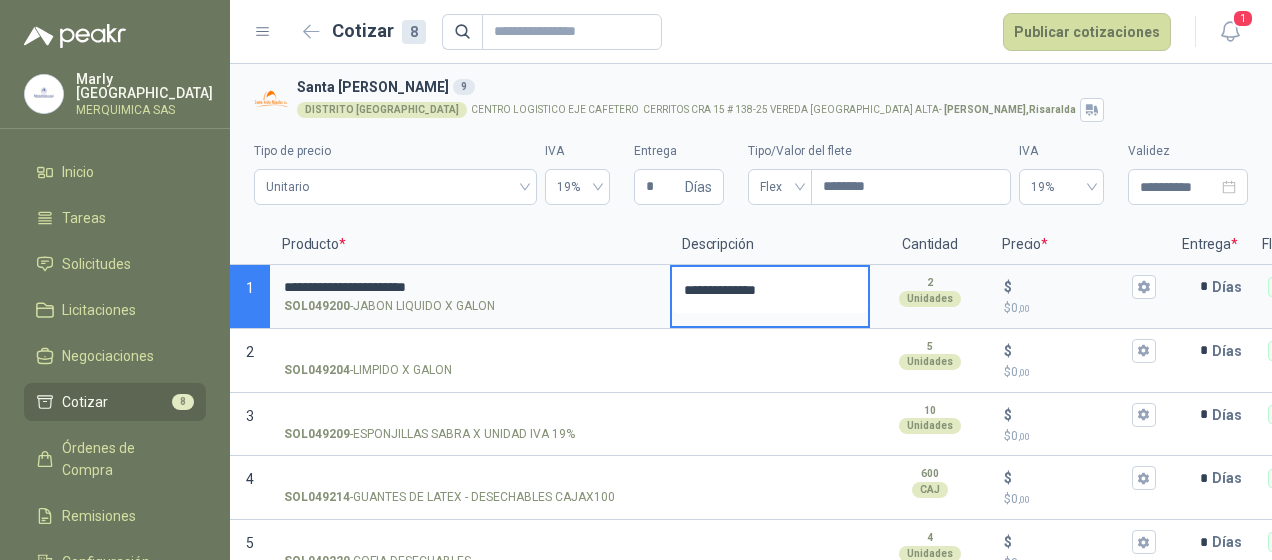 type 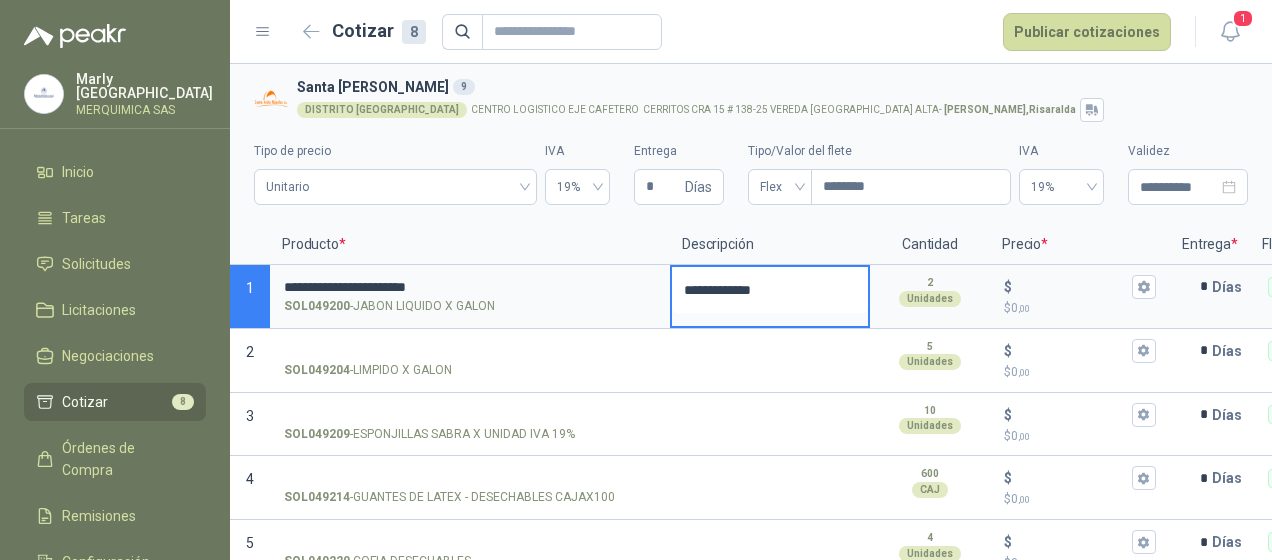 type 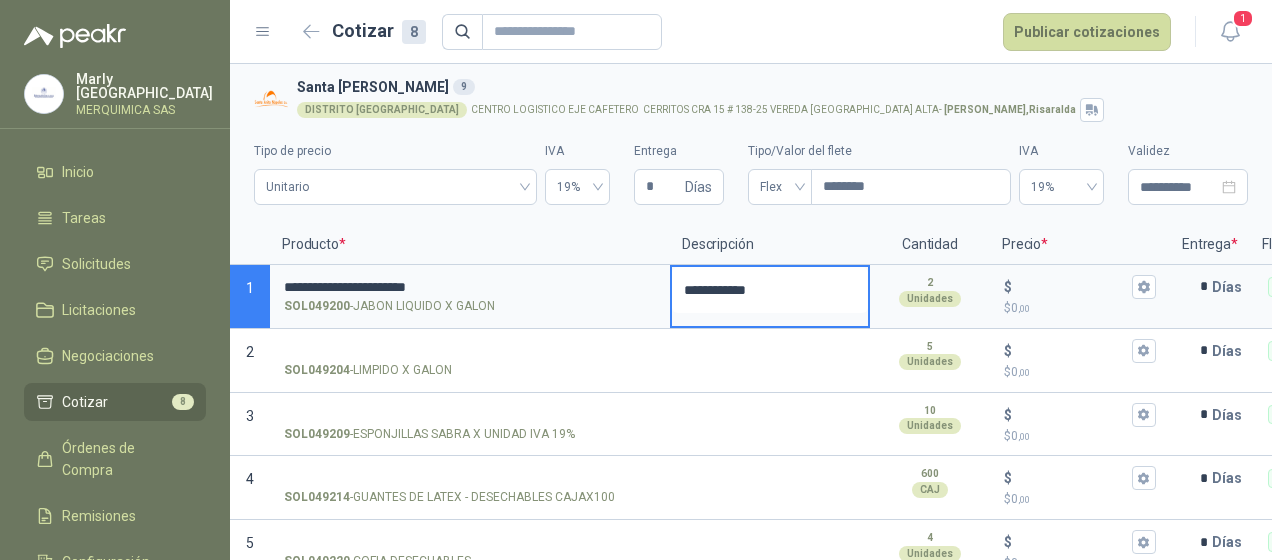 type 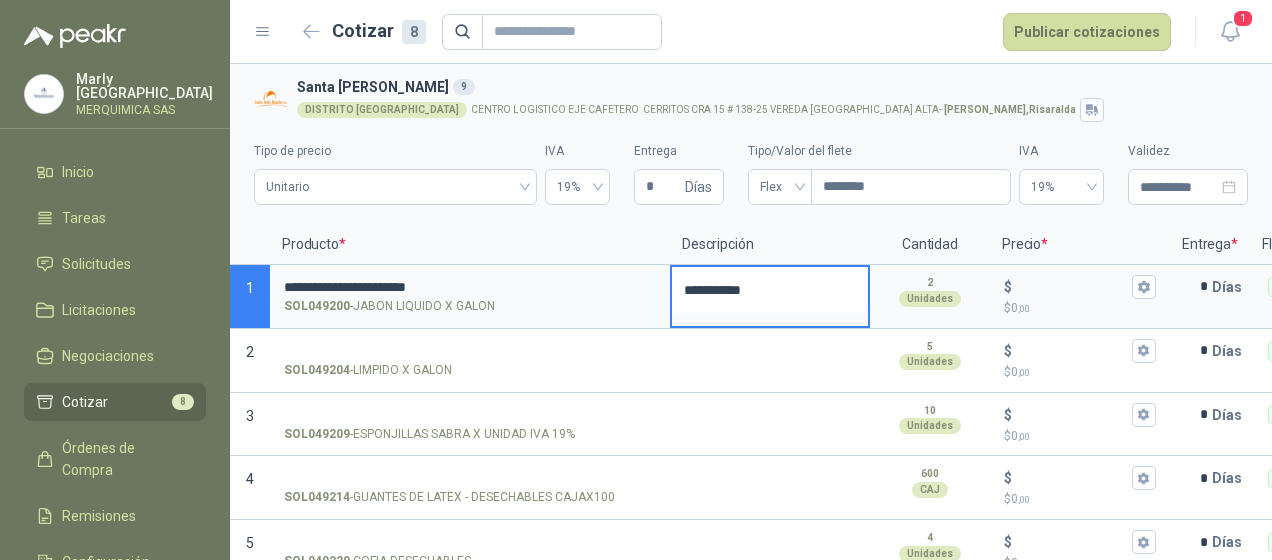 type 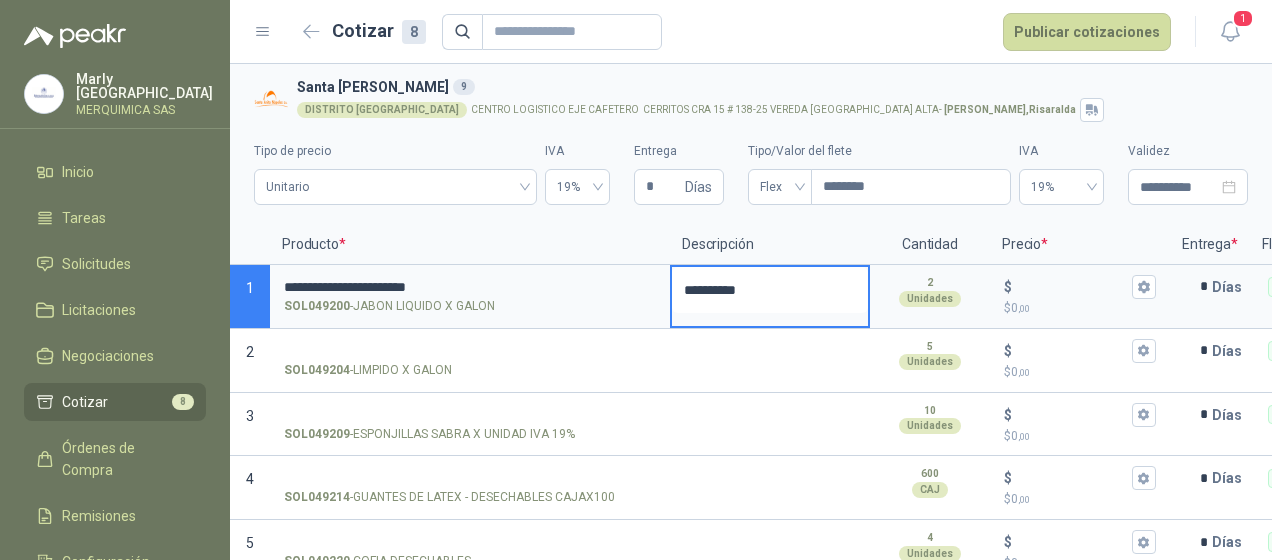 type 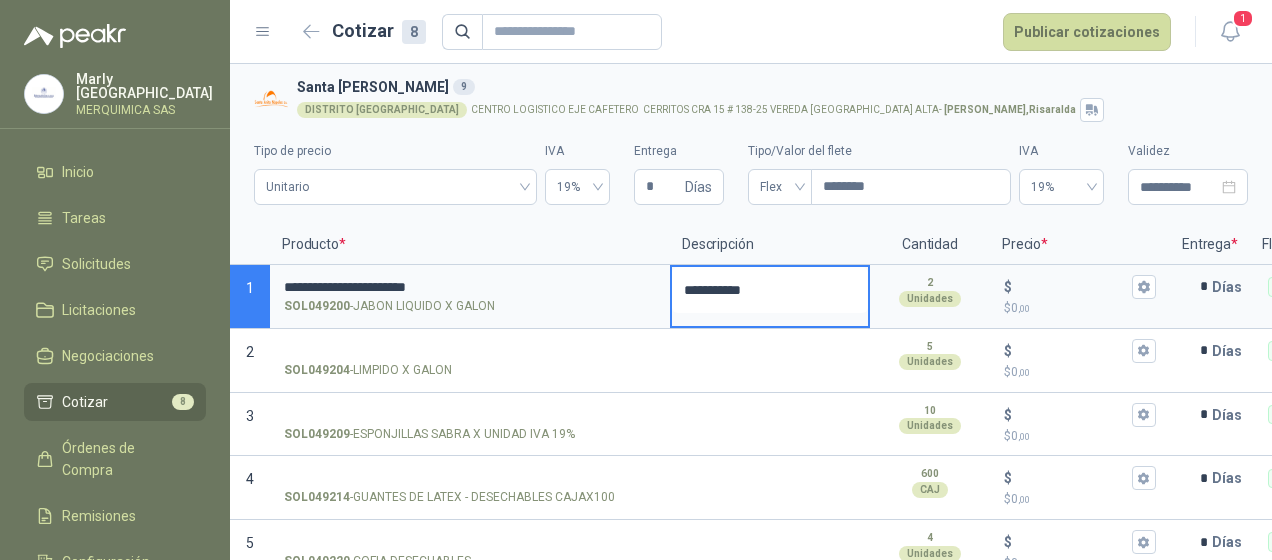 type 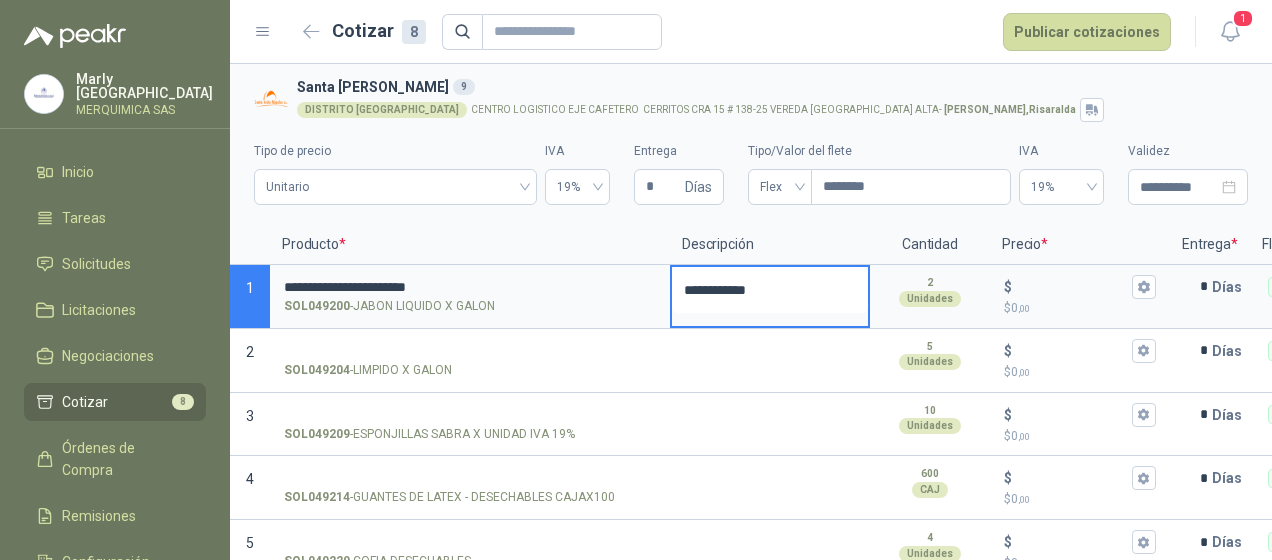 type 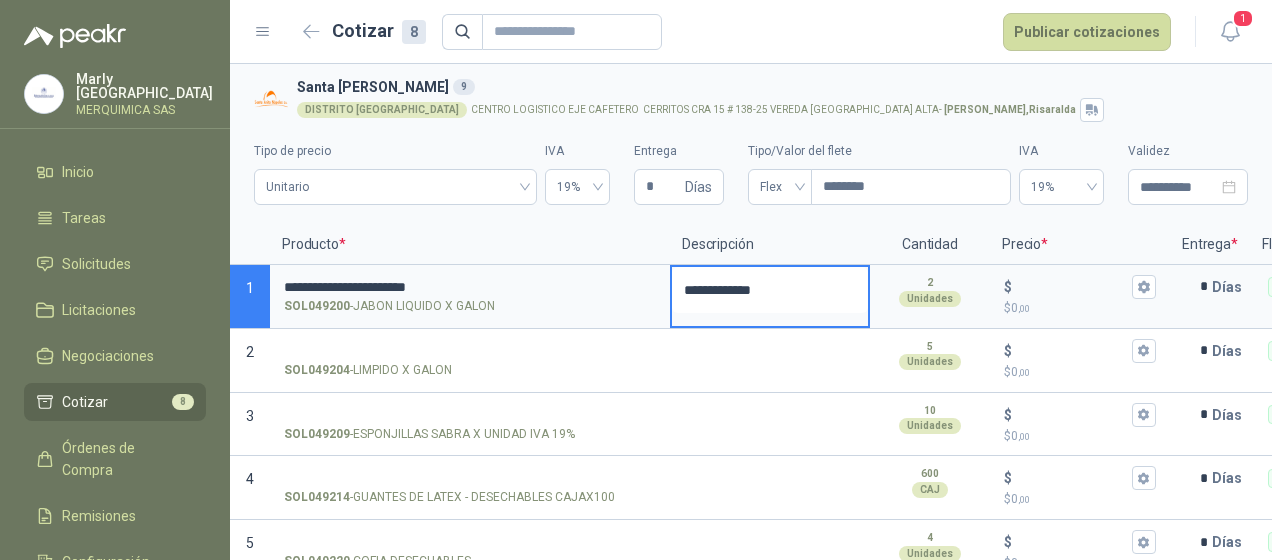 type 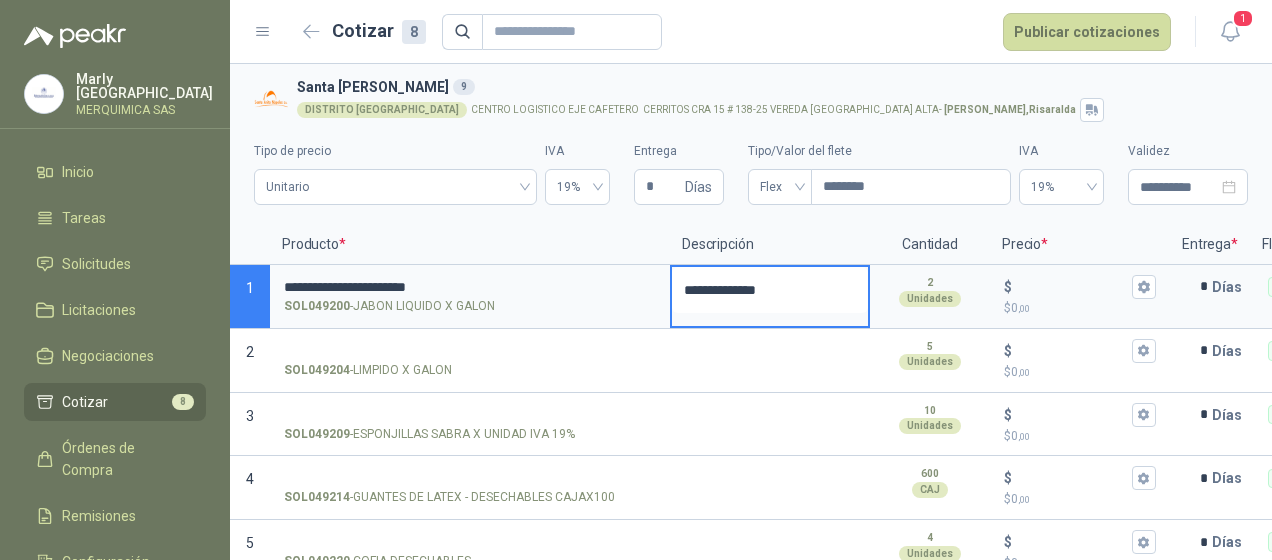 type 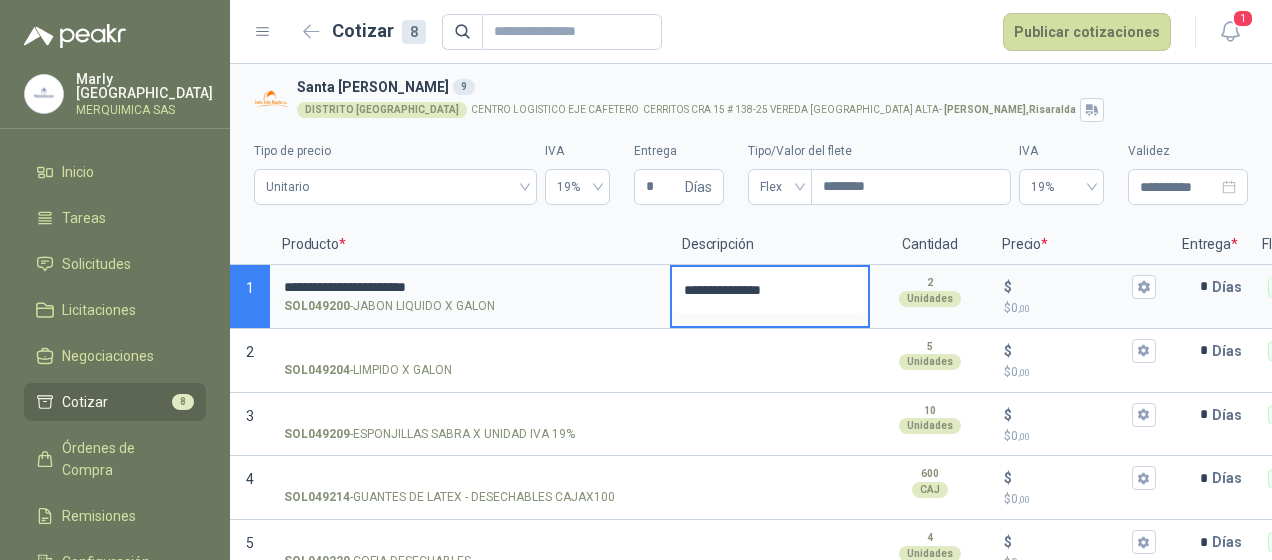 type 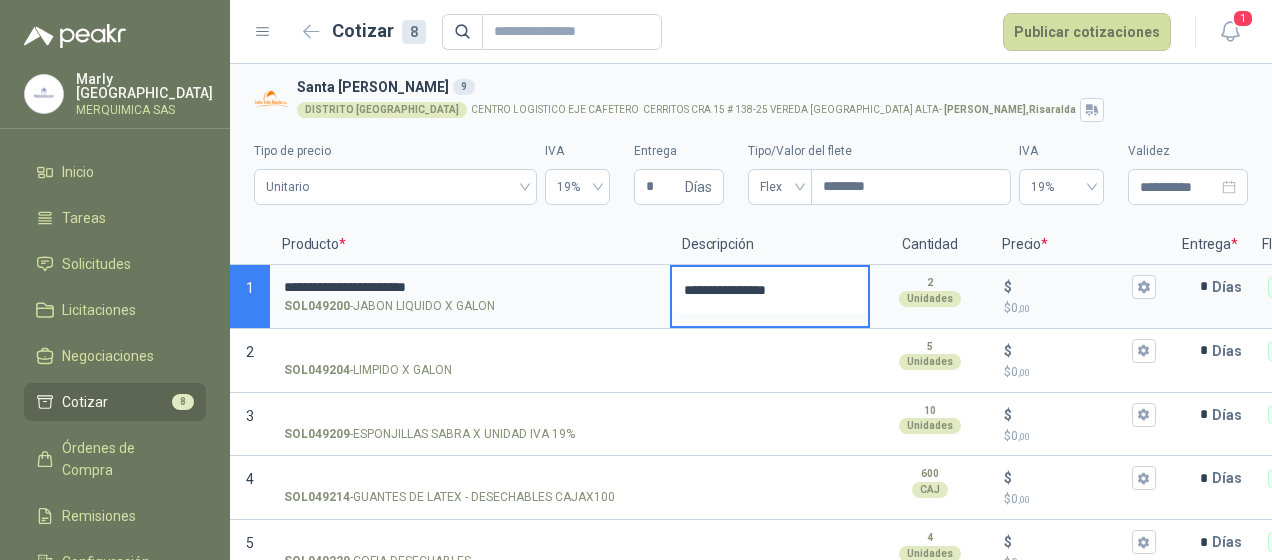 type 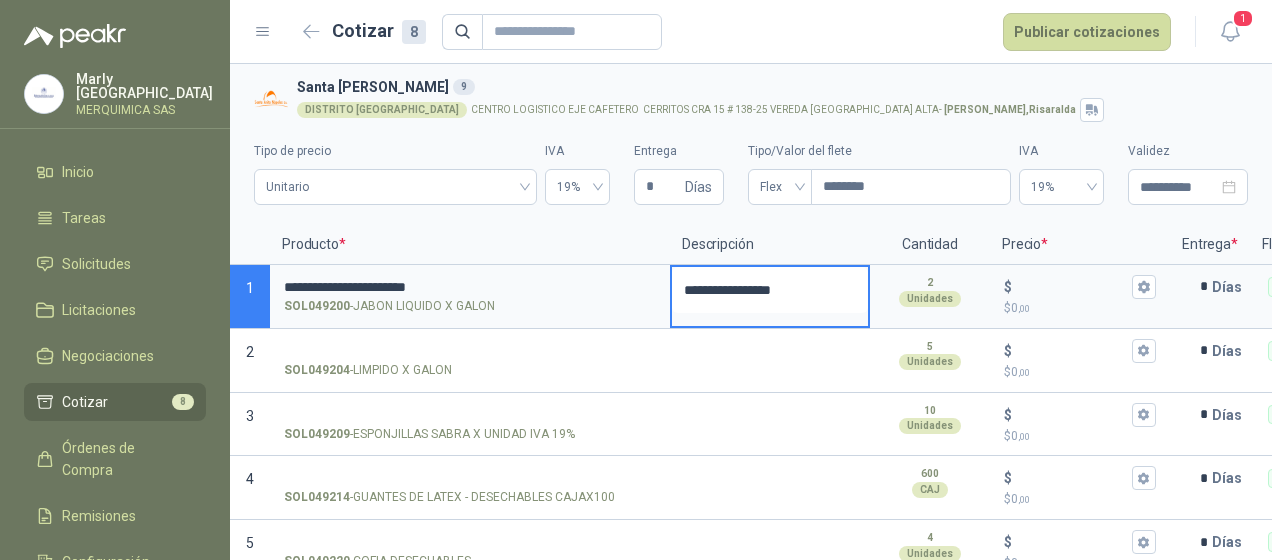 type 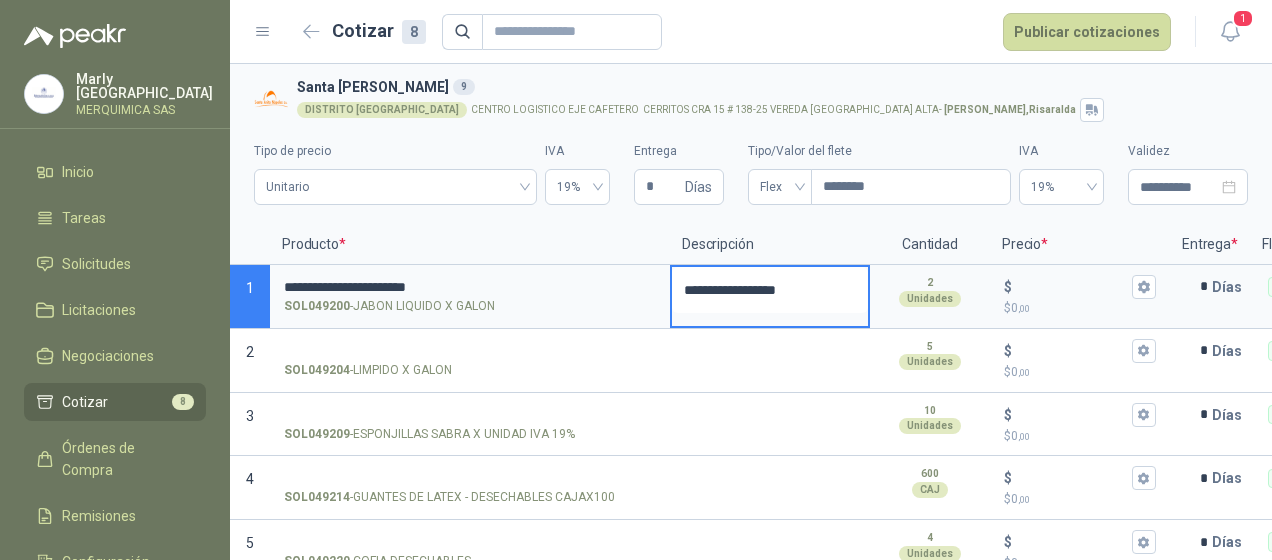 type 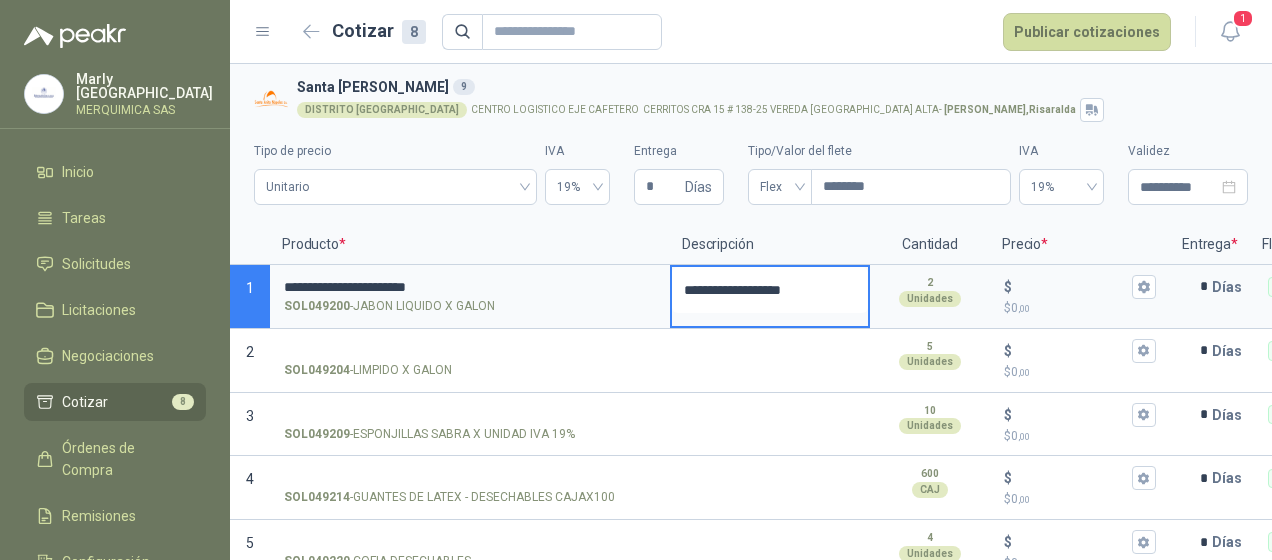 type 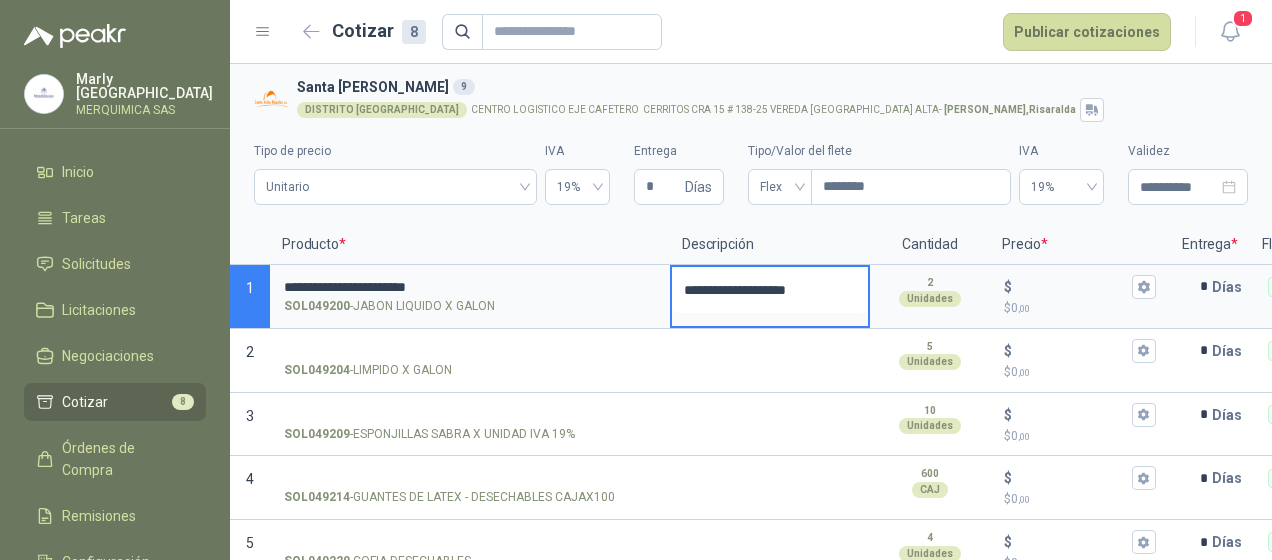 type 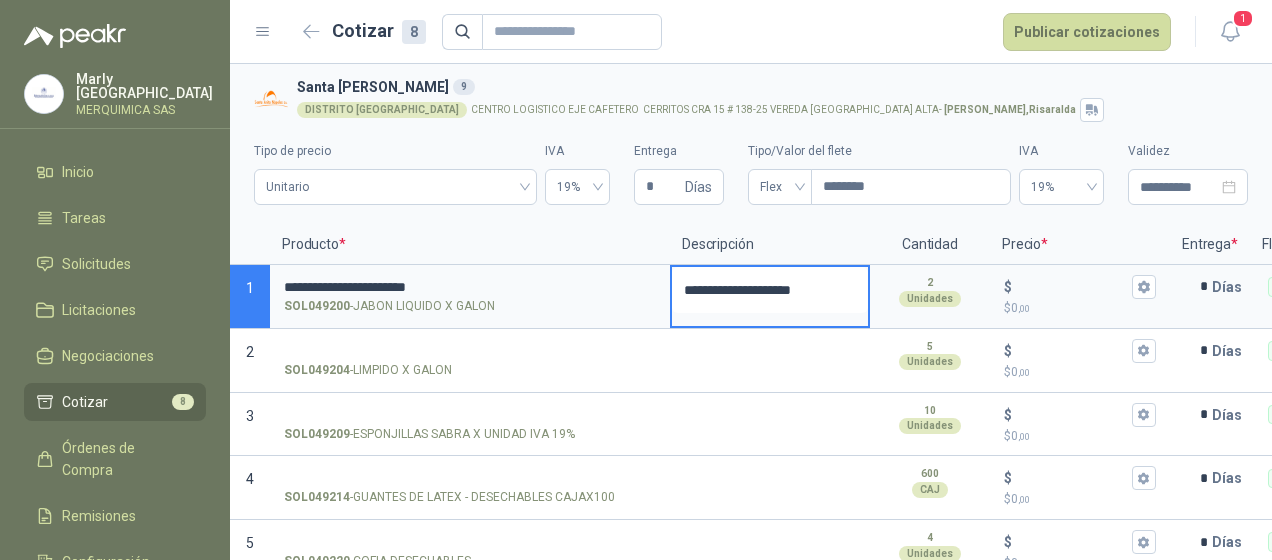 type on "**********" 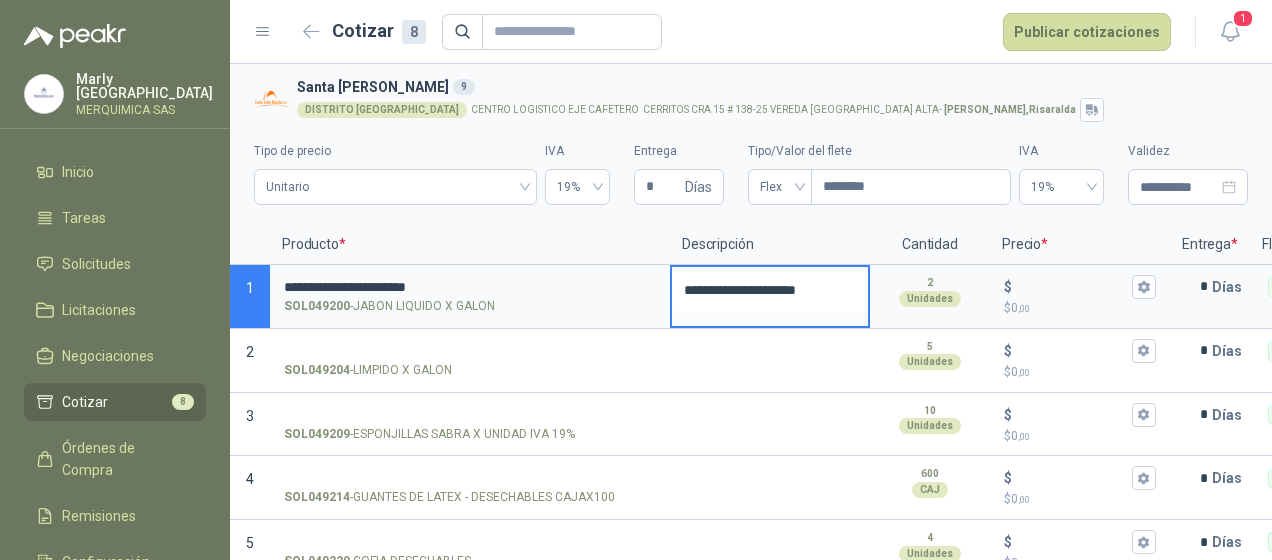 type 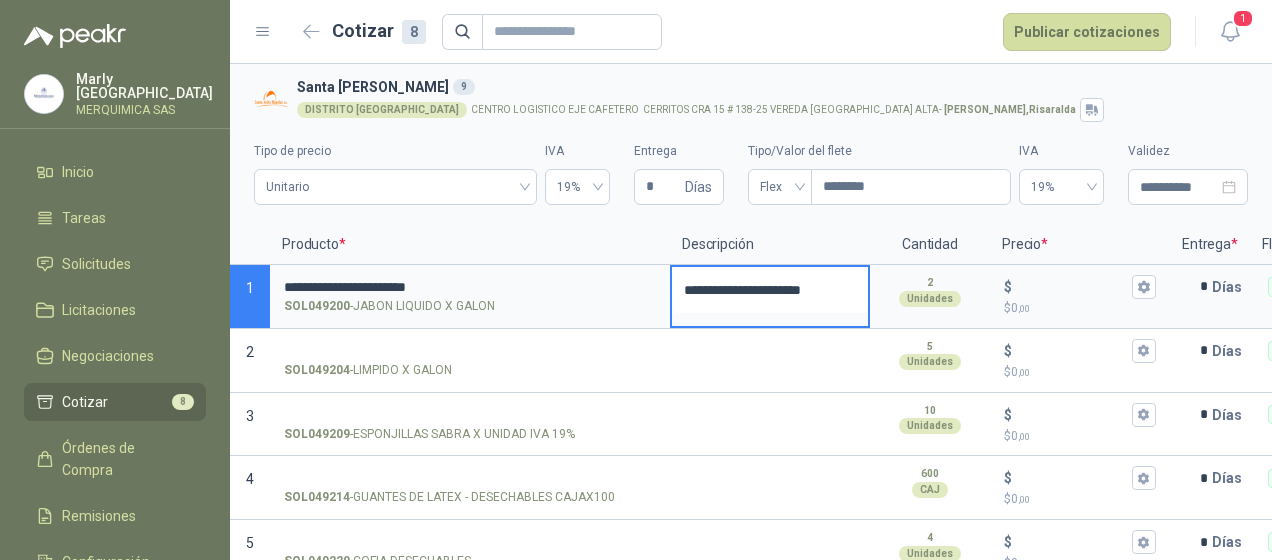 type 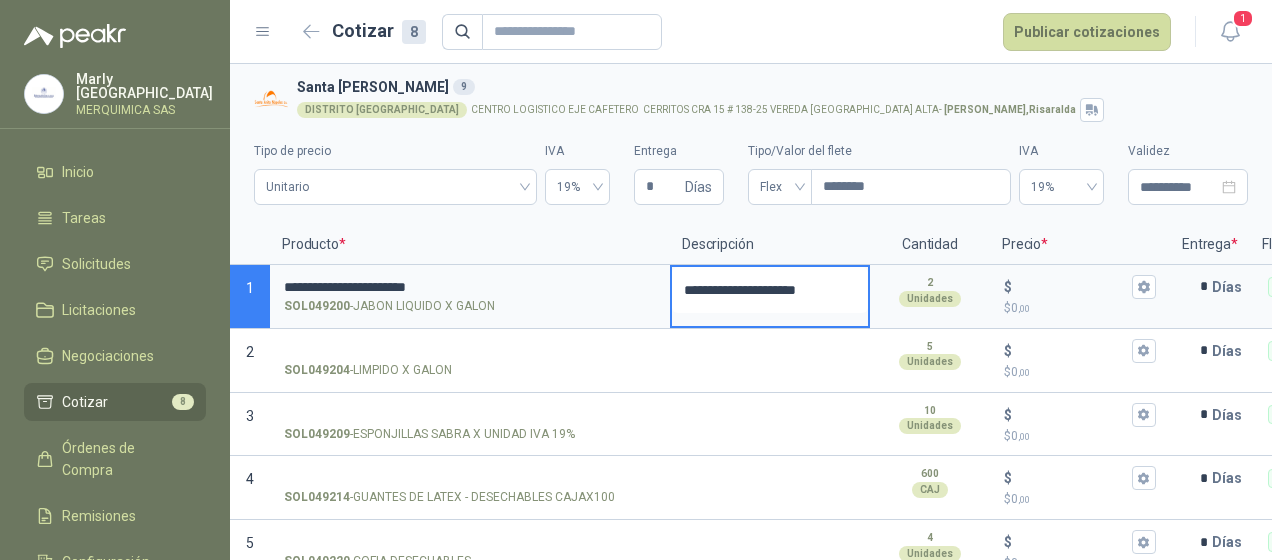type 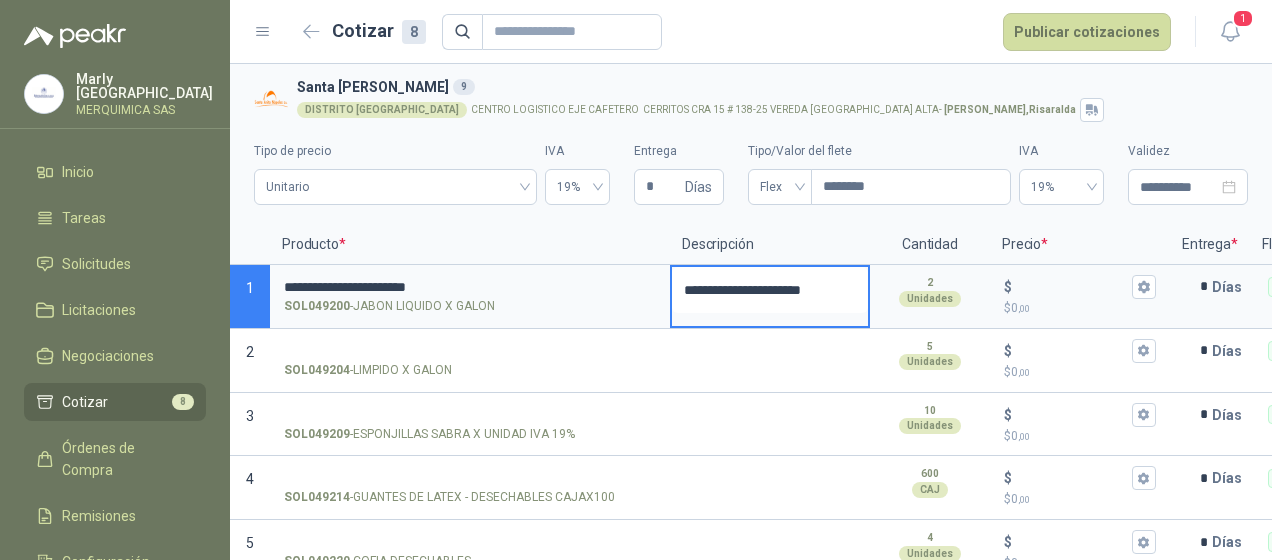 type 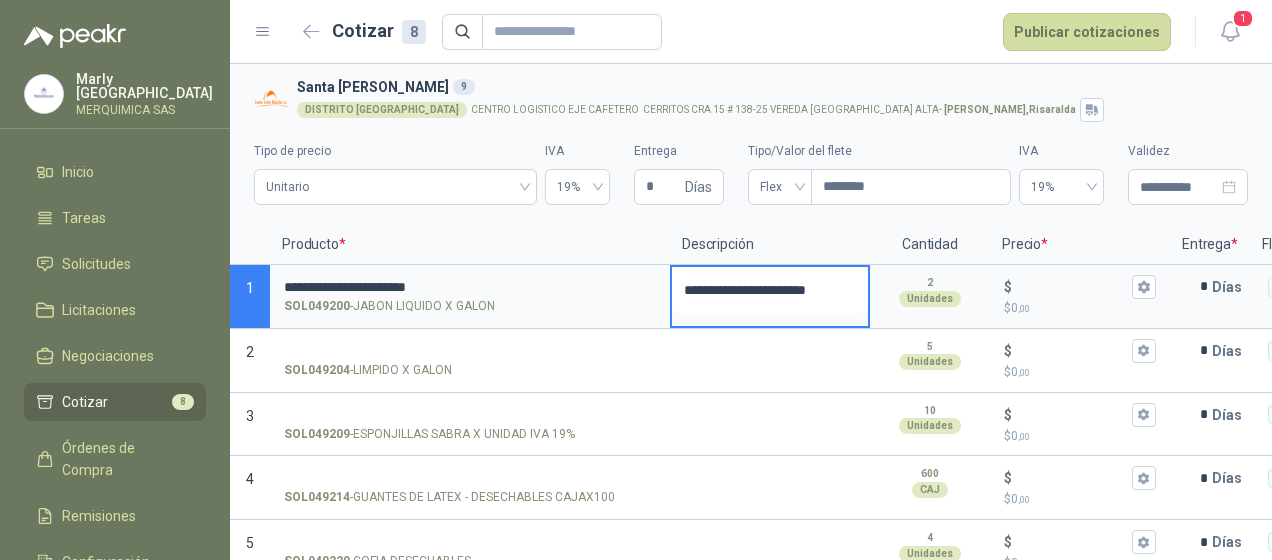 type on "**********" 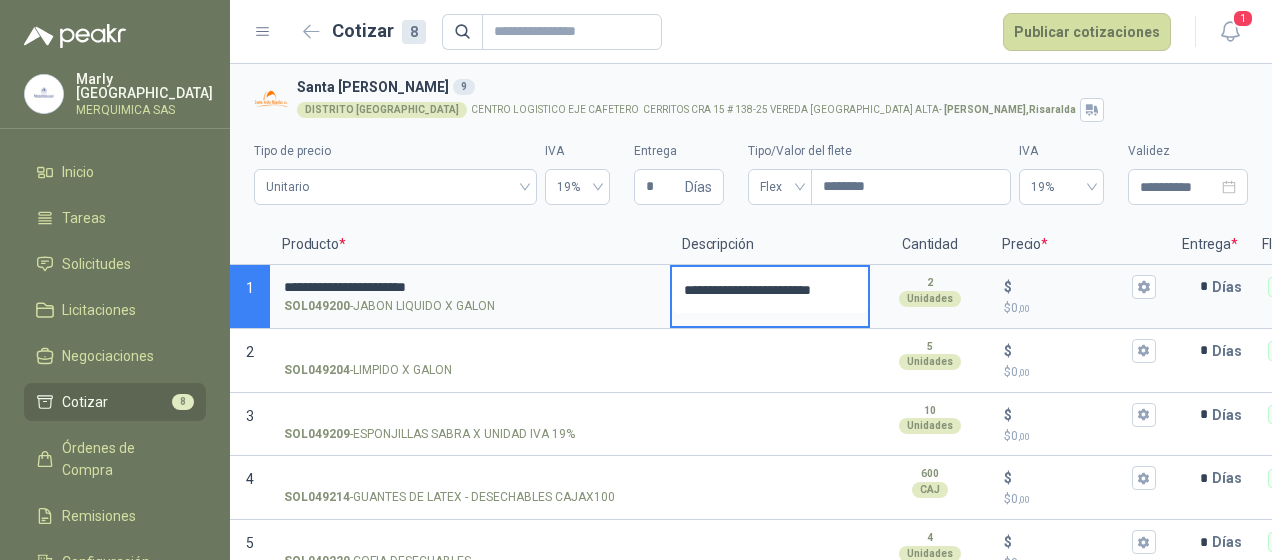 type 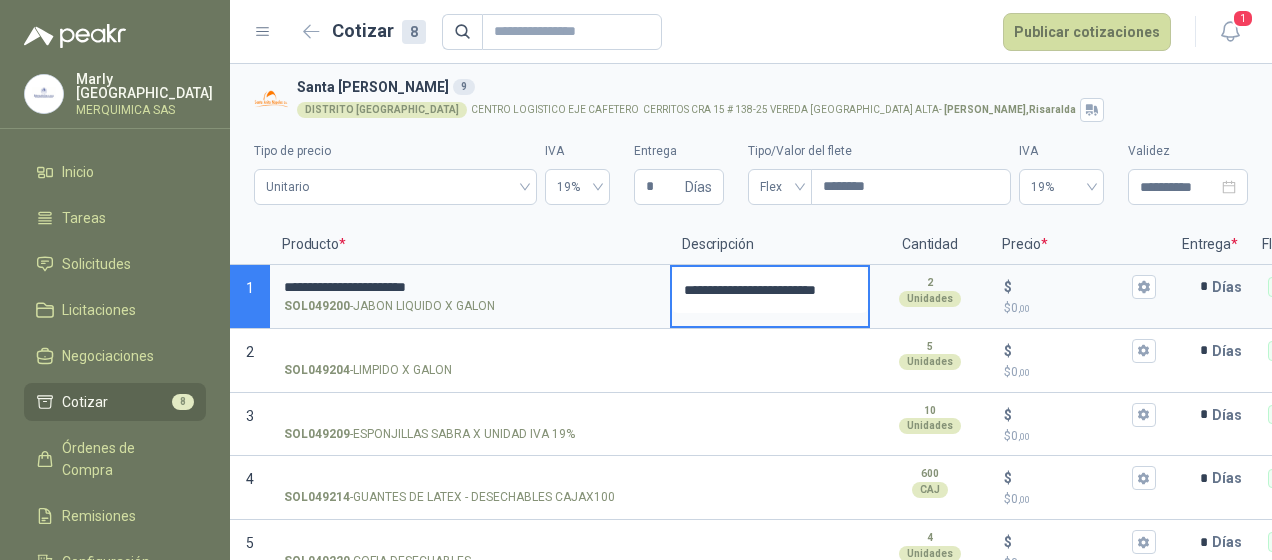 type 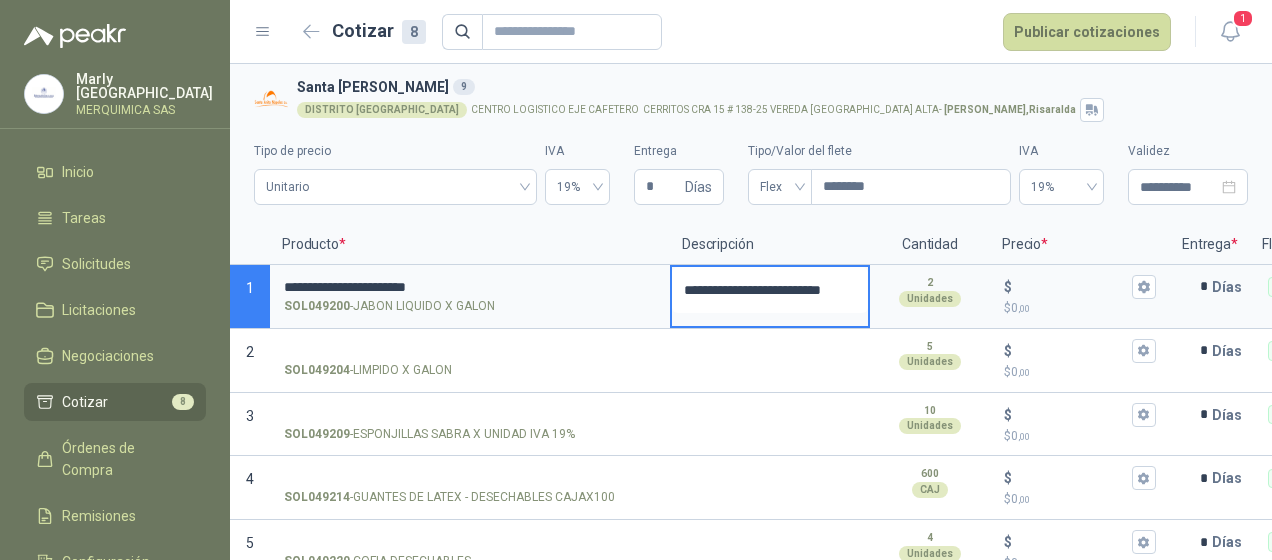type 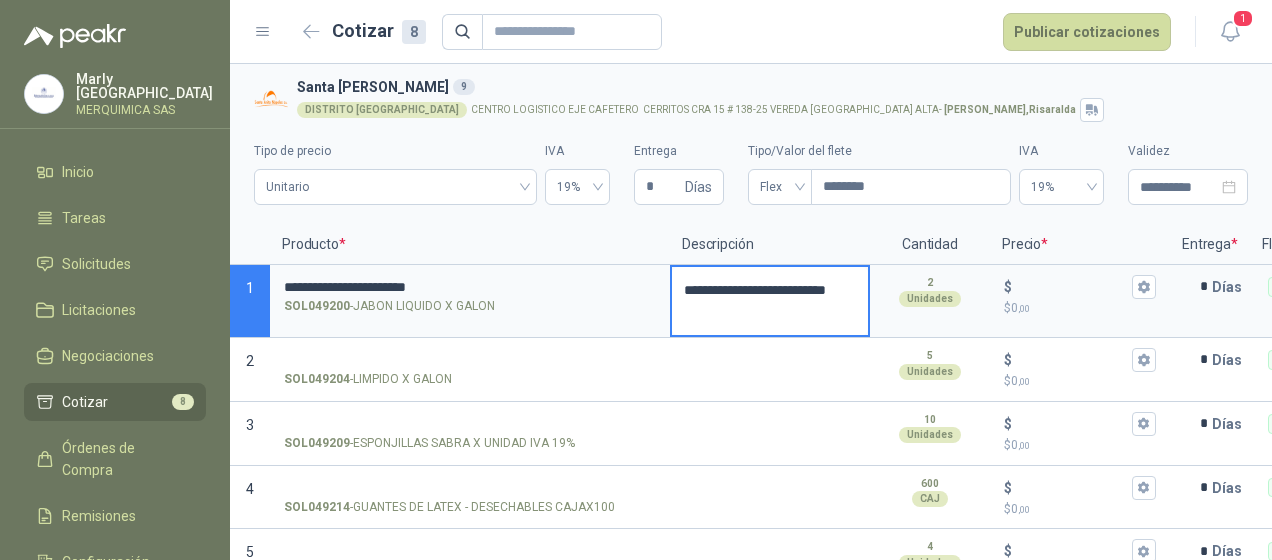 type on "**********" 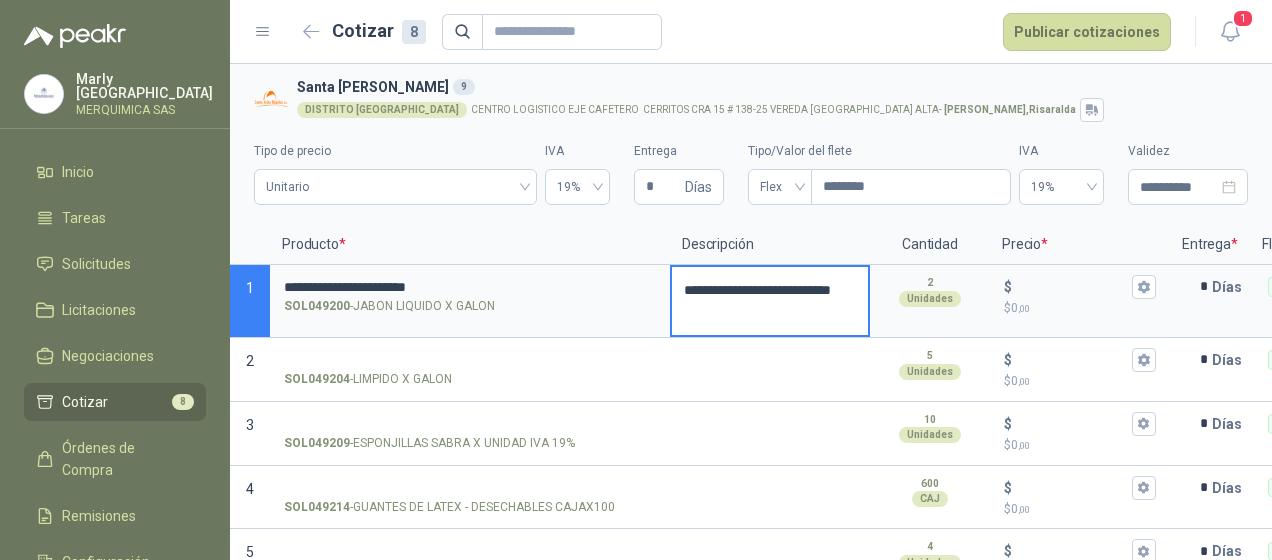 type 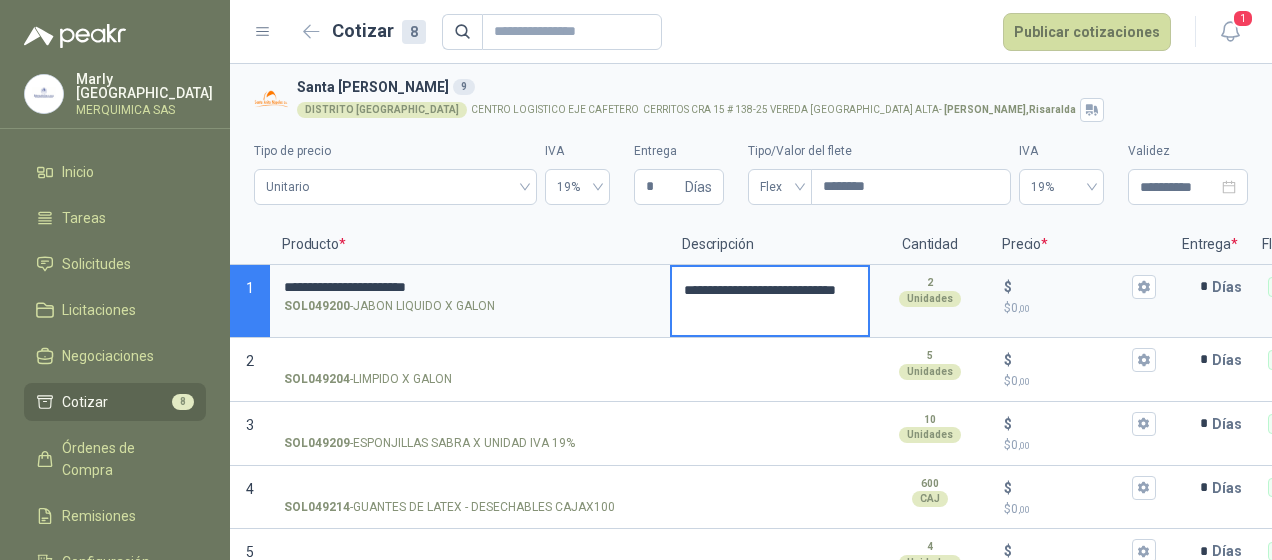 type 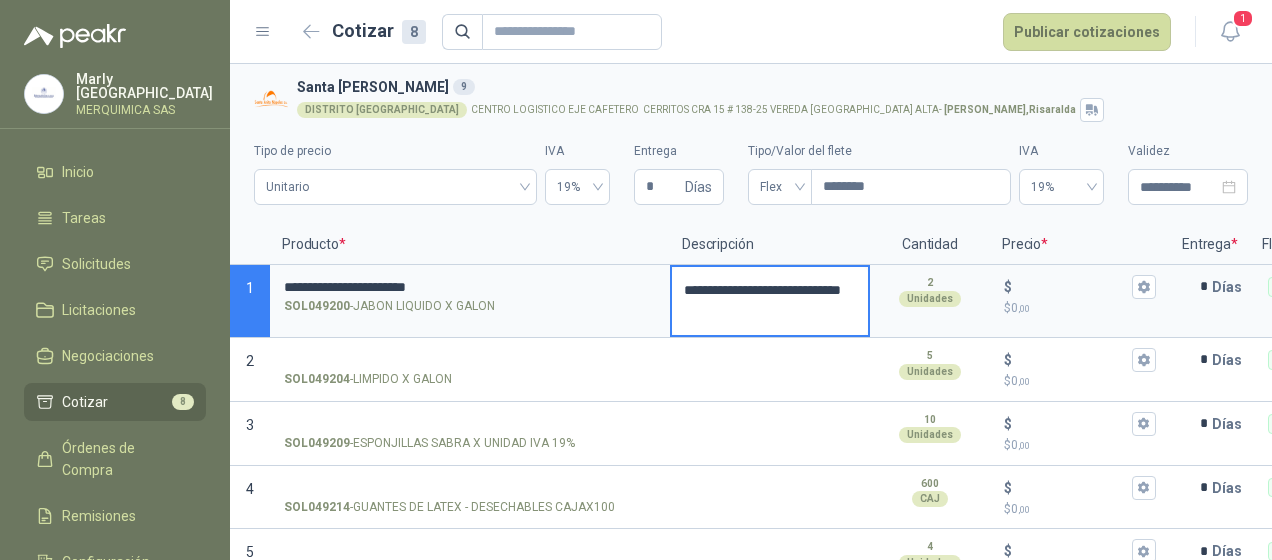 type 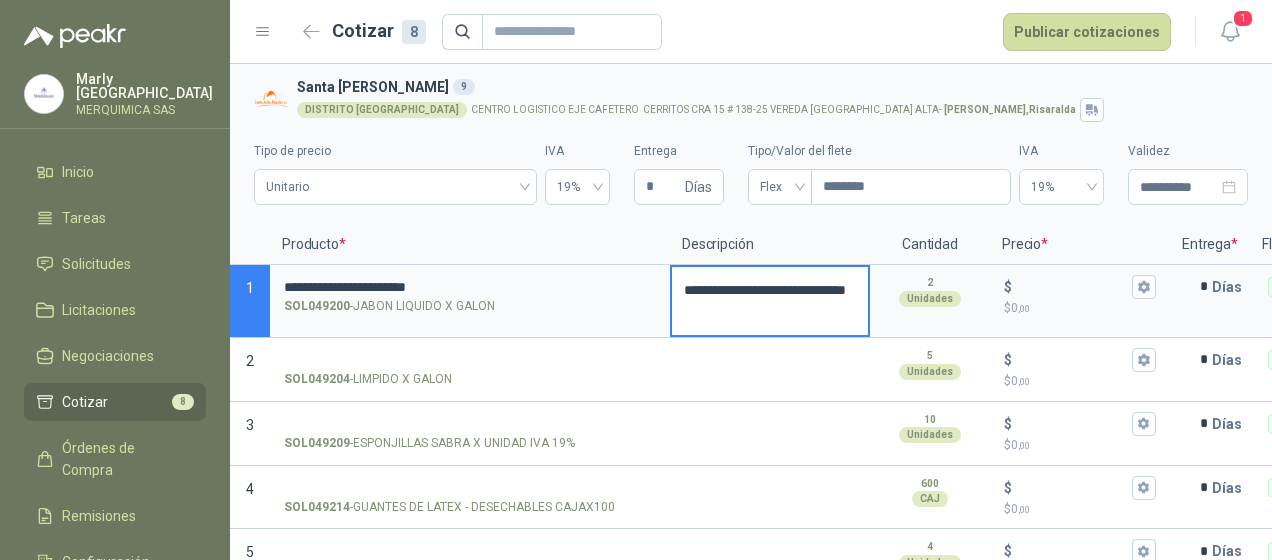 type 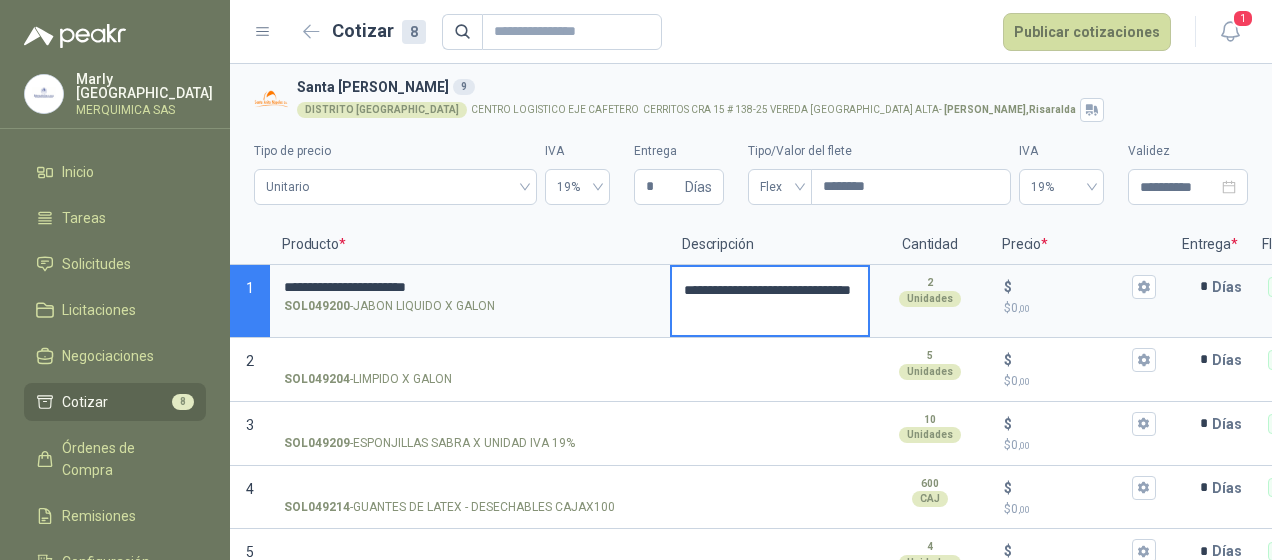 type 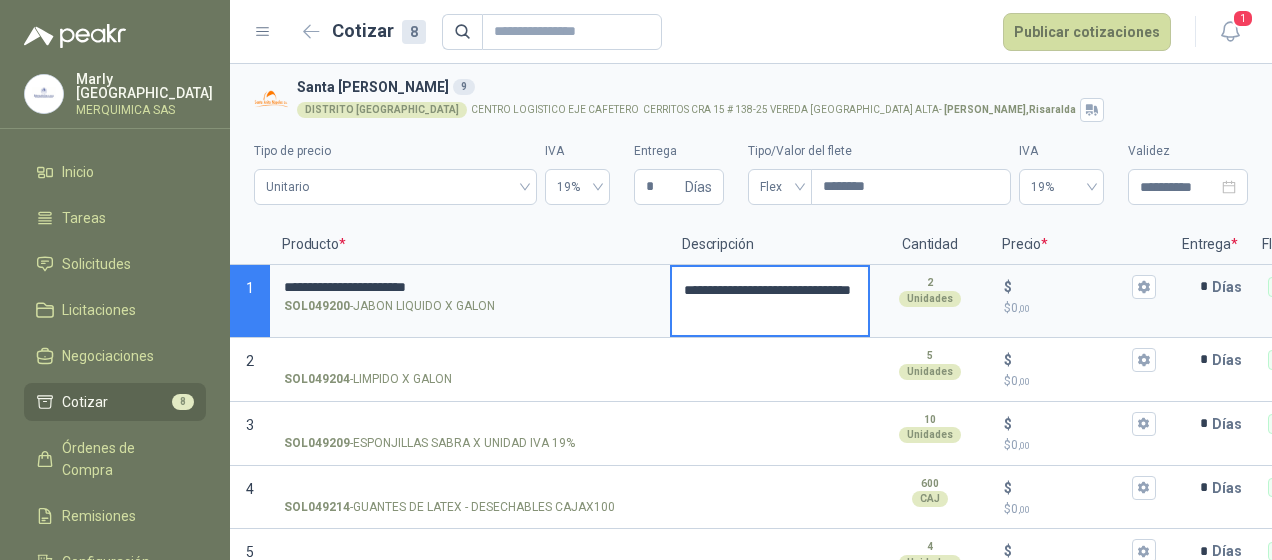 type on "**********" 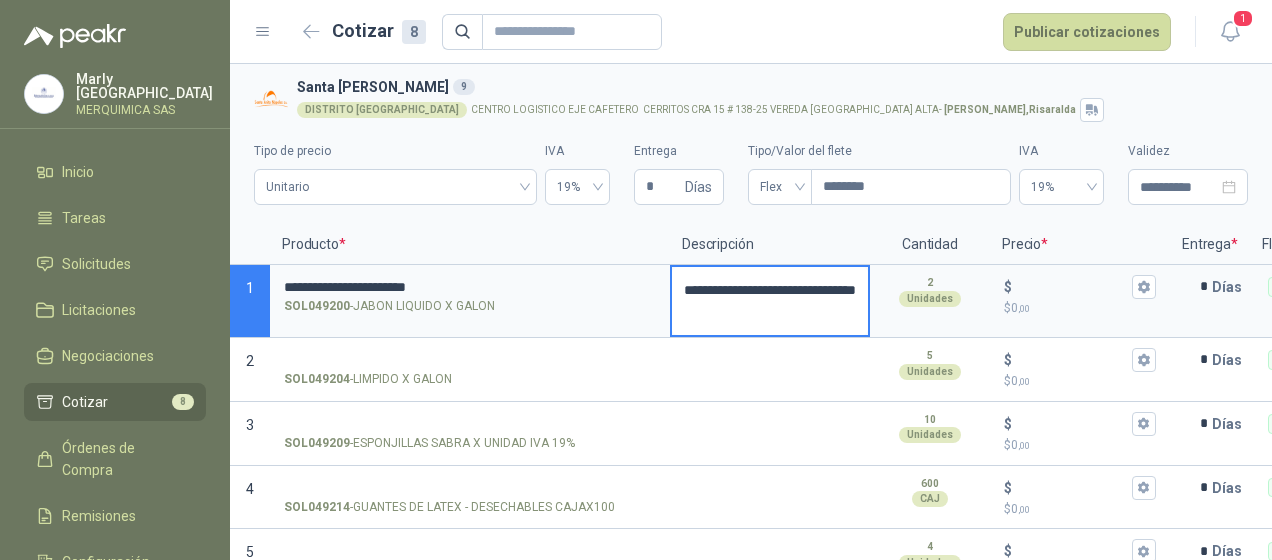 type 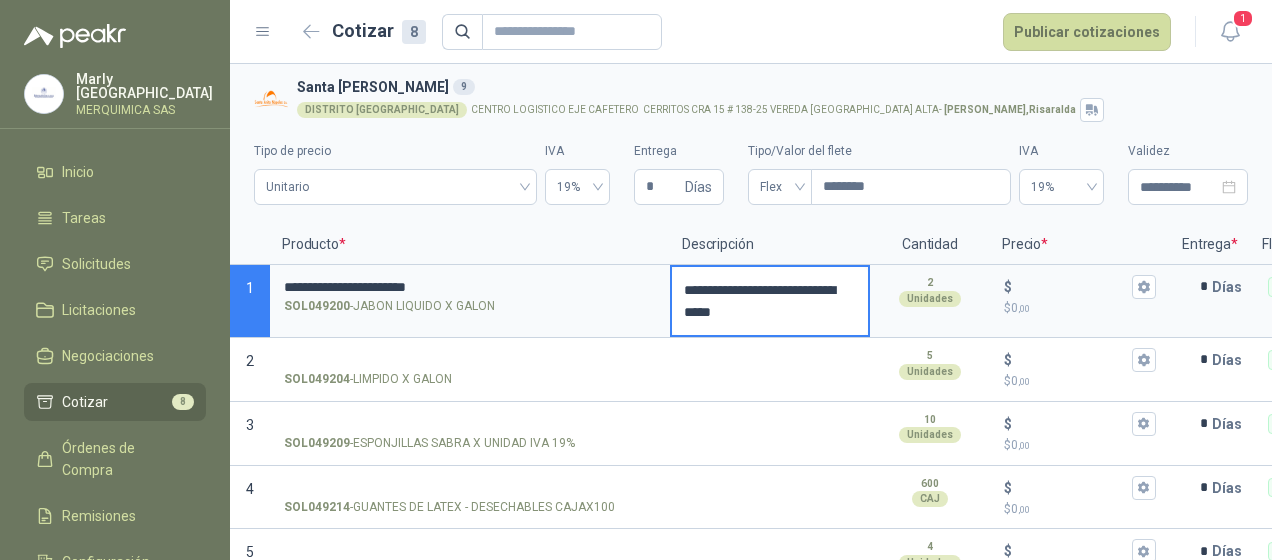 type 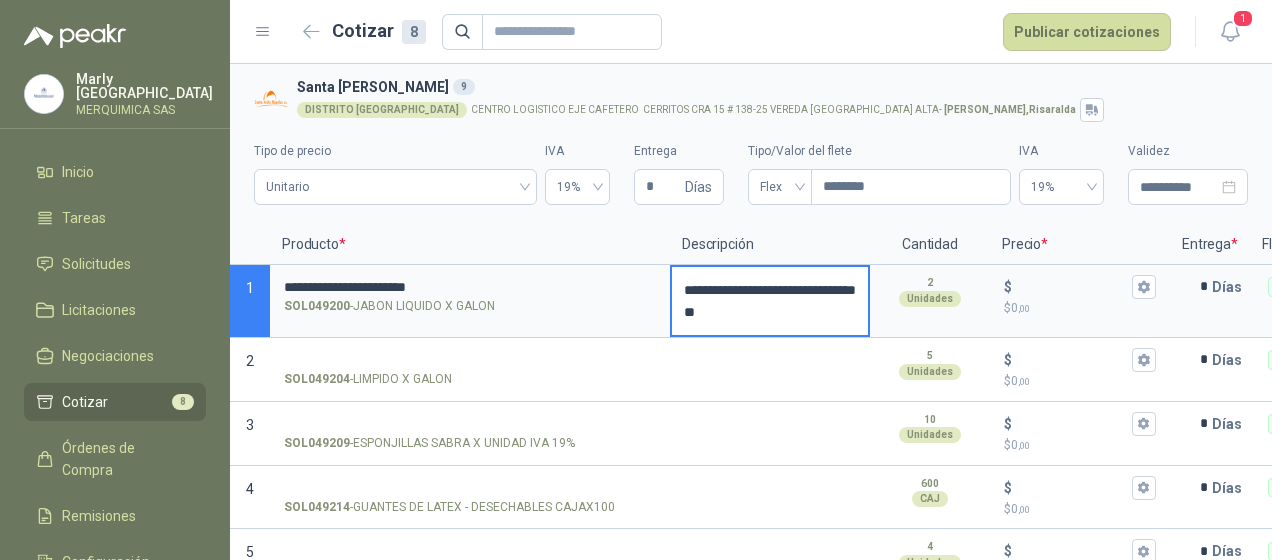 type 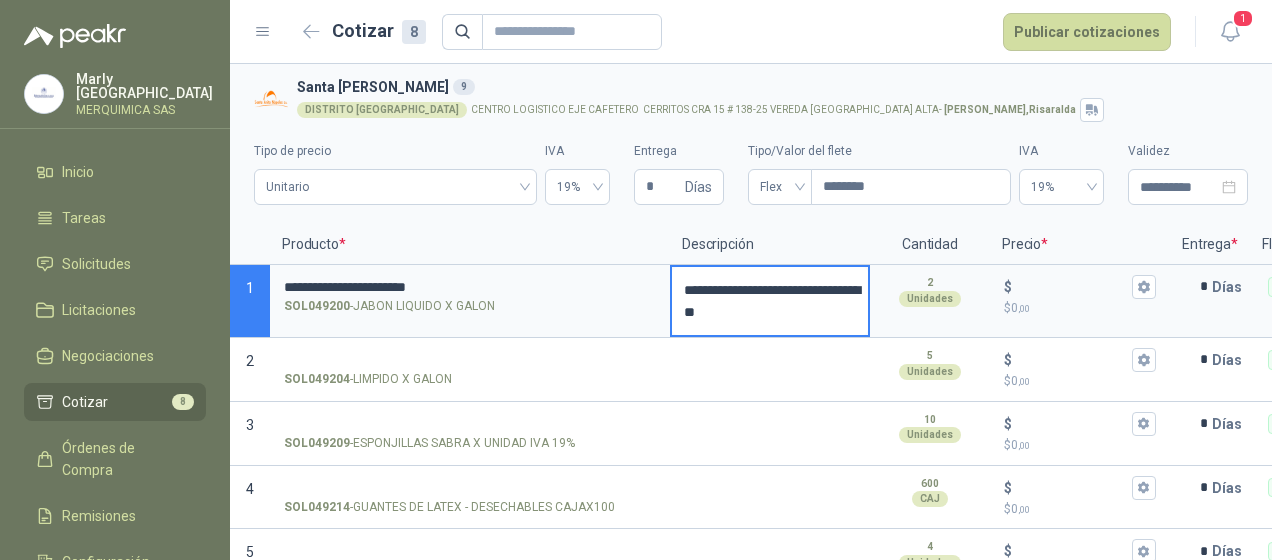 type 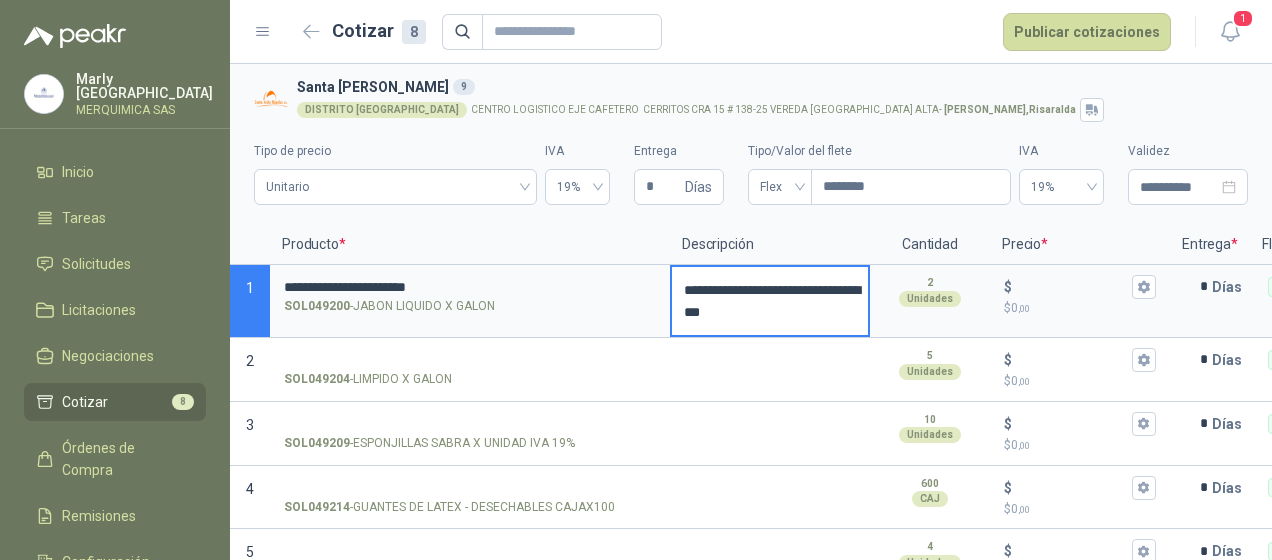 type 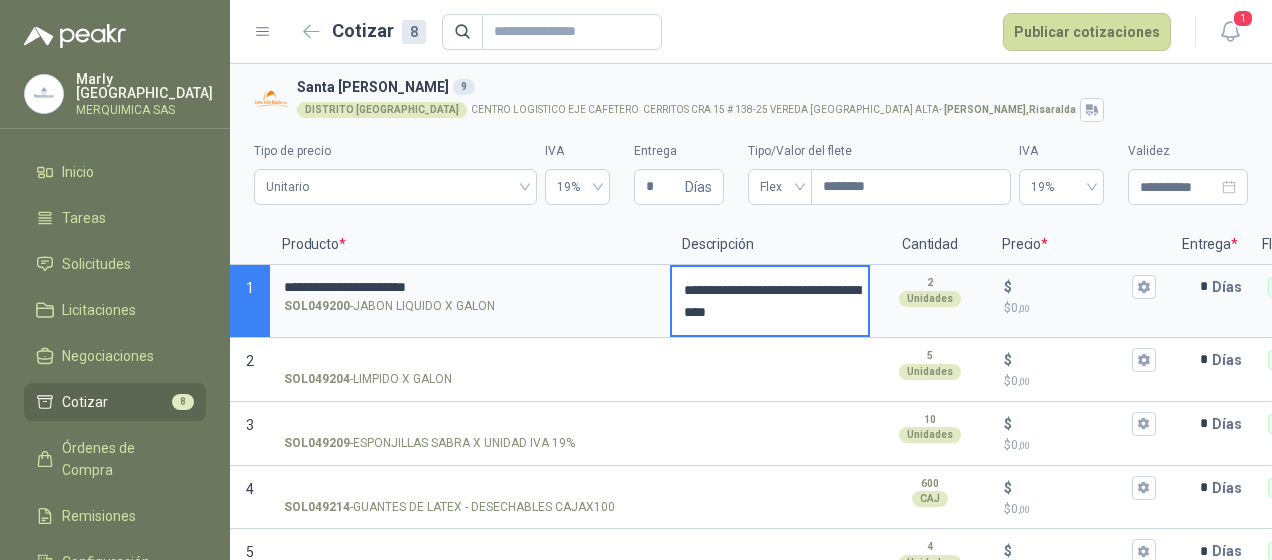 type 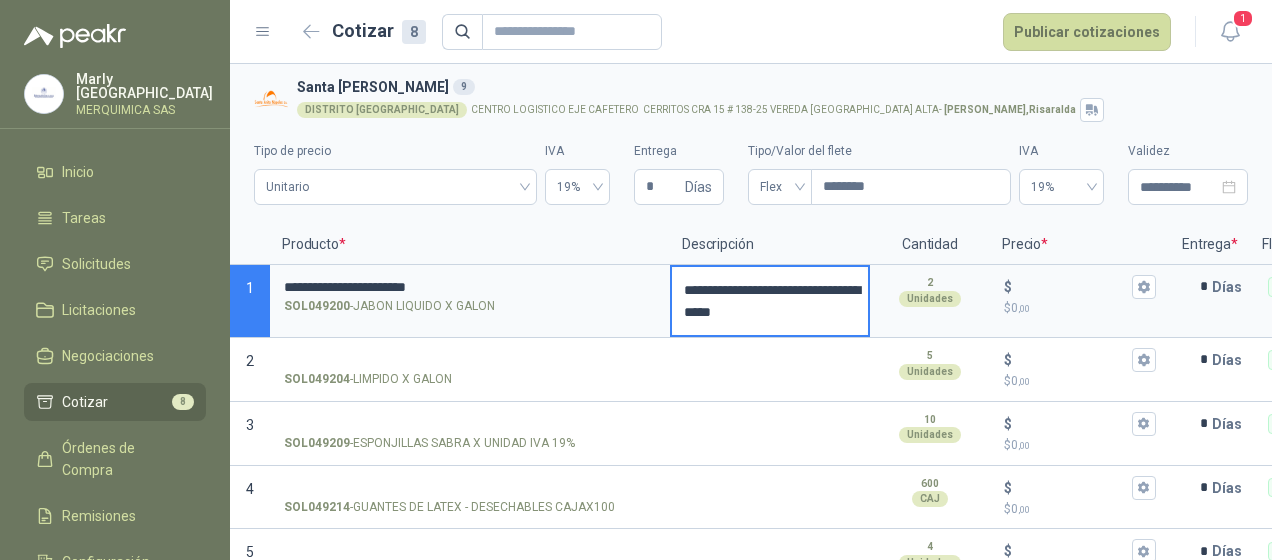type 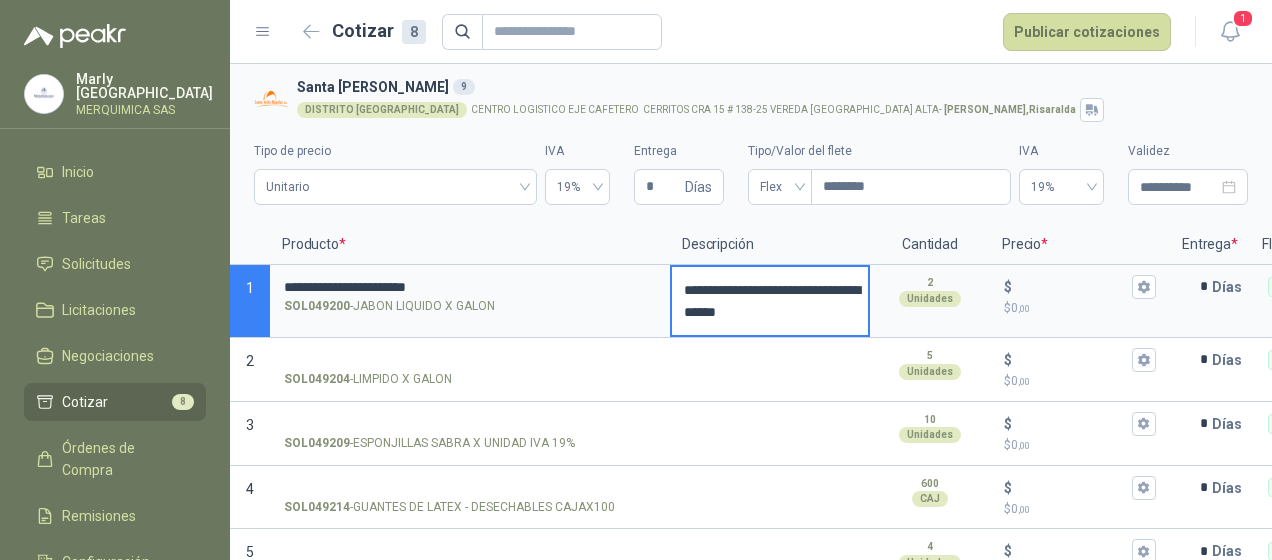 type 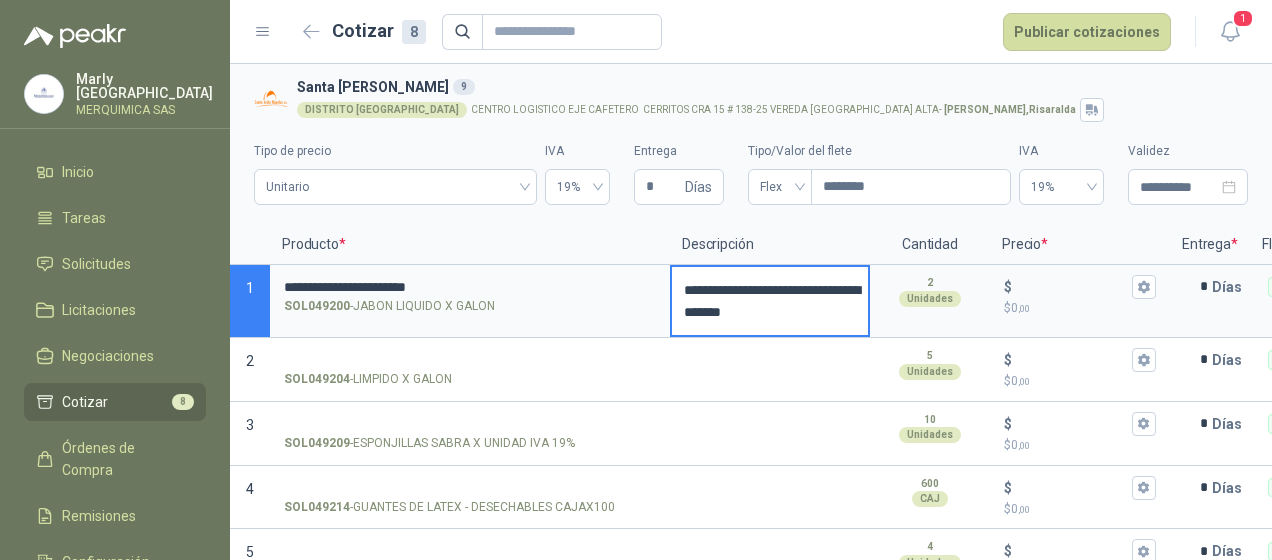 type on "**********" 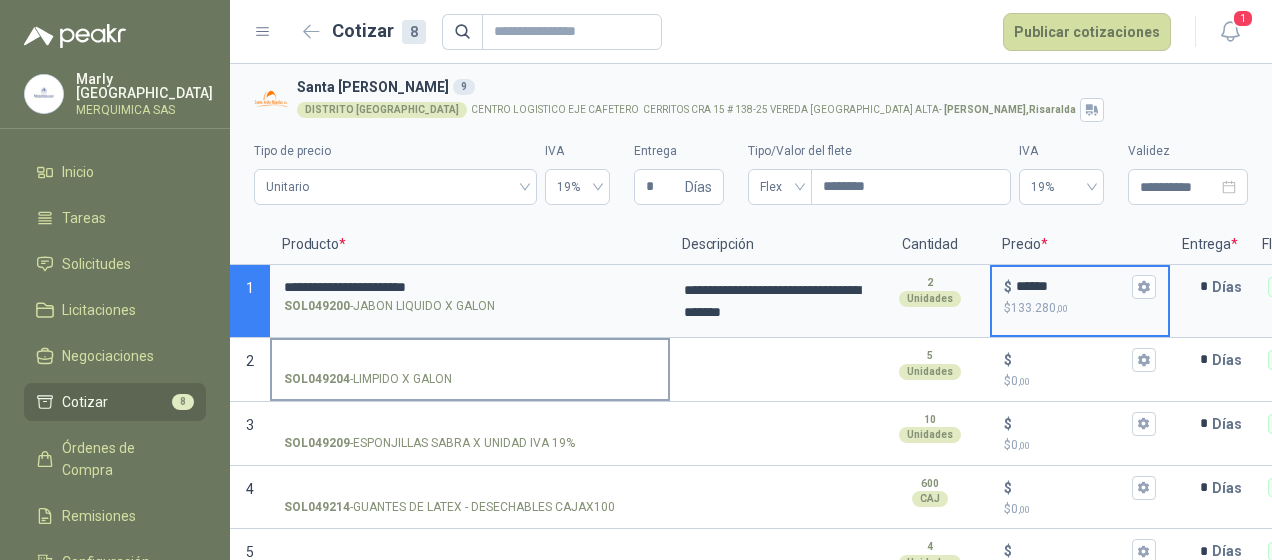 type on "******" 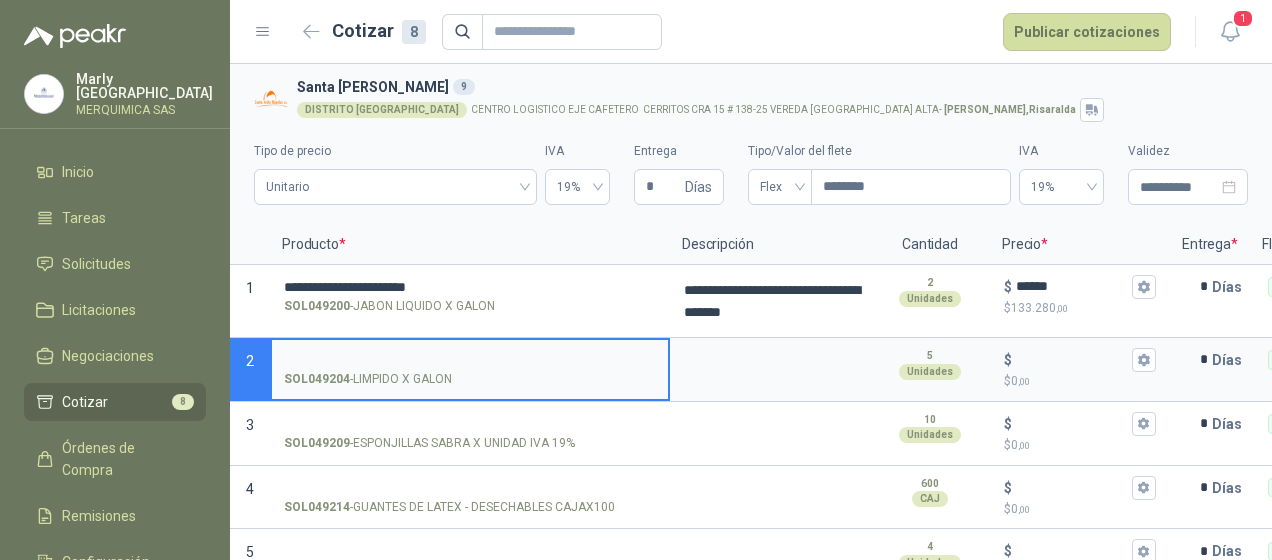 click on "SOL049204  -  LIMPIDO  X GALON" at bounding box center (470, 360) 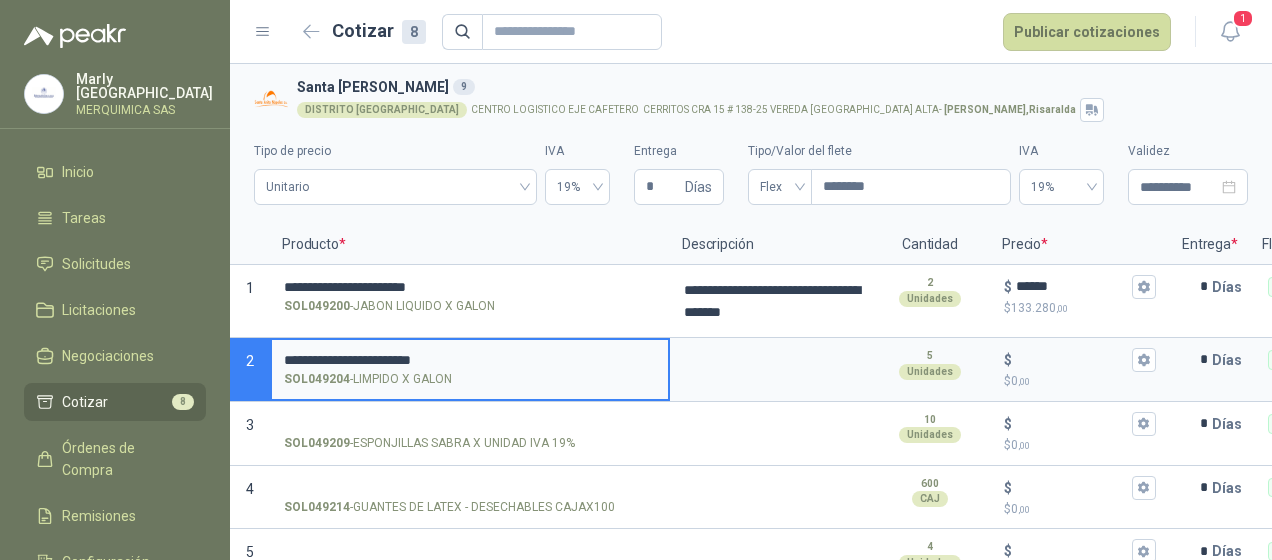 type on "**********" 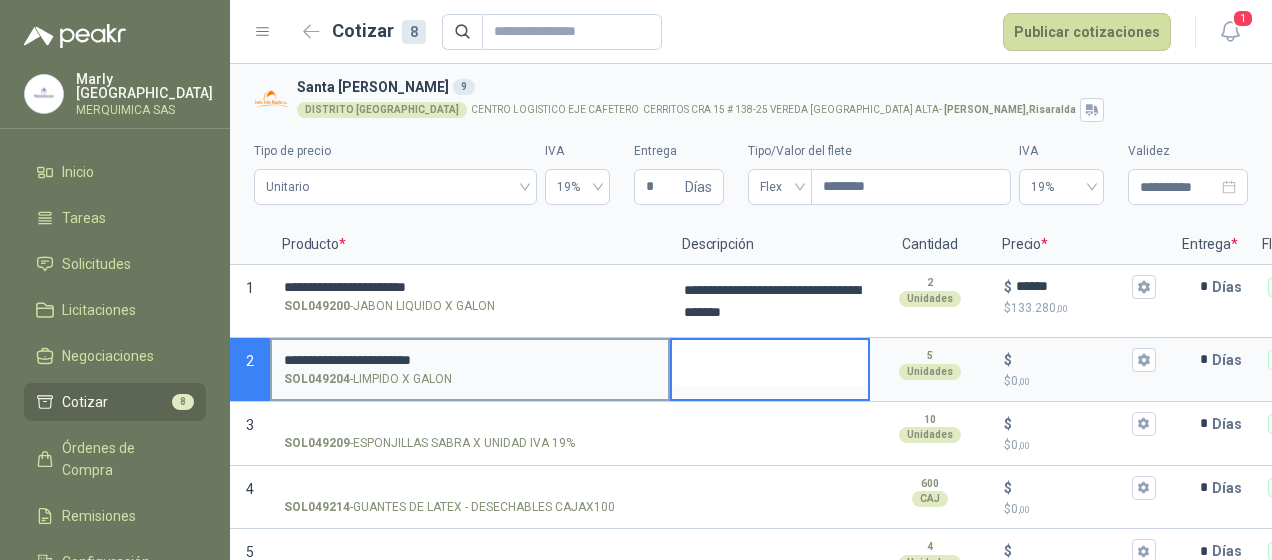 type 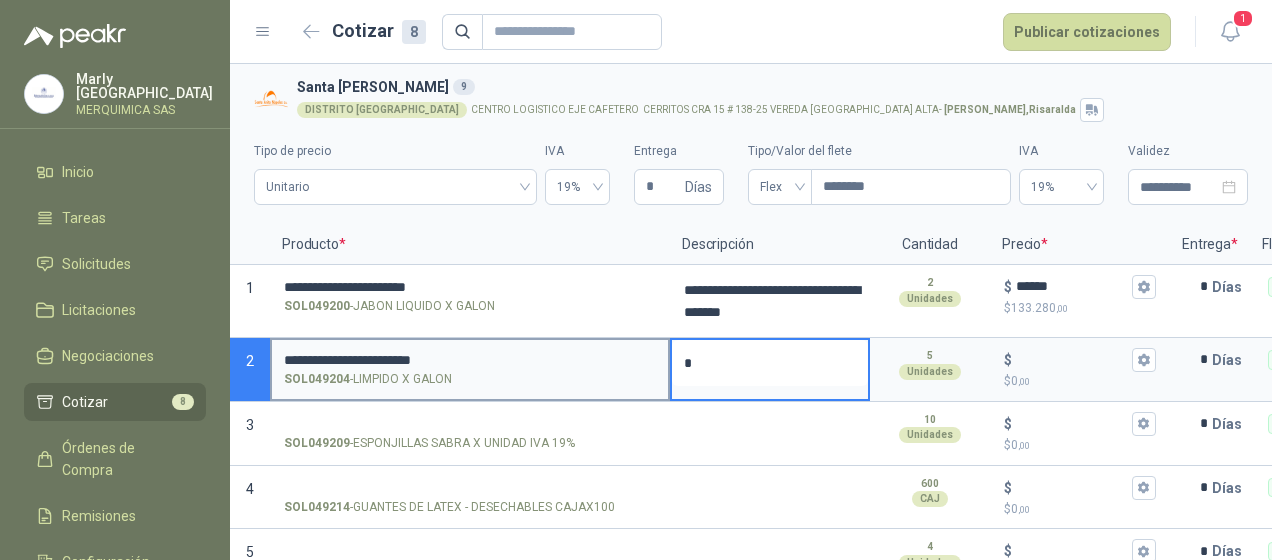 type 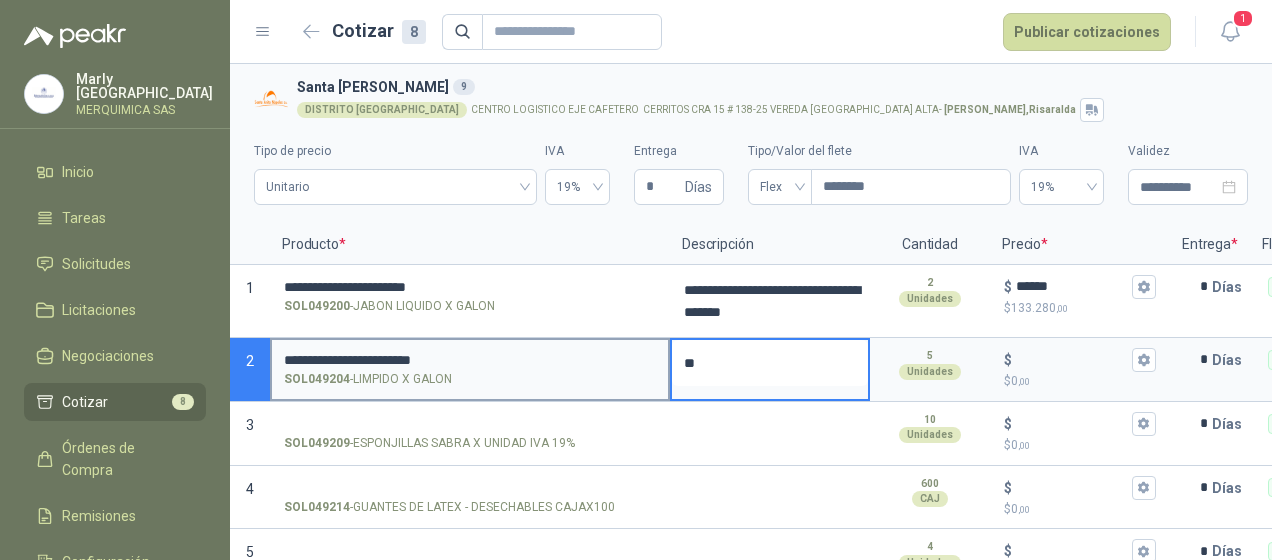type 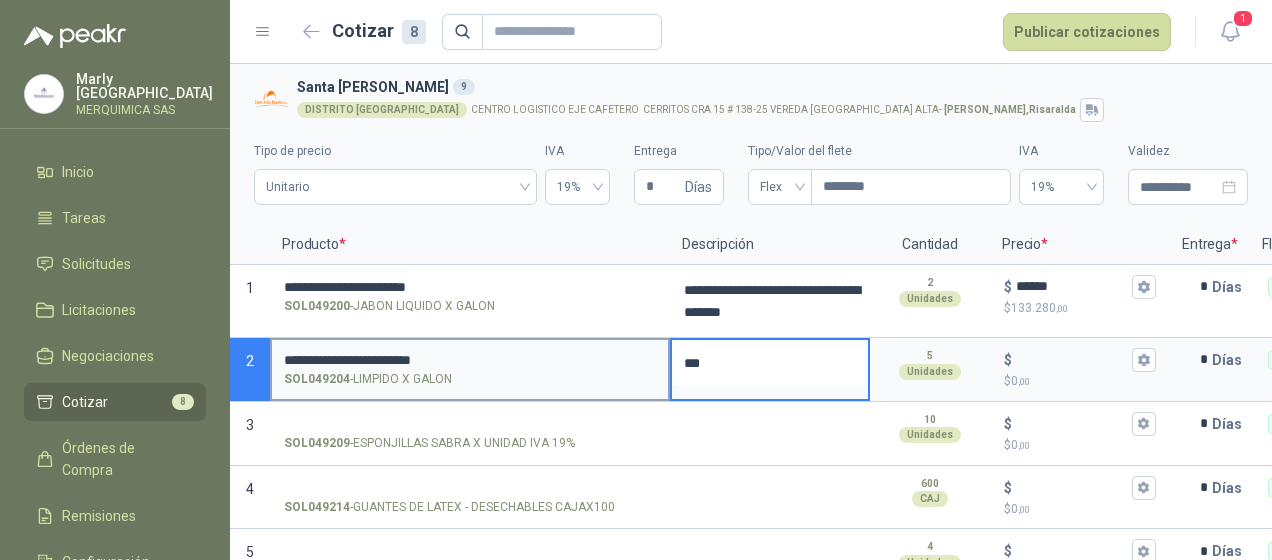 type 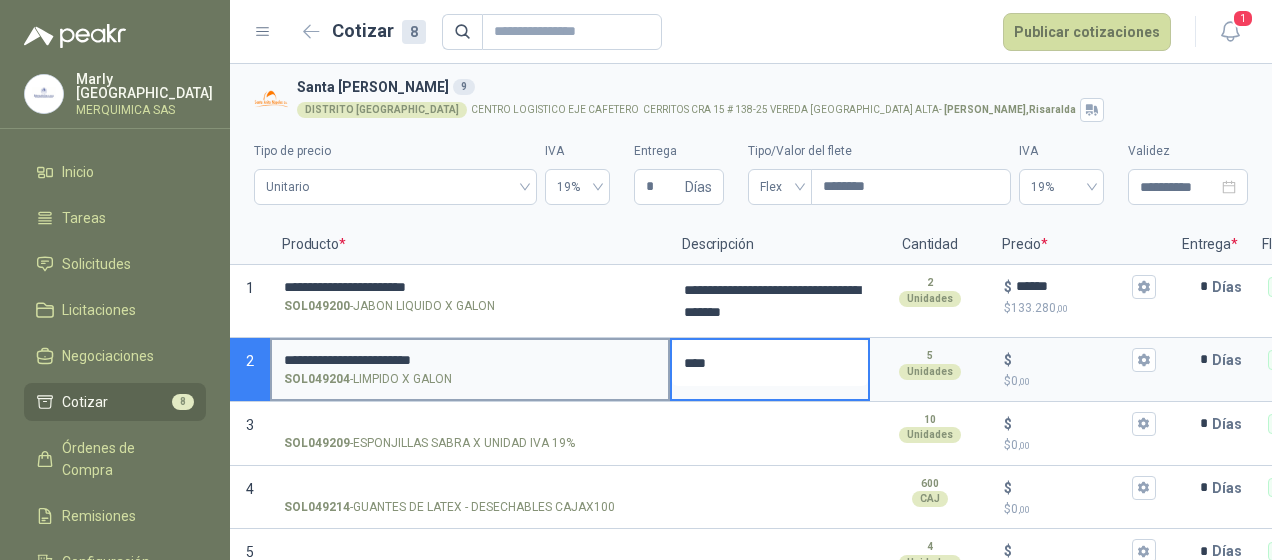 type 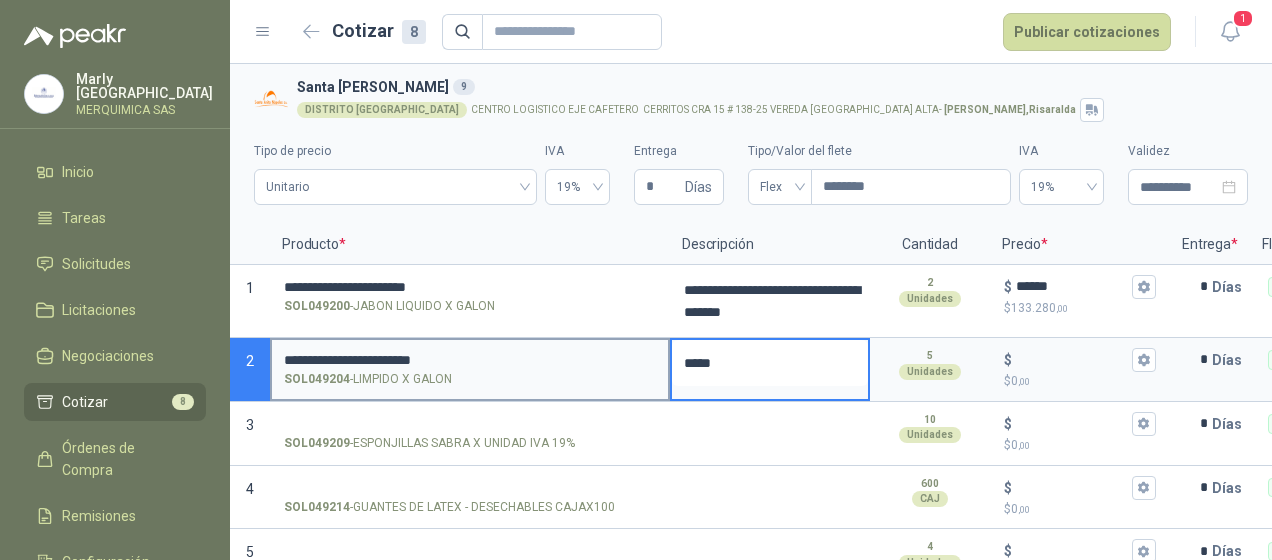 type 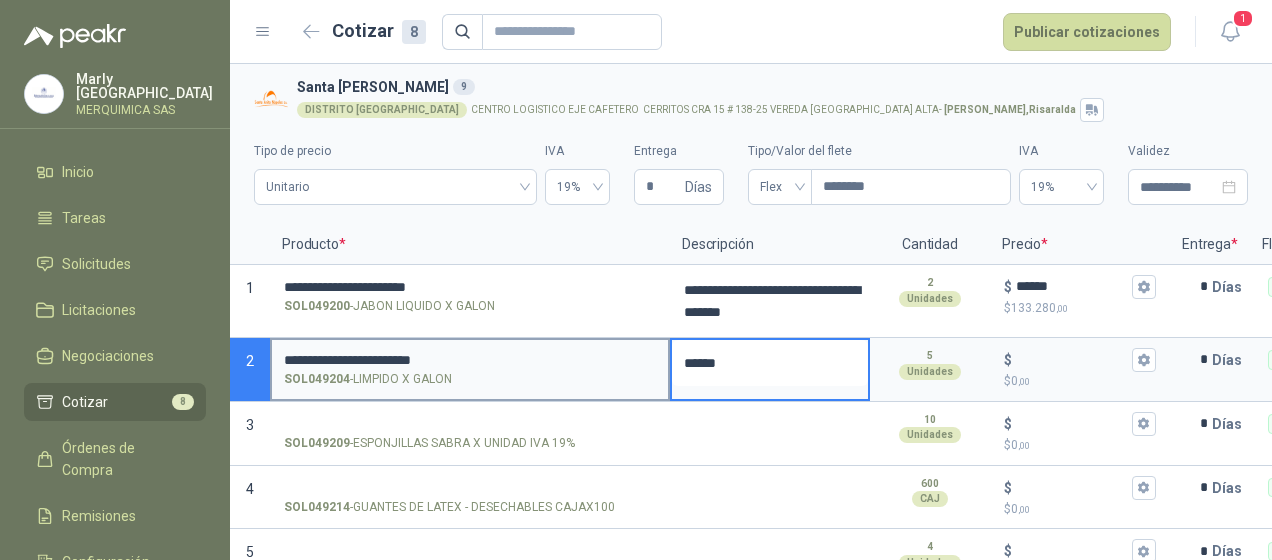 type 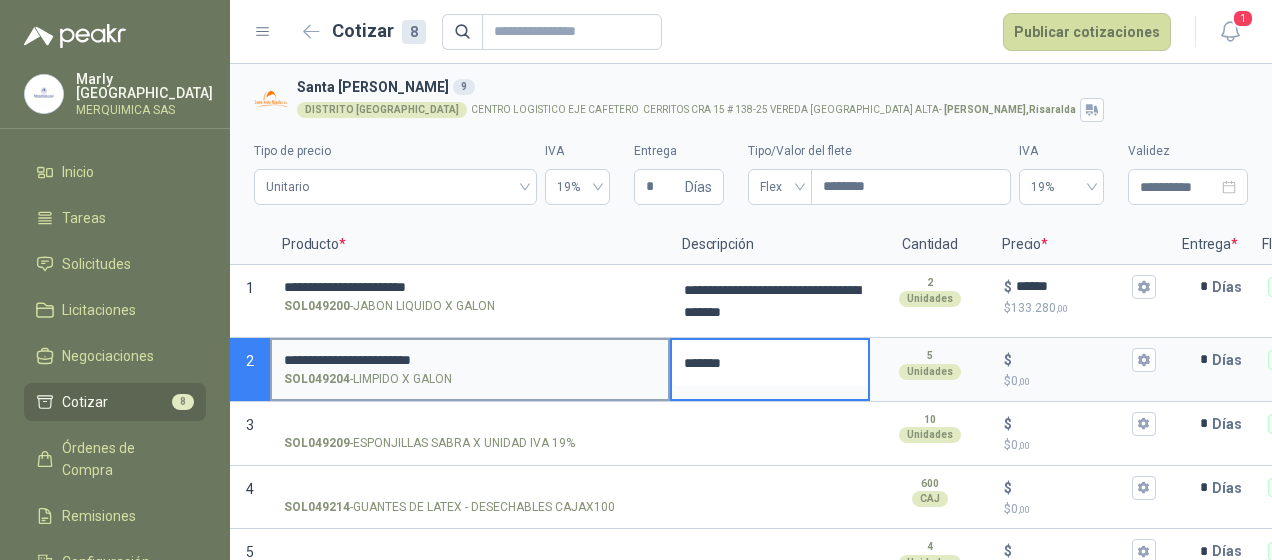 type 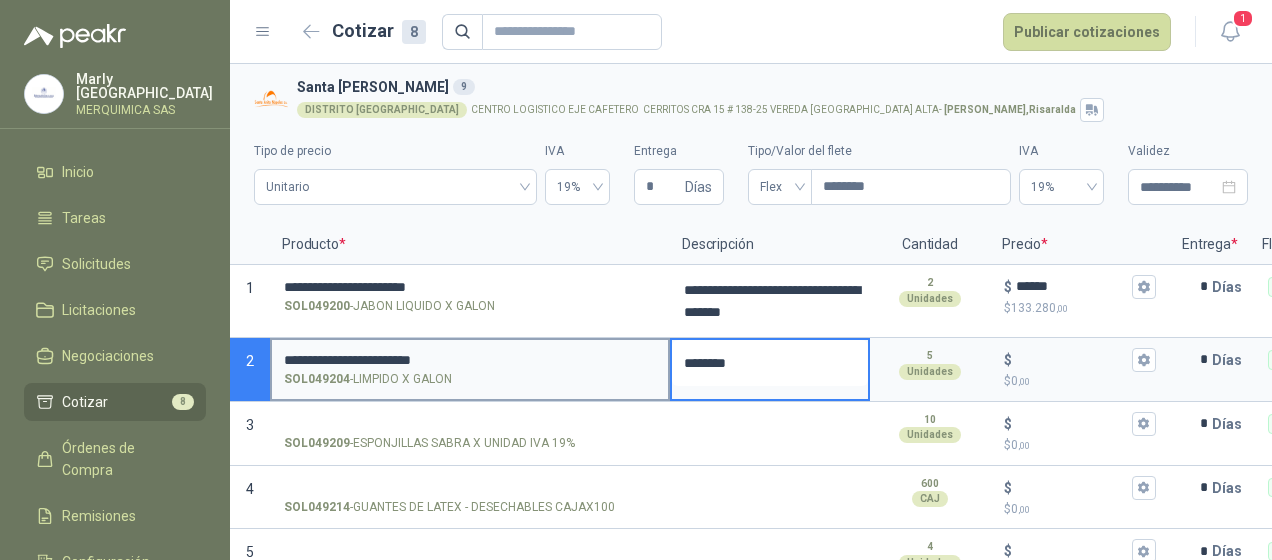 type 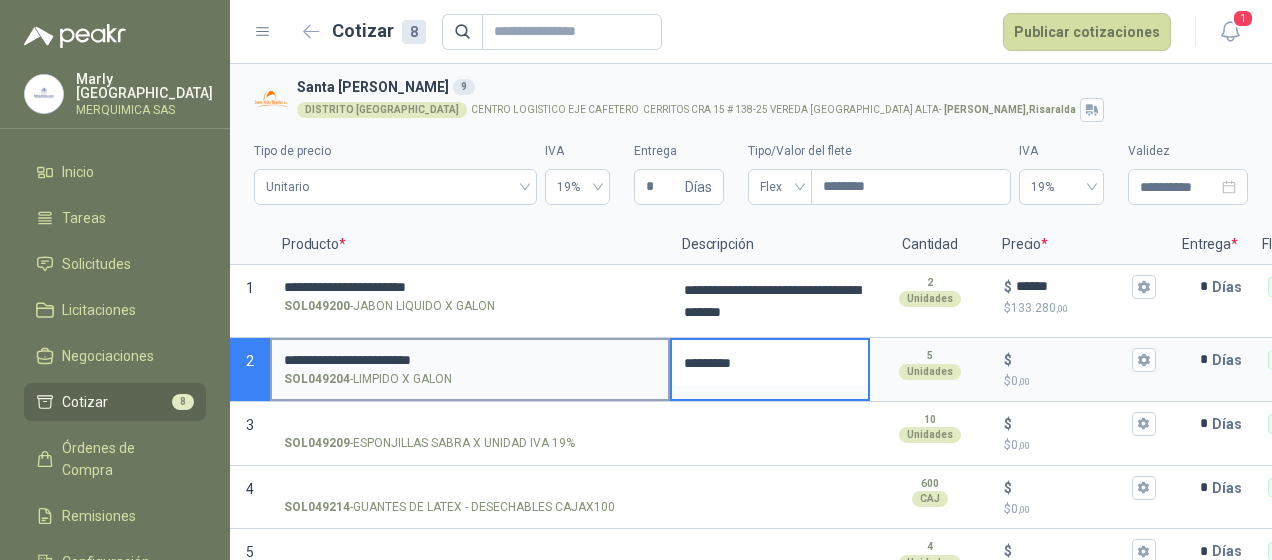 type 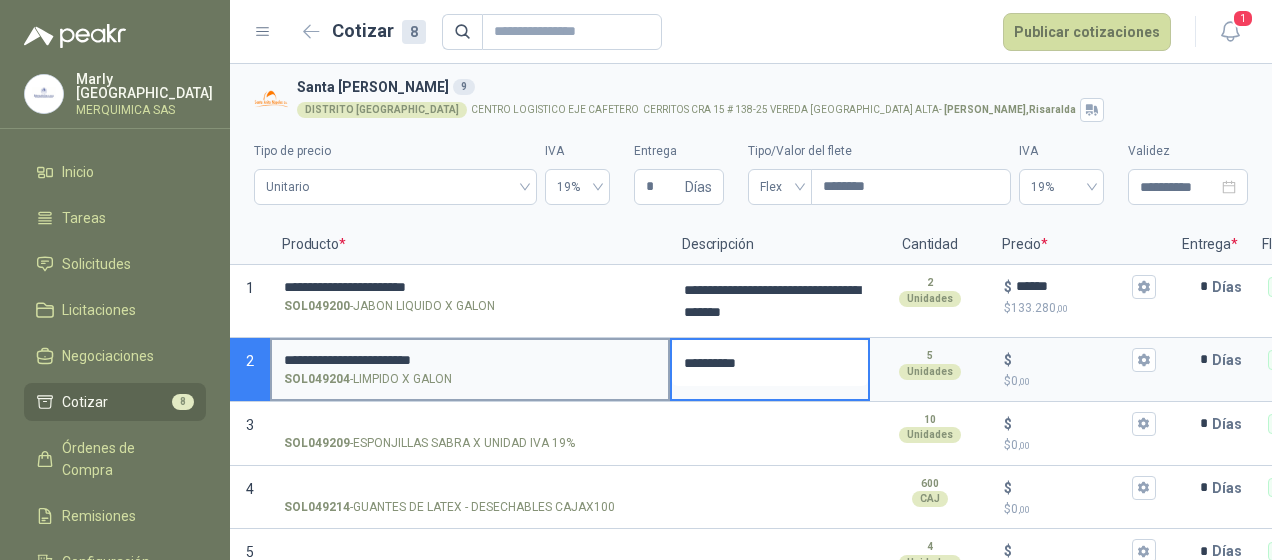 type 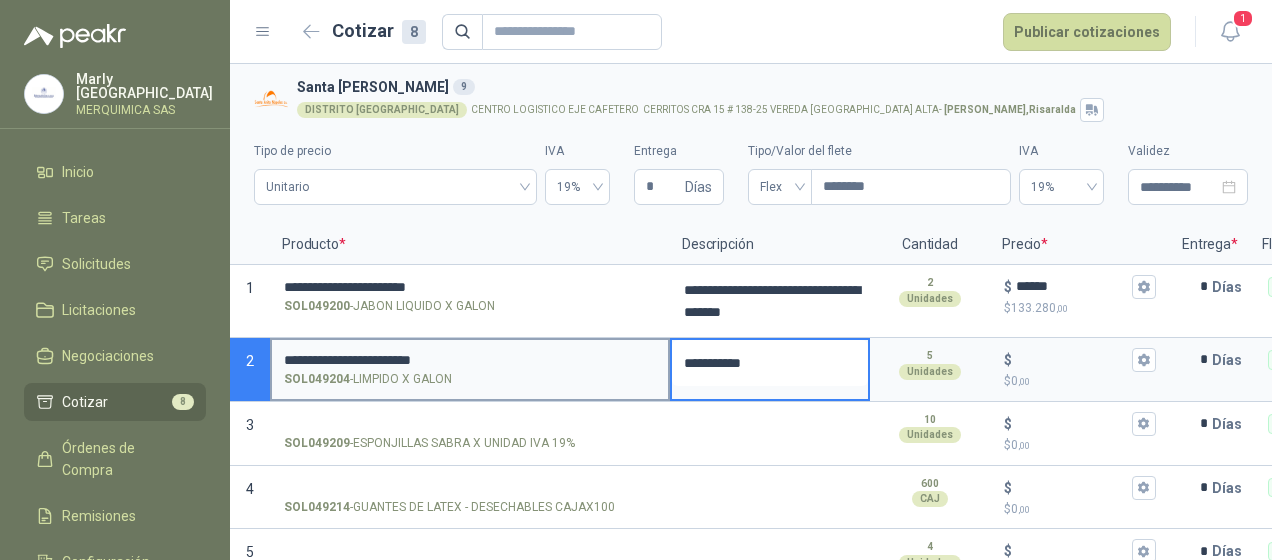 type 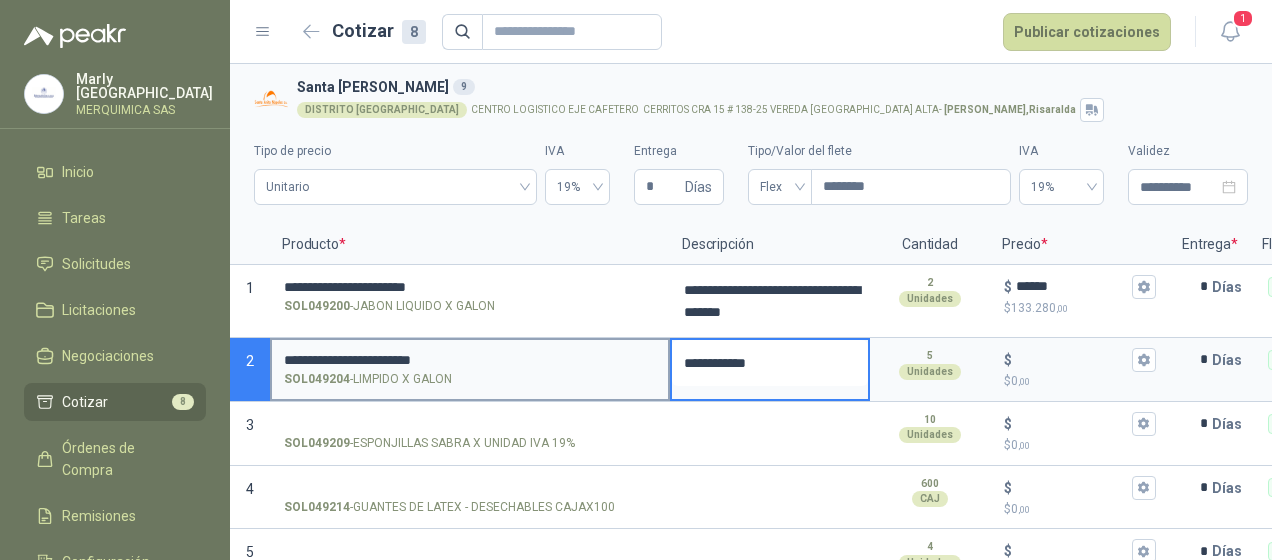 type 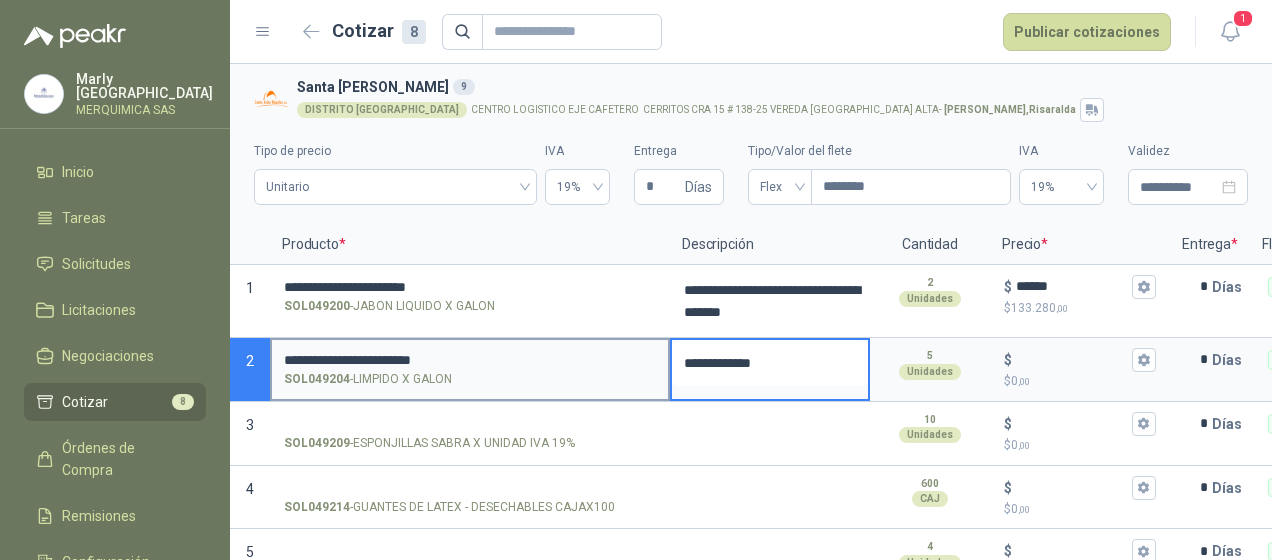 type 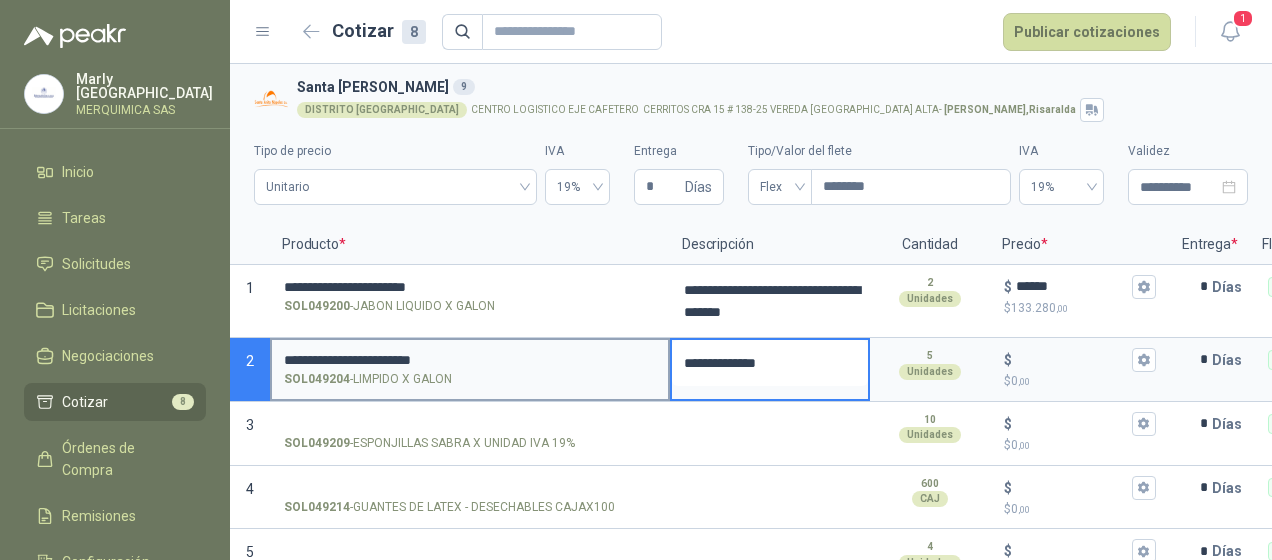 type 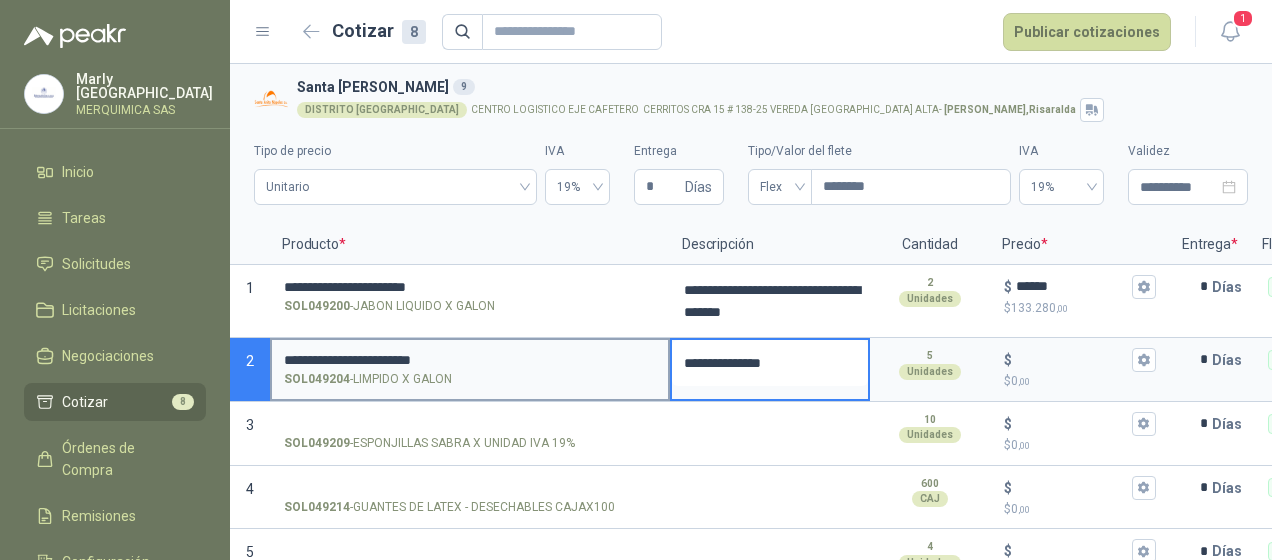 type 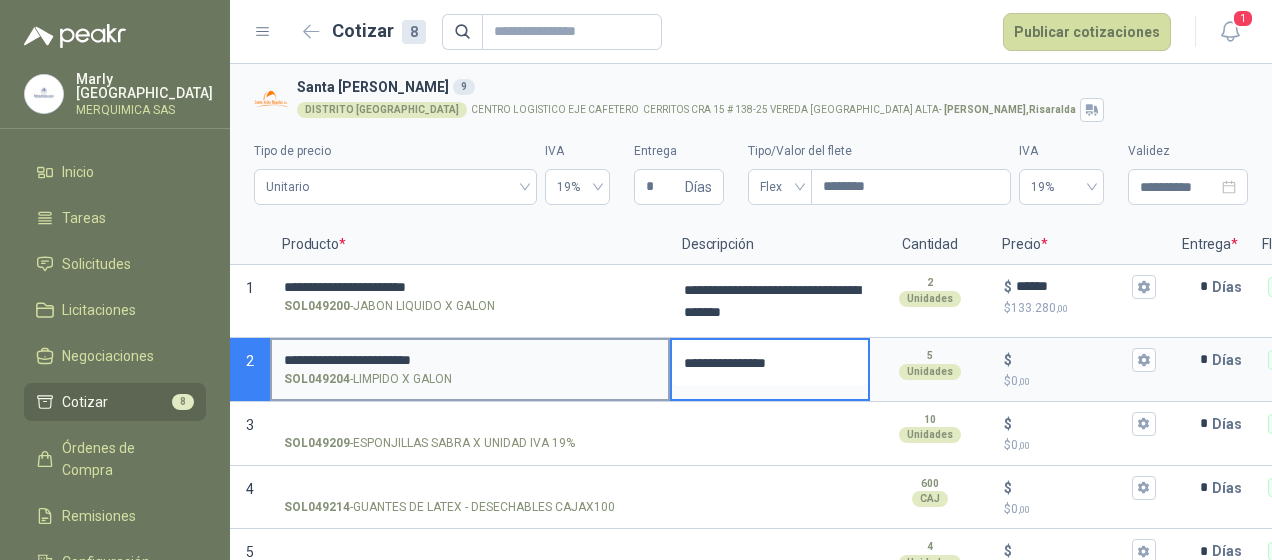 type 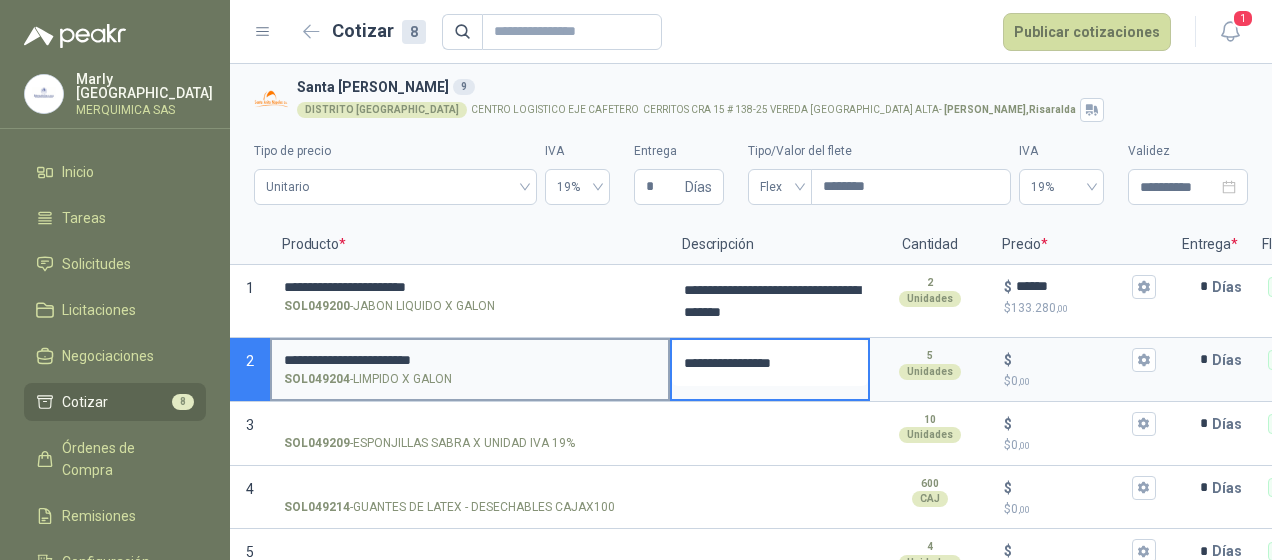 type 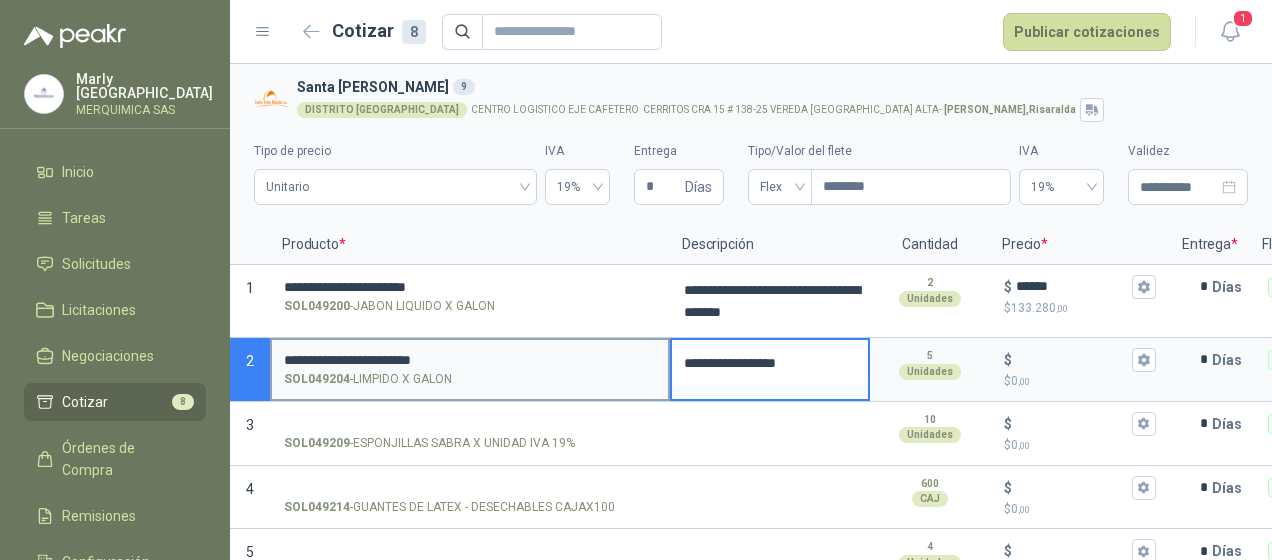 type 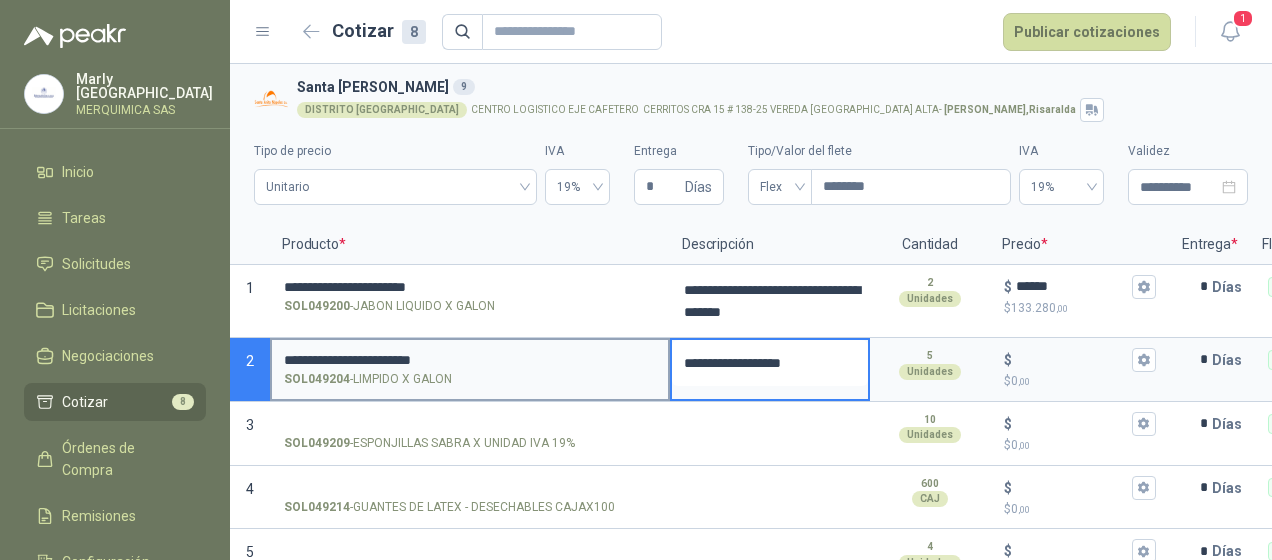 type 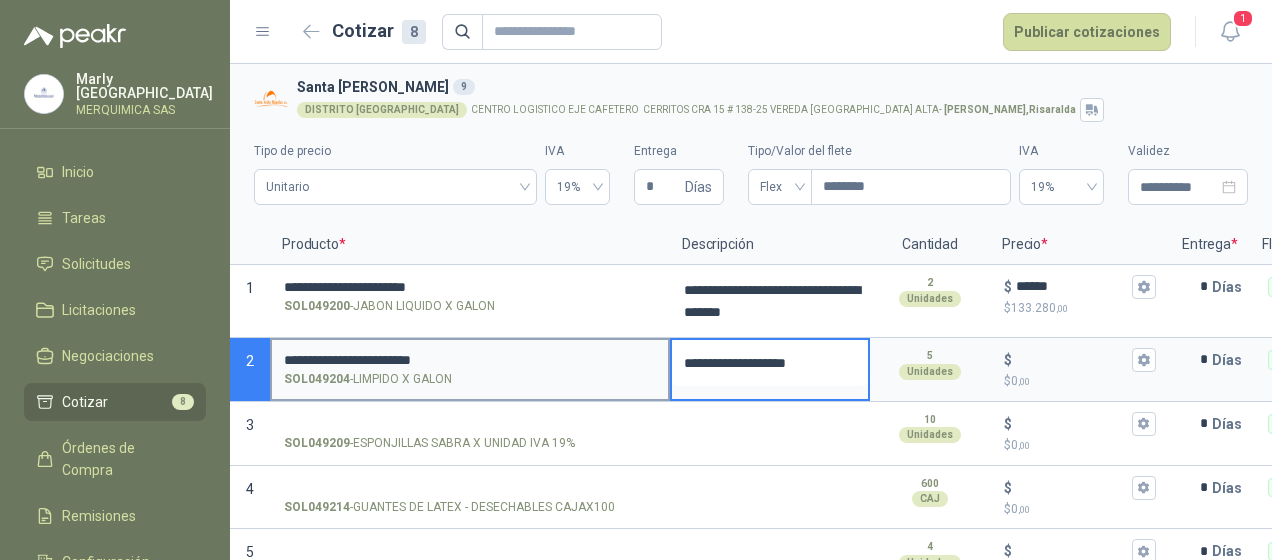 type 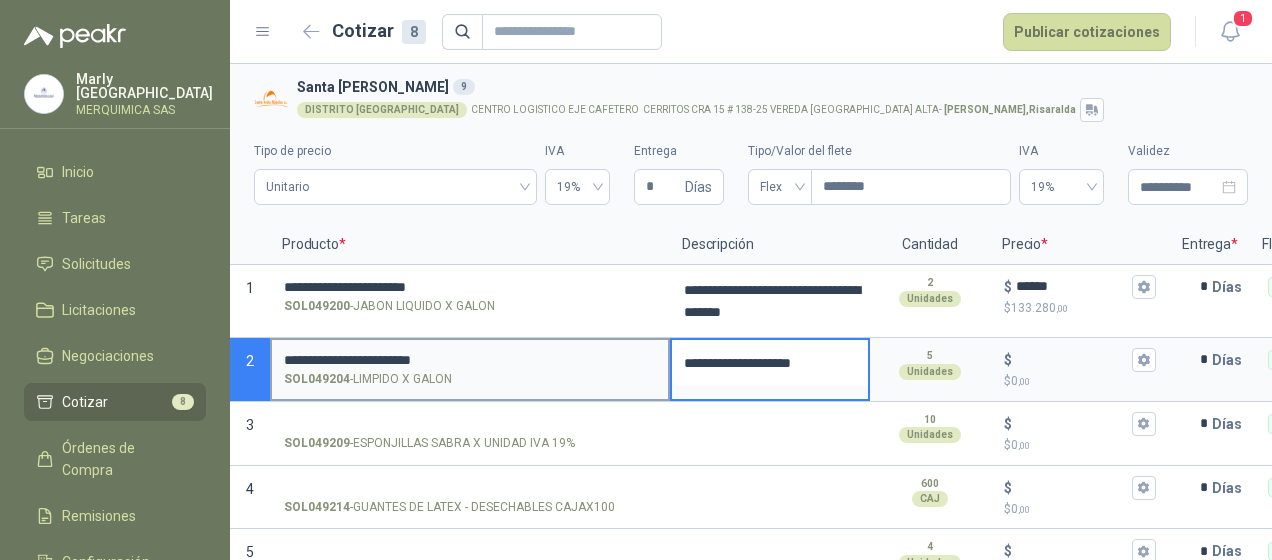 type 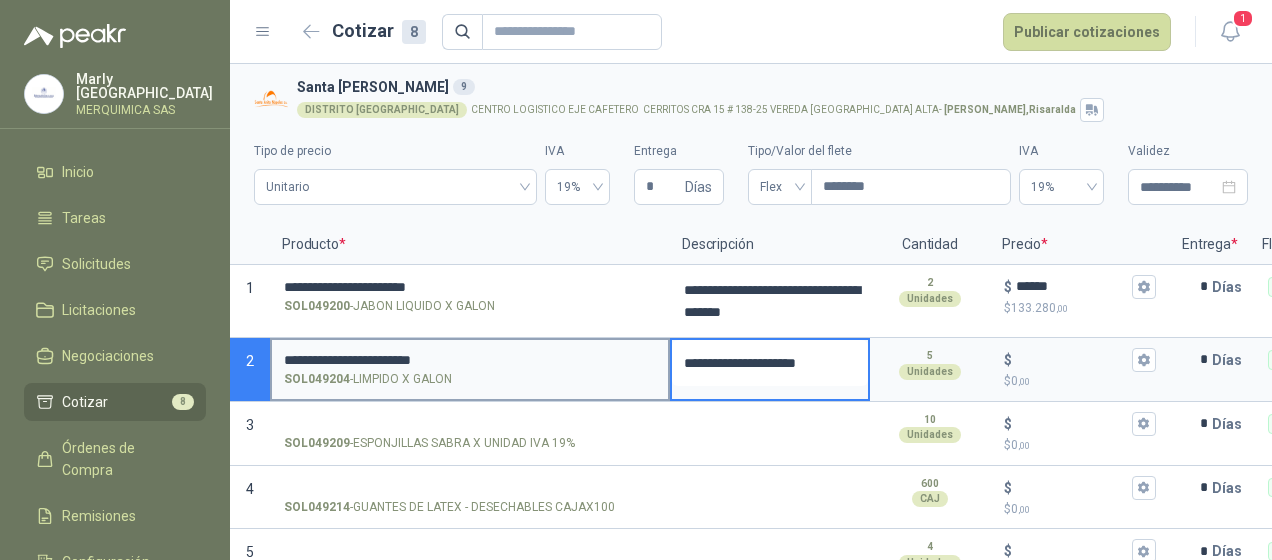type 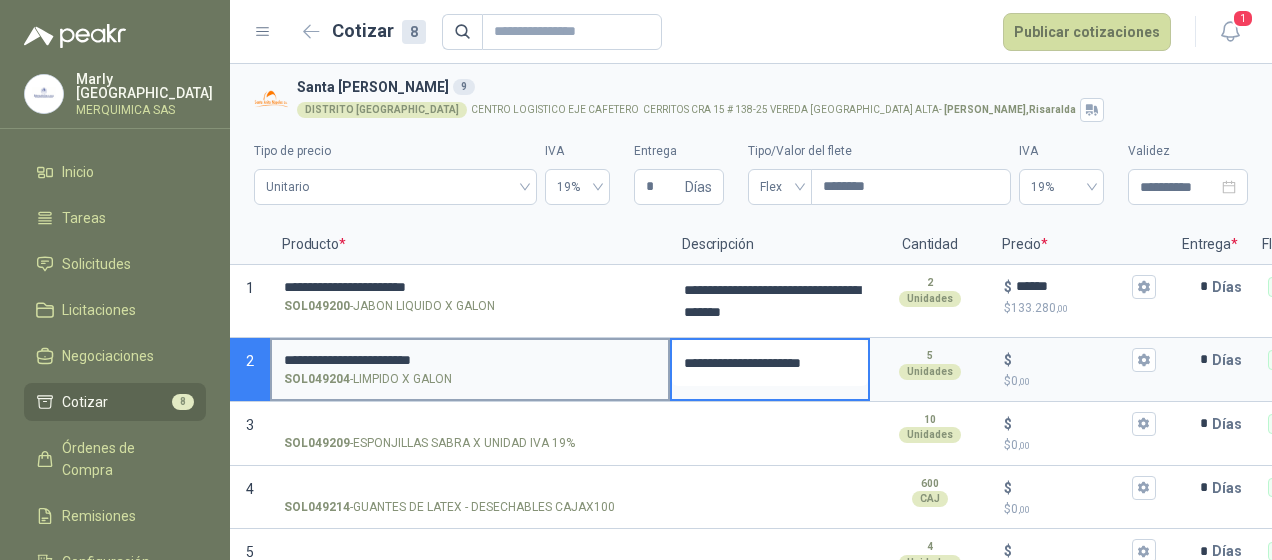 type 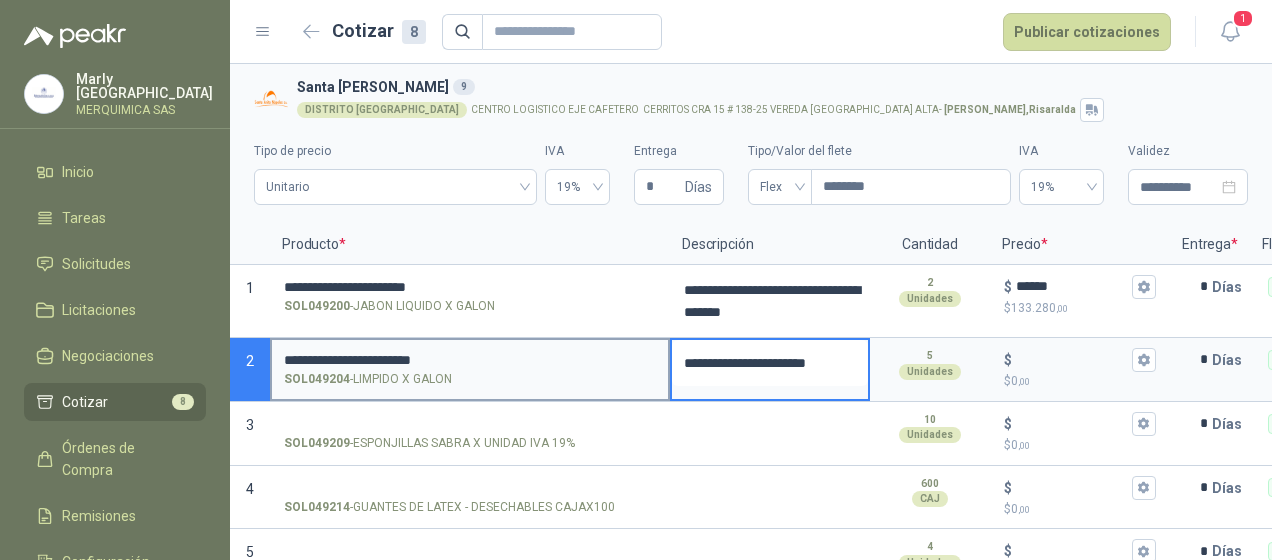 type on "**********" 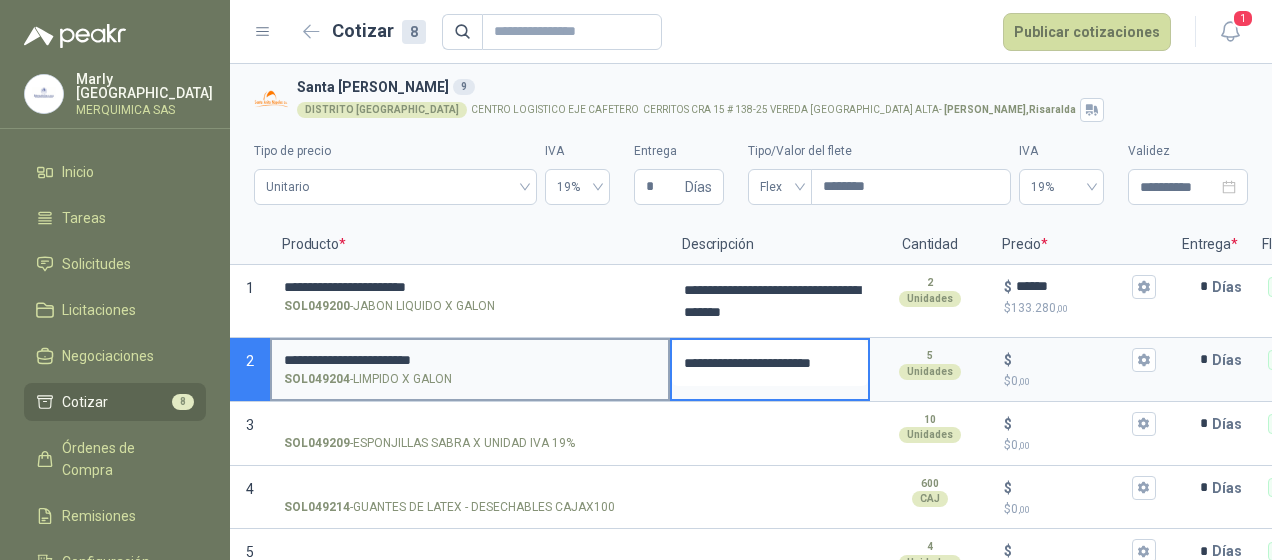type 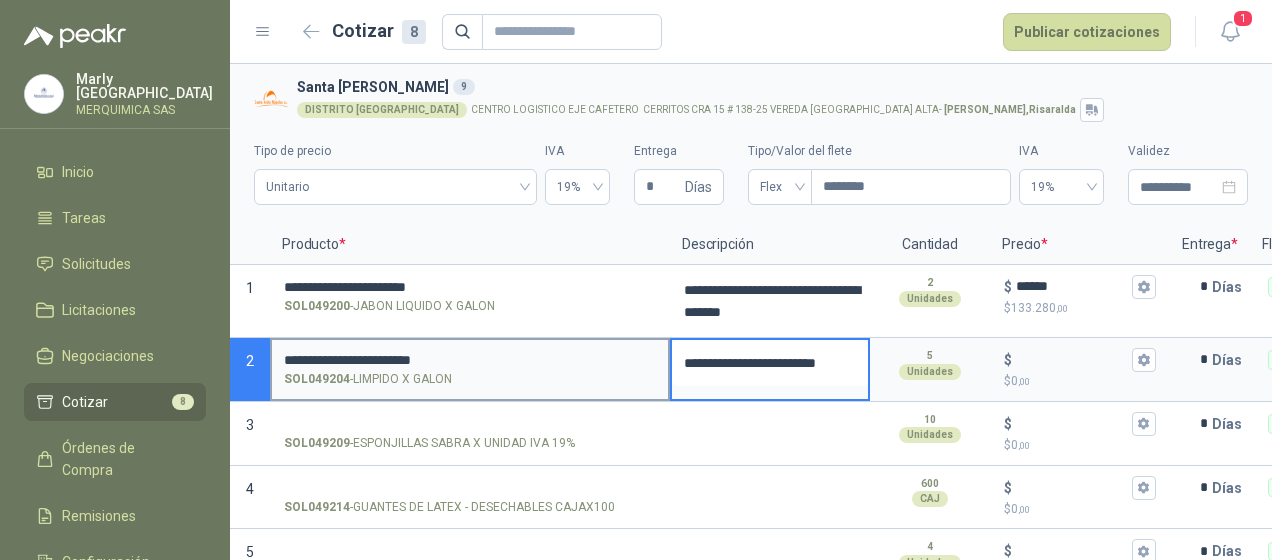 type 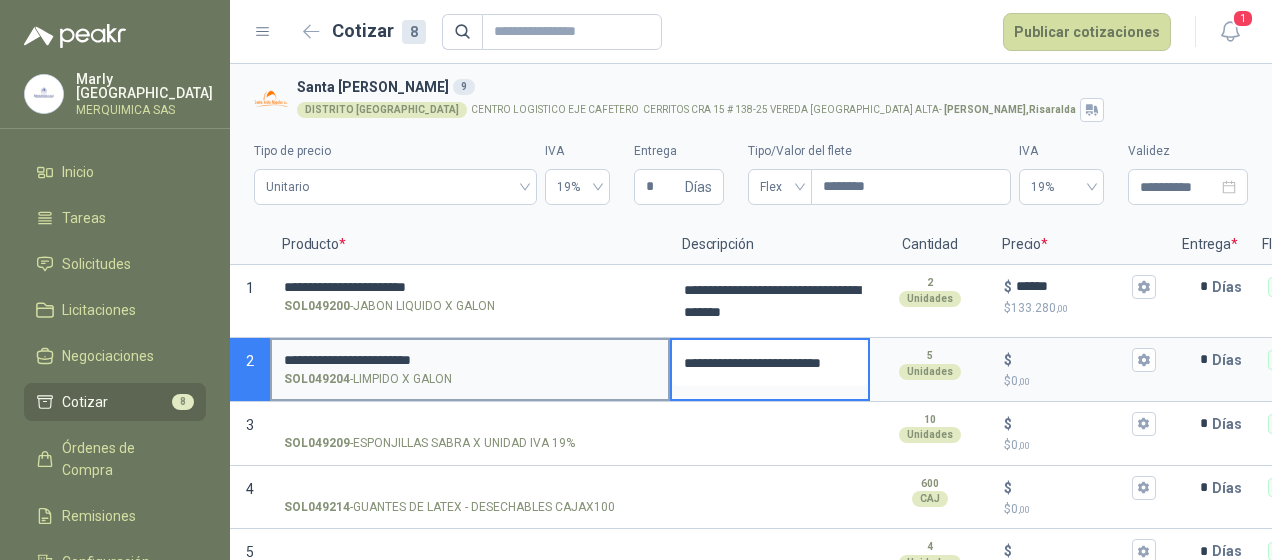 type 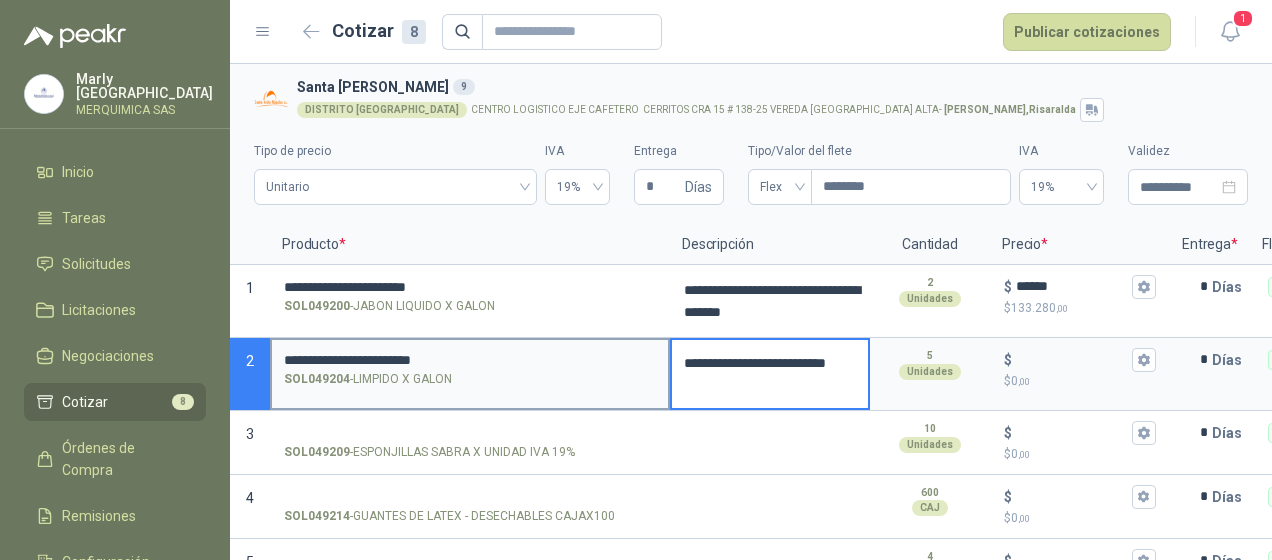 type 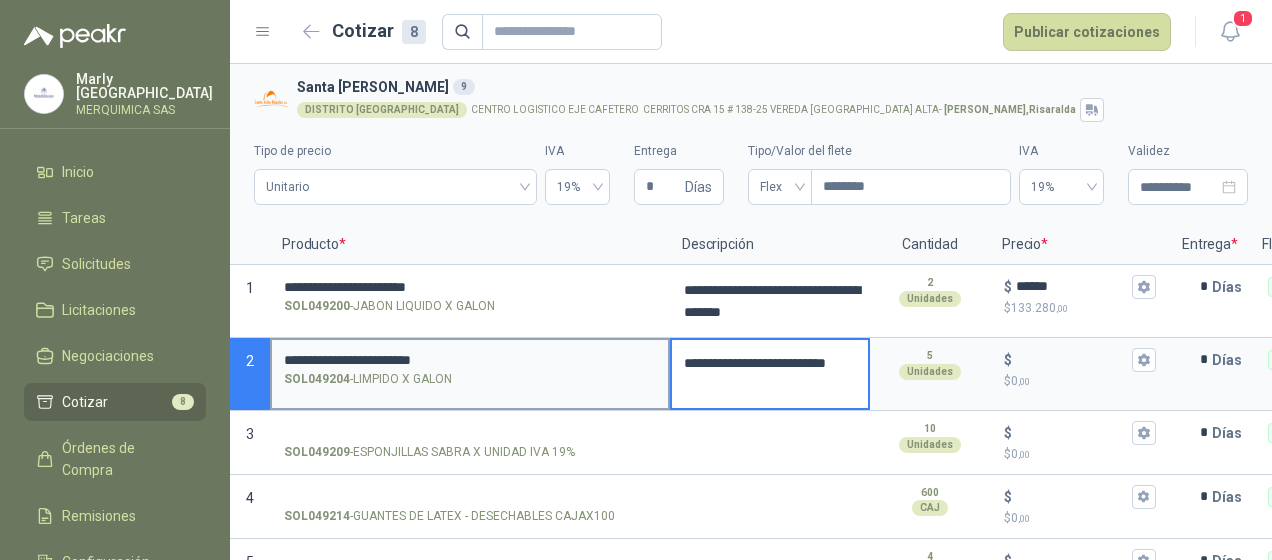 type on "**********" 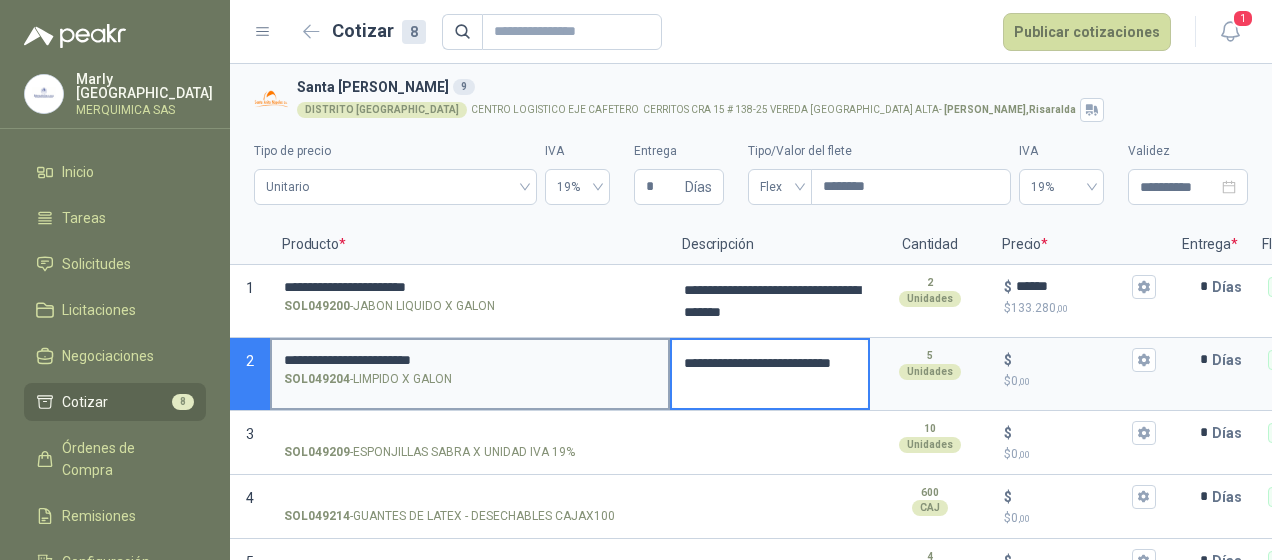 type 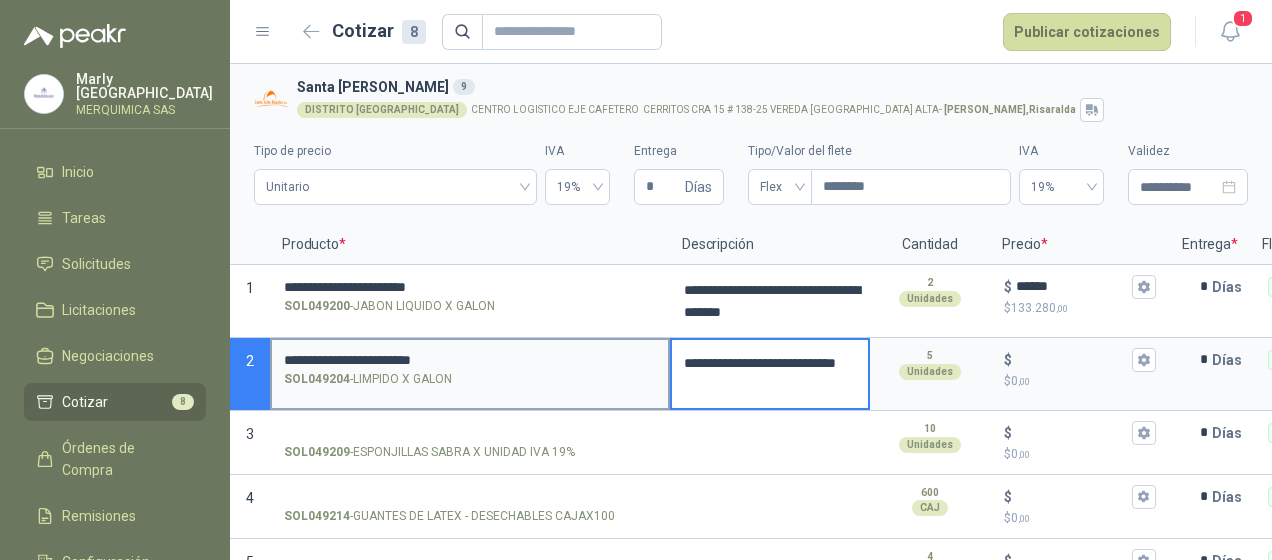 type on "**********" 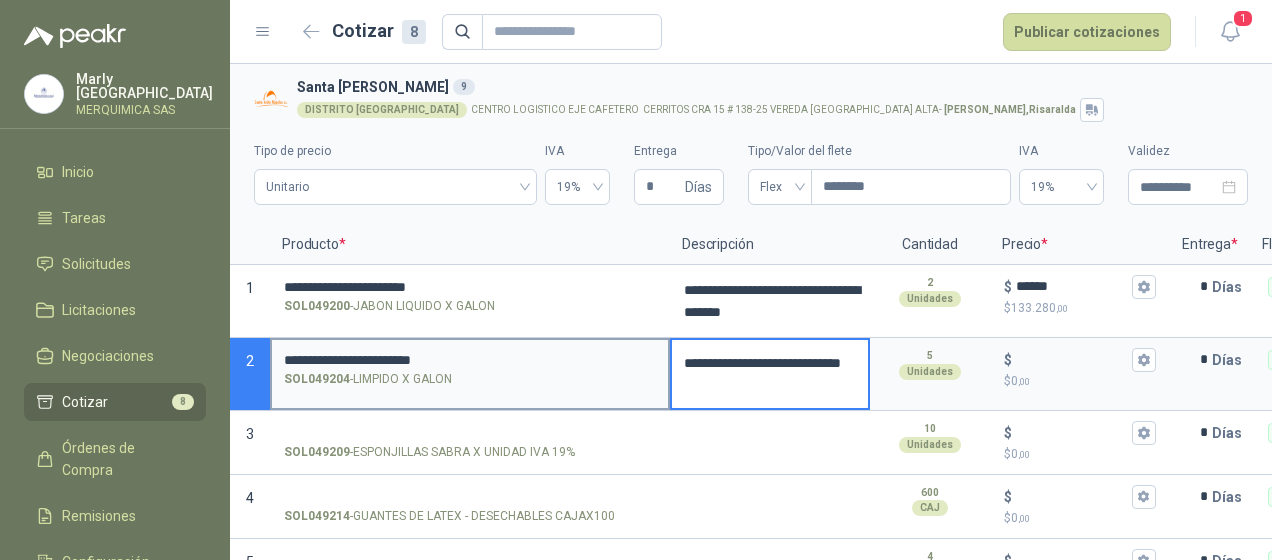 type 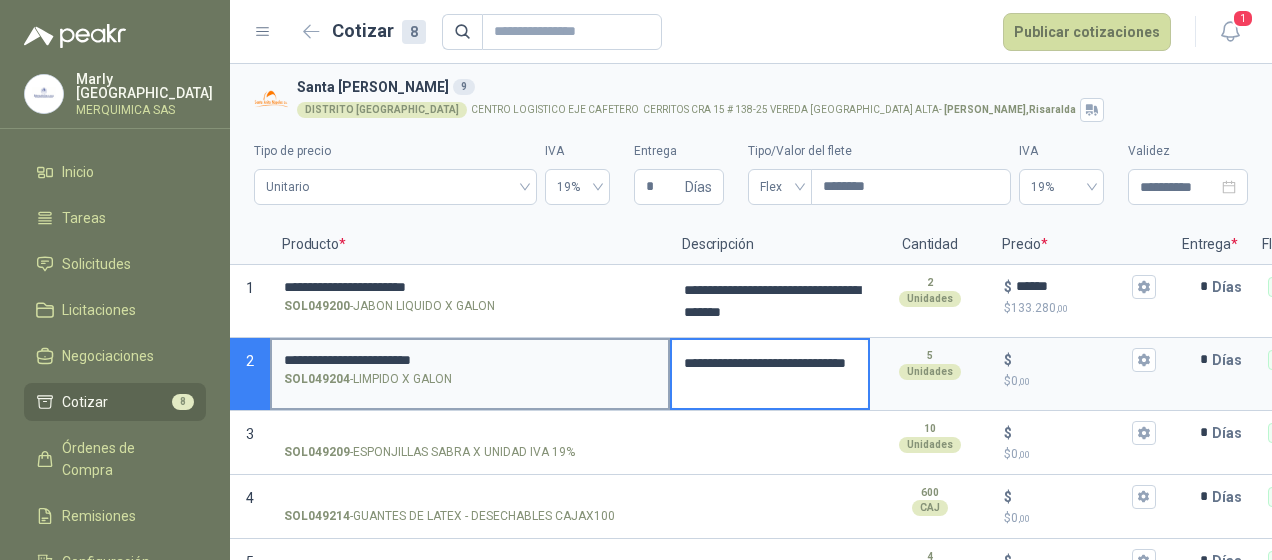 type 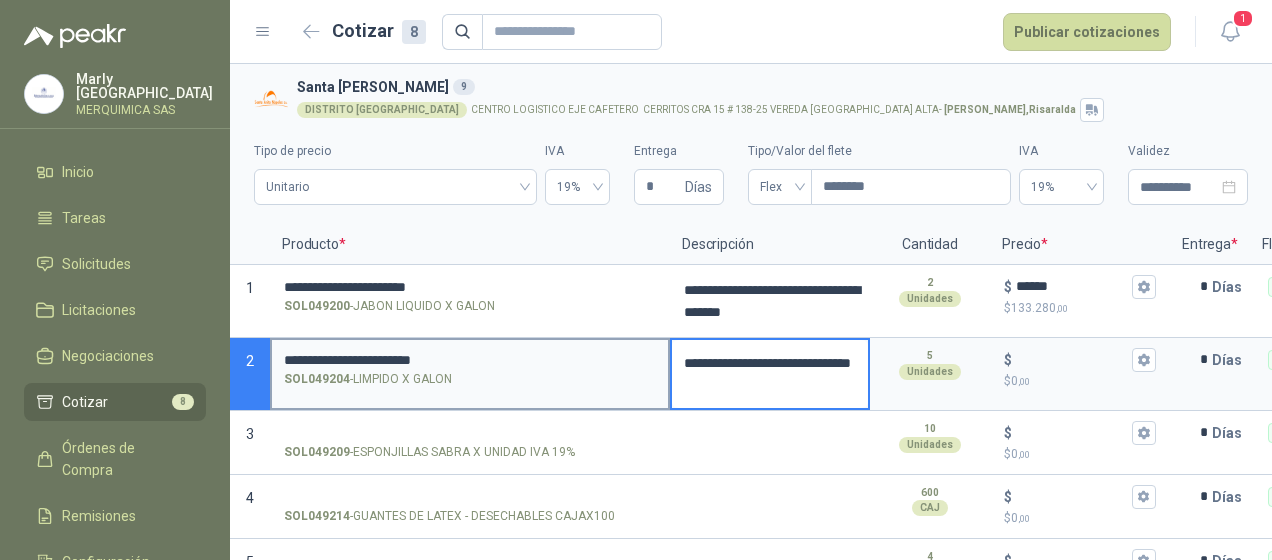 type 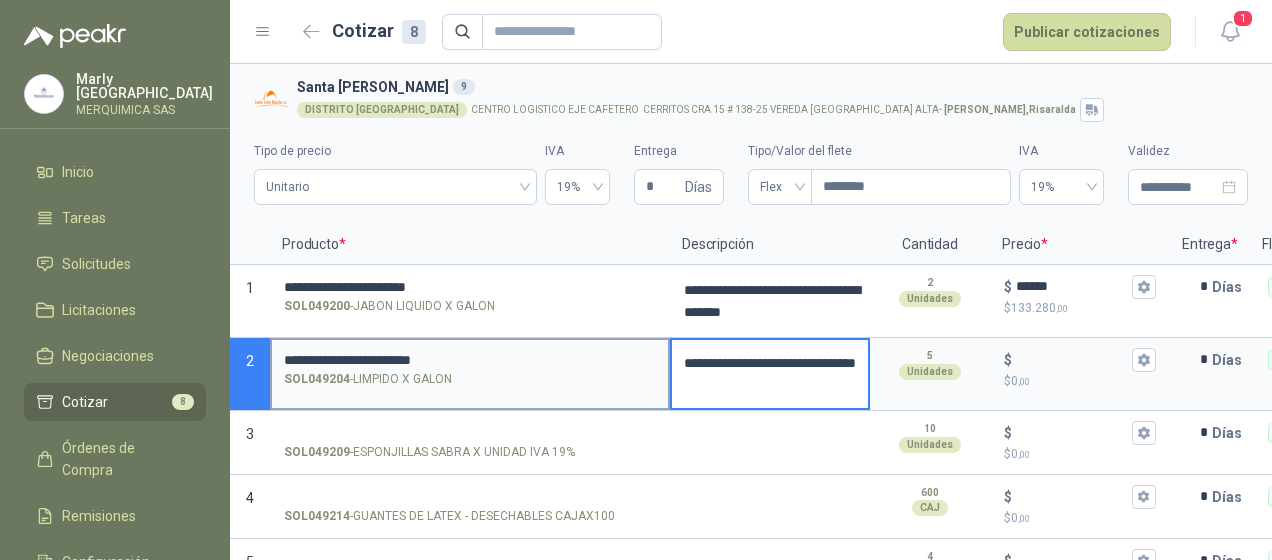 type 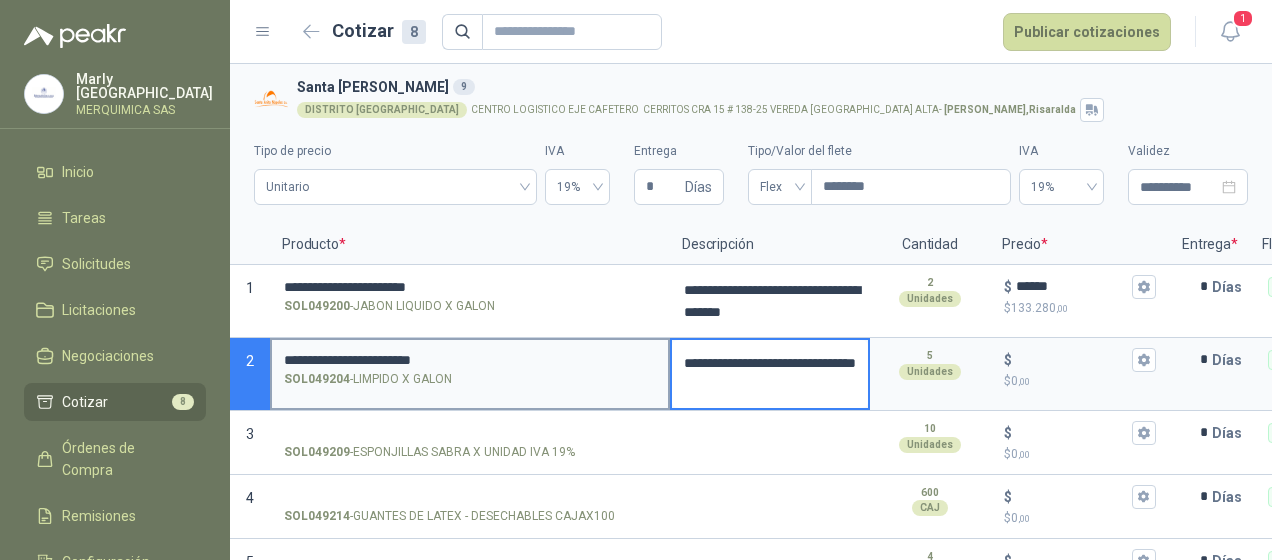 type on "**********" 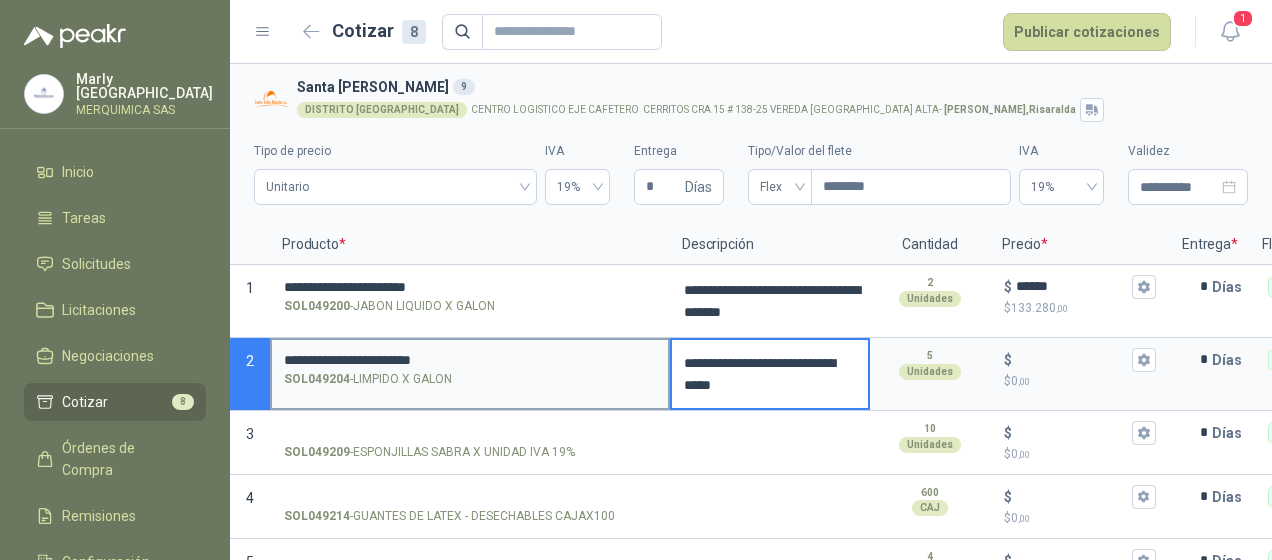type 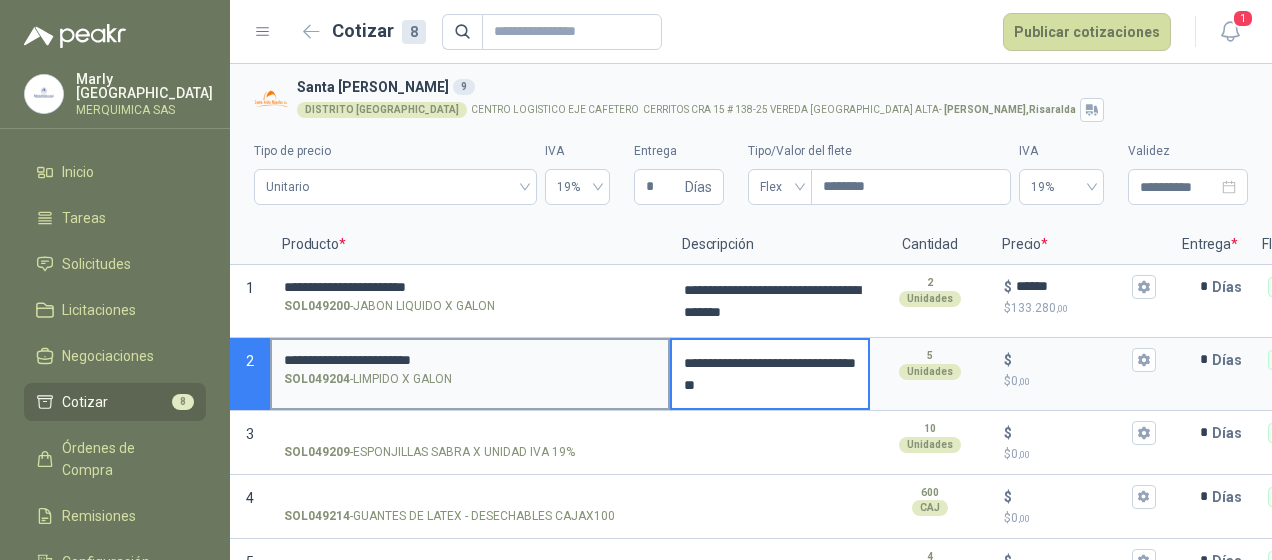 type 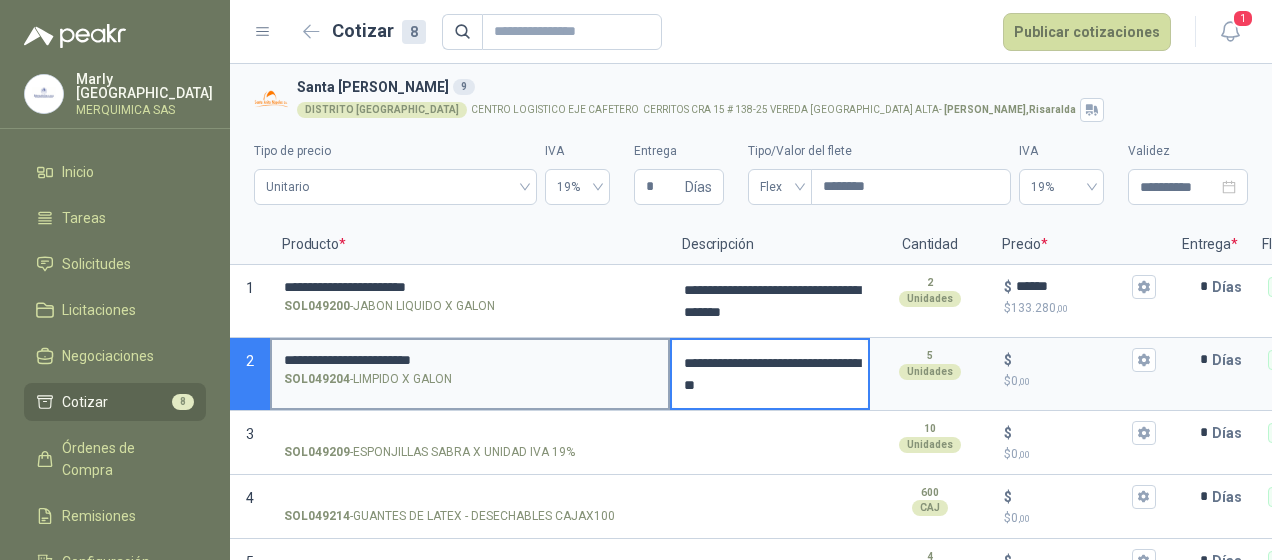 type 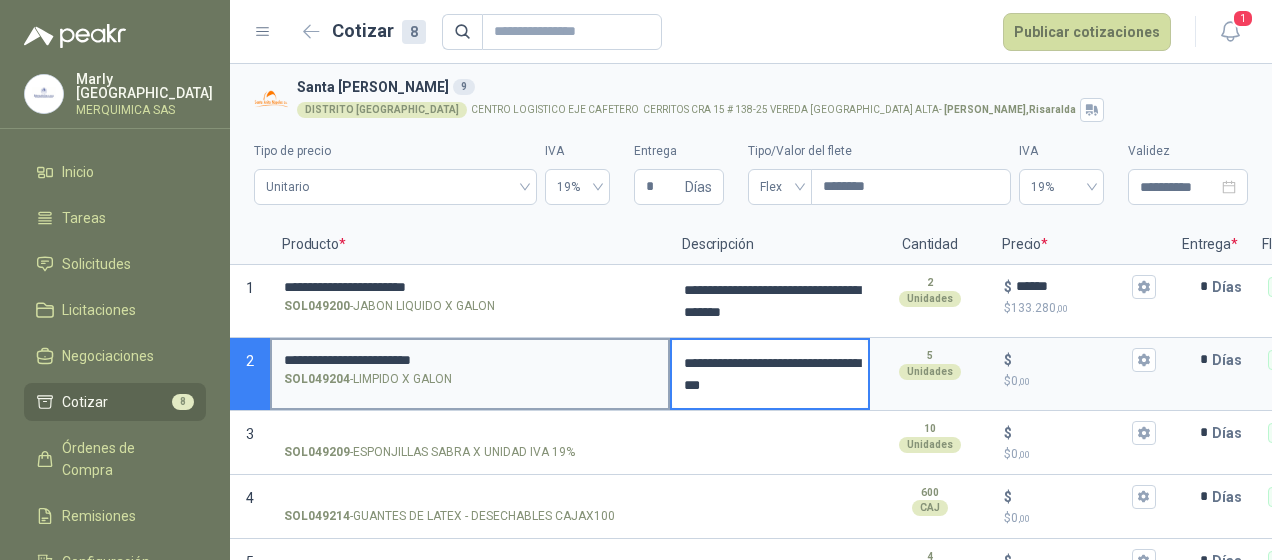type 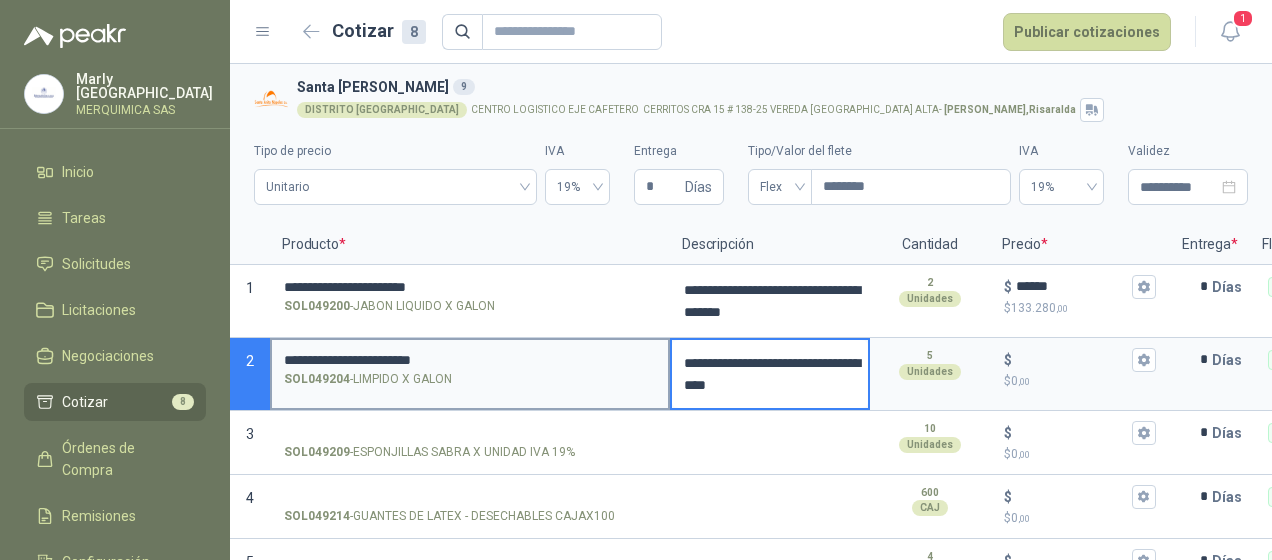 type 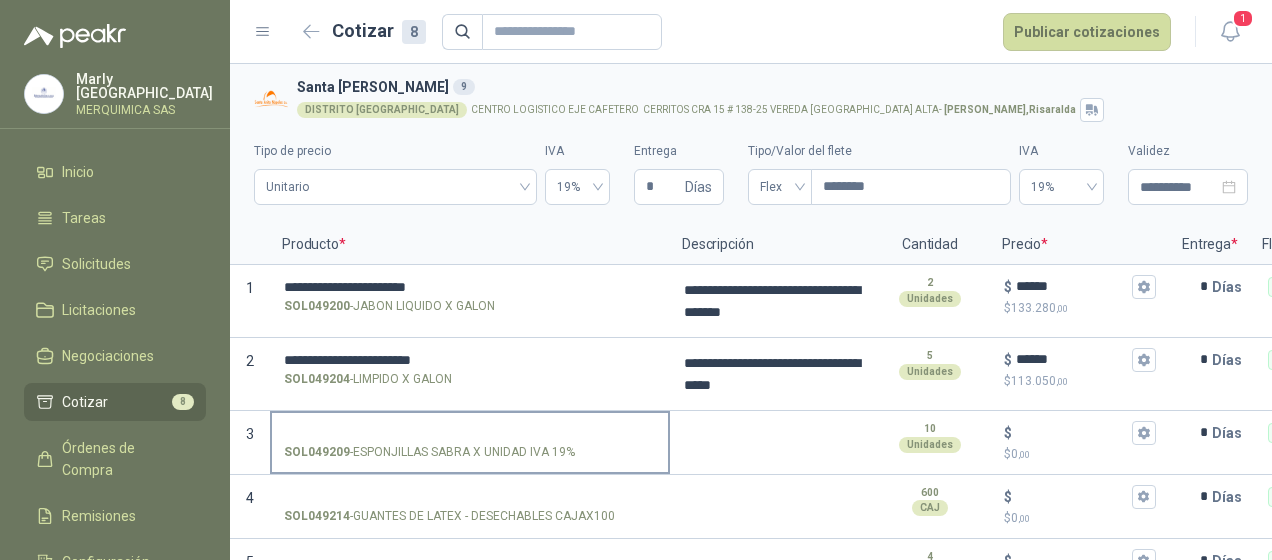 click on "SOL049209  -  ESPONJILLAS SABRA X UNIDAD IVA 19%" at bounding box center (470, 441) 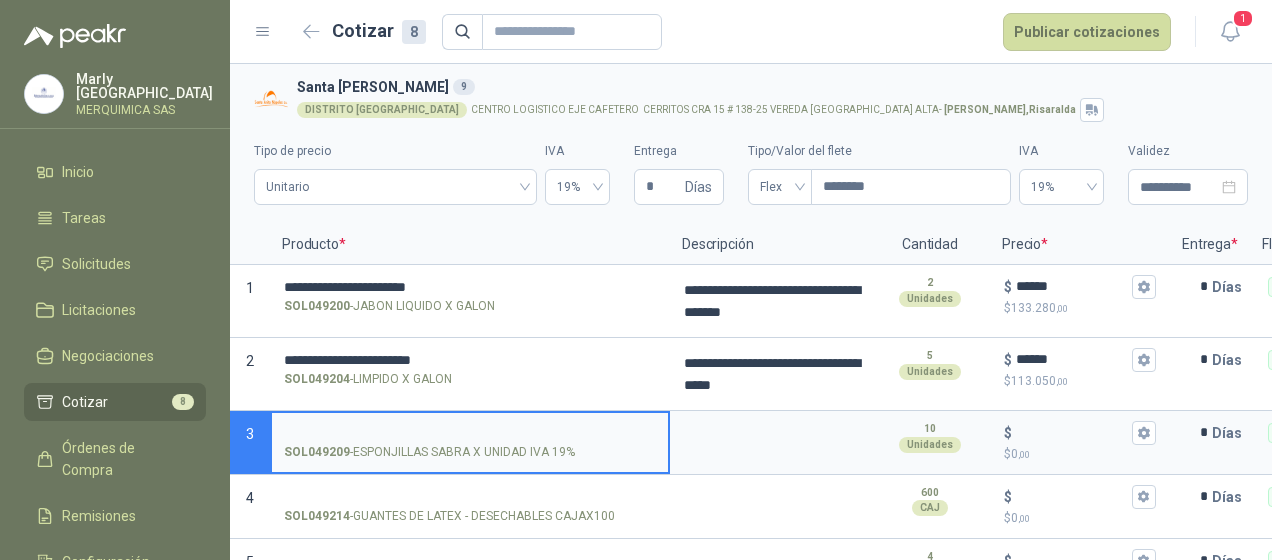 click on "SOL049209  -  ESPONJILLAS SABRA X UNIDAD IVA 19%" at bounding box center (470, 433) 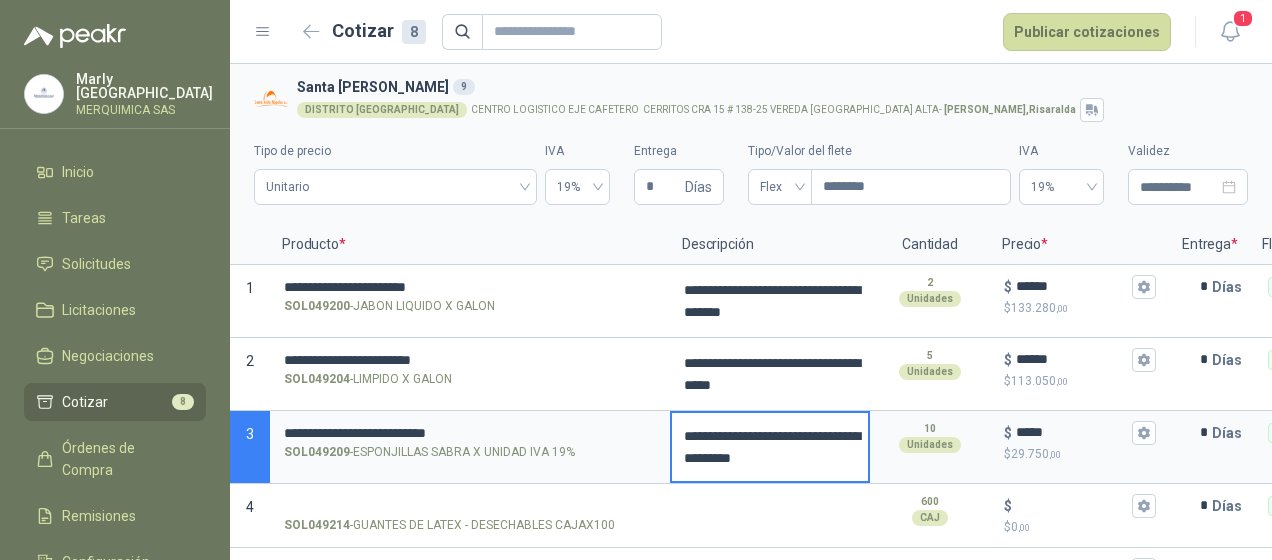 click on "**********" at bounding box center (770, 447) 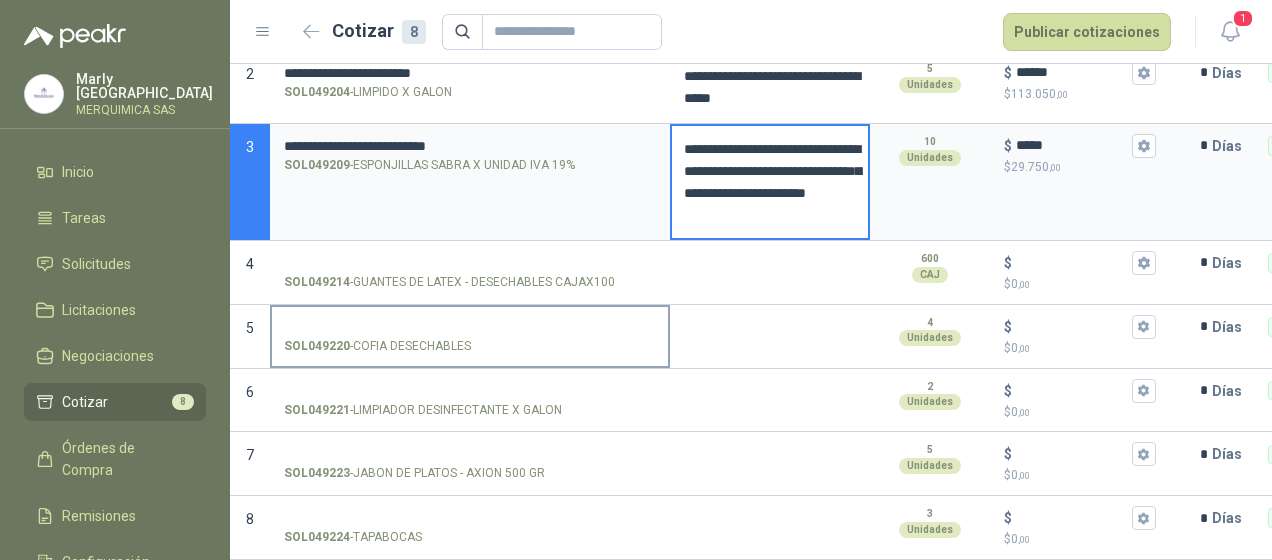 scroll, scrollTop: 300, scrollLeft: 0, axis: vertical 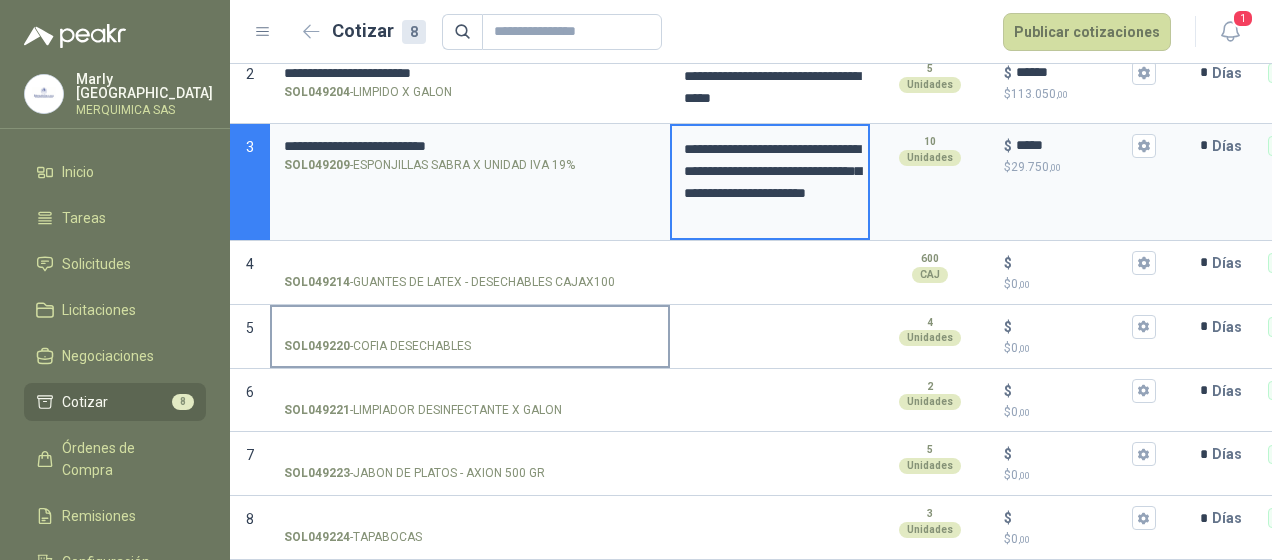 click on "SOL049220  -  COFIA DESECHABLES" at bounding box center (470, 335) 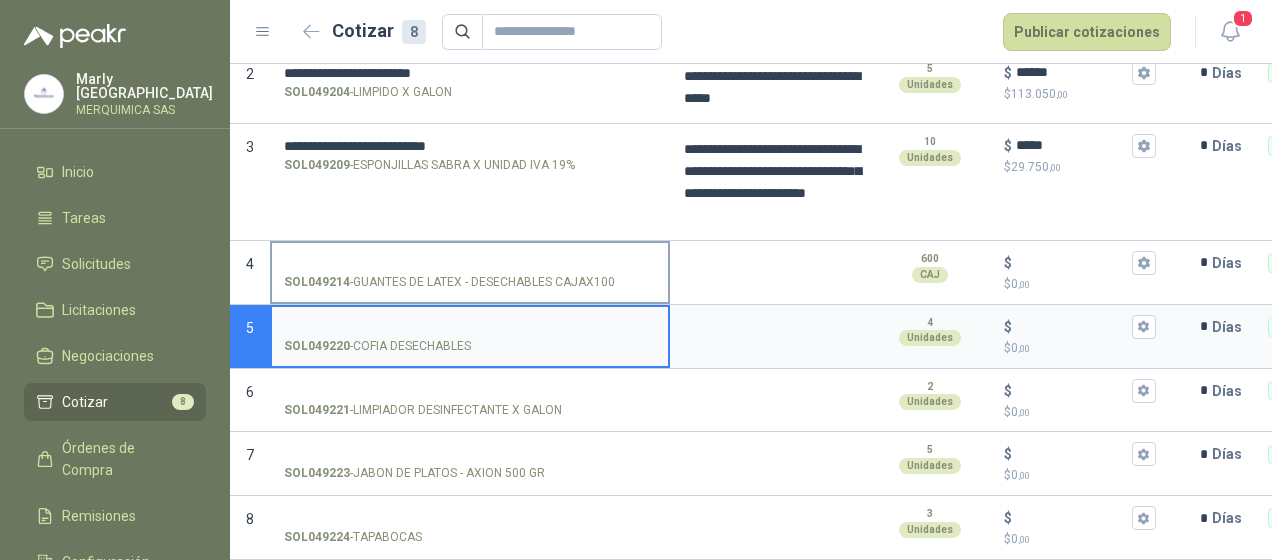click on "SOL049214  -  GUANTES DE LATEX - DESECHABLES CAJAX100" at bounding box center (470, 263) 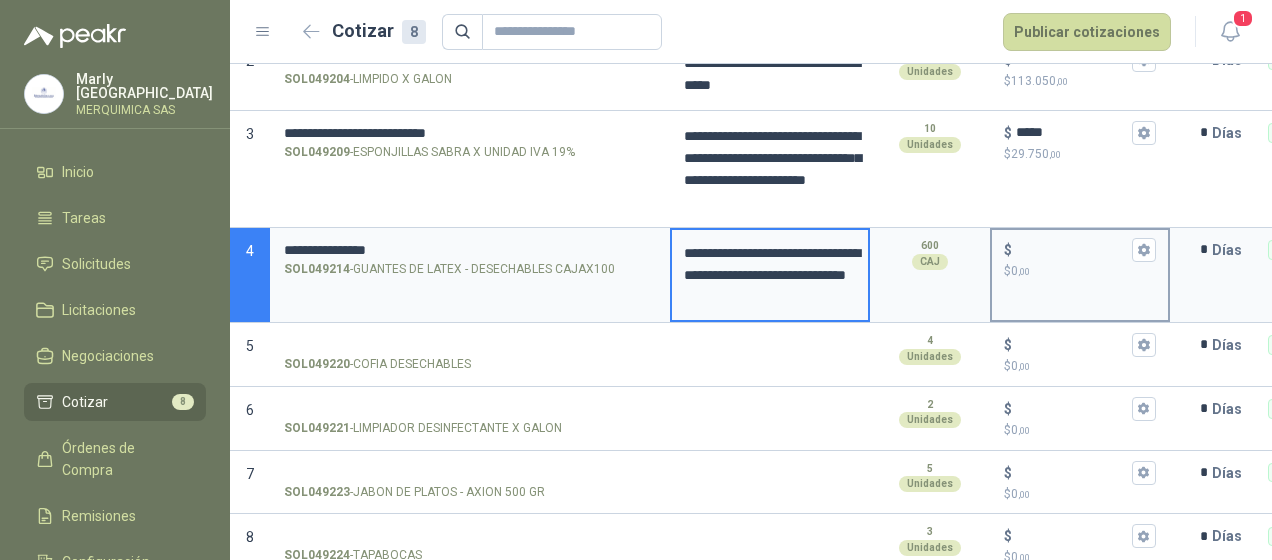 click on "$ $  0 ,00" at bounding box center [1072, 249] 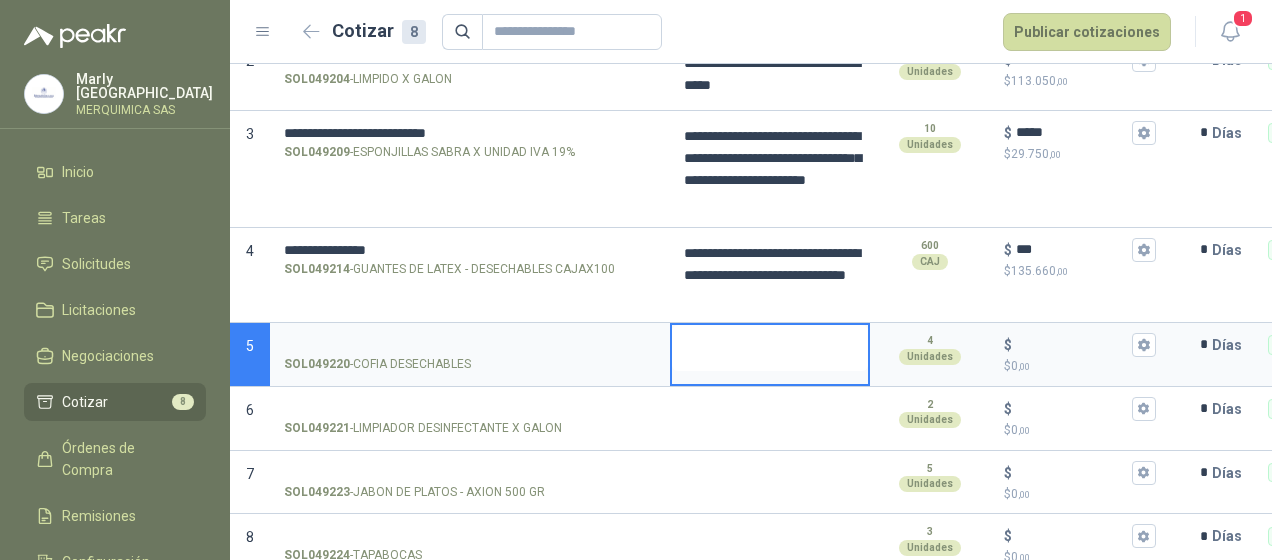 click at bounding box center (770, 348) 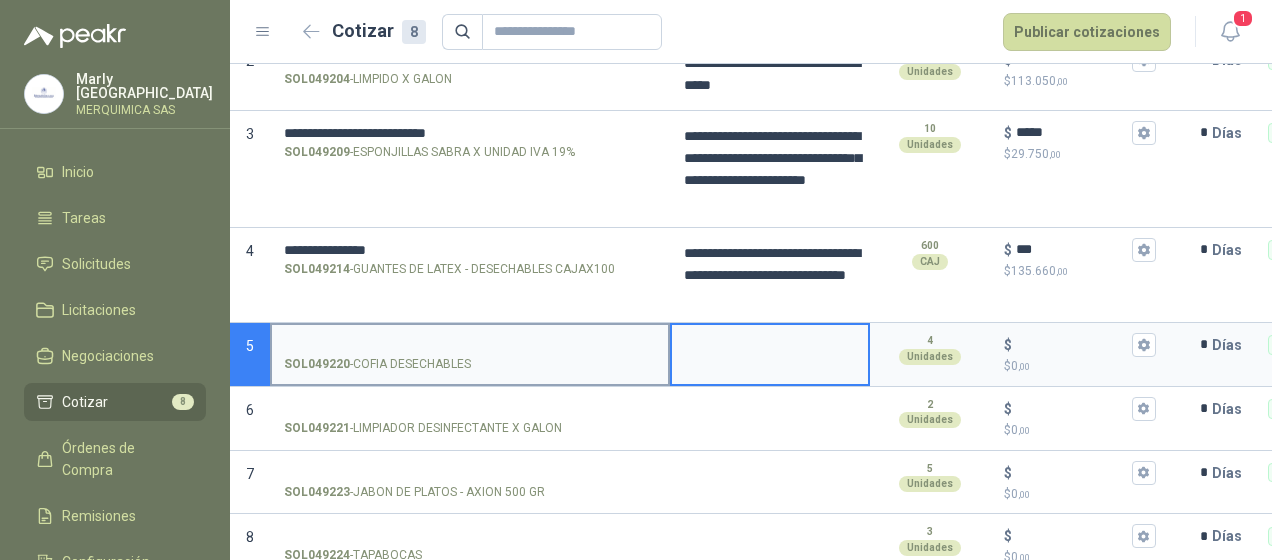 click on "SOL049220  -  COFIA DESECHABLES" at bounding box center (470, 345) 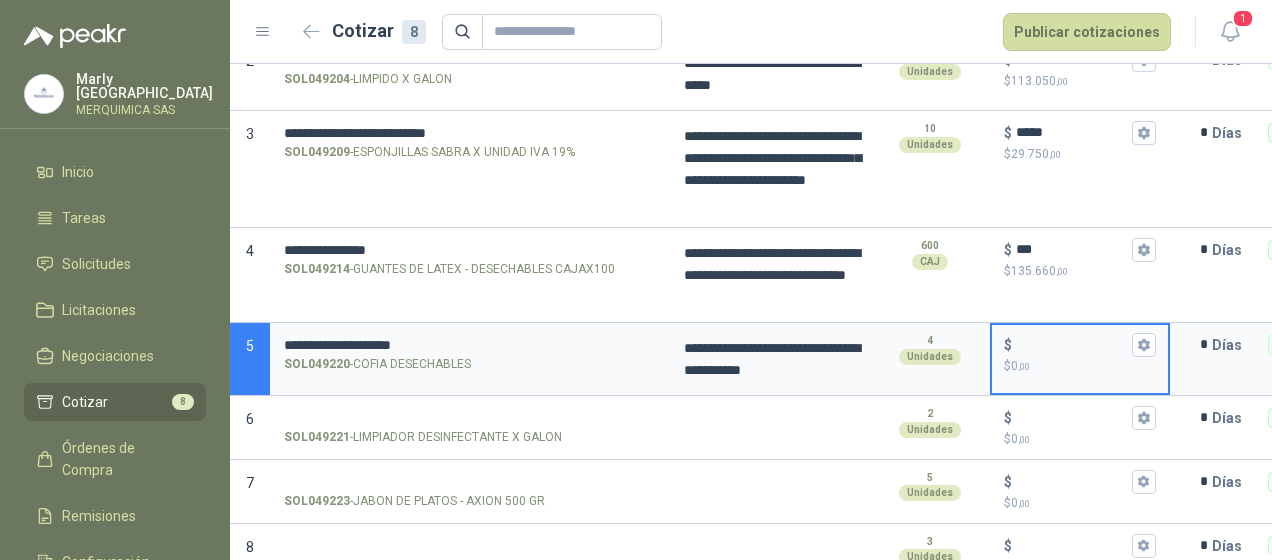 click on "$ $  0 ,00" at bounding box center (1072, 344) 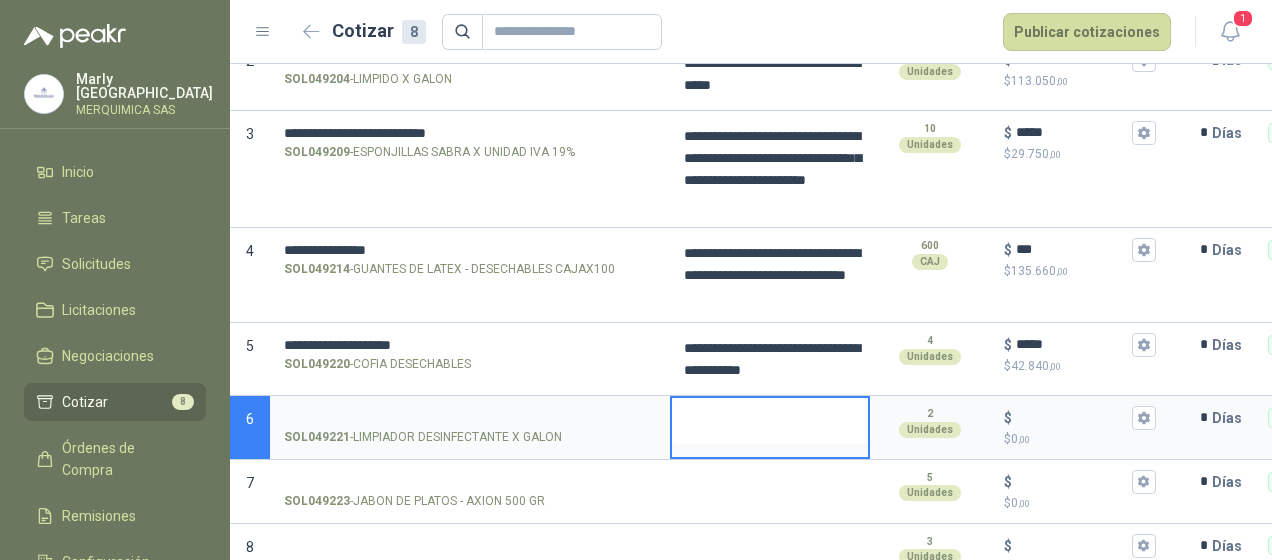 click at bounding box center [770, 421] 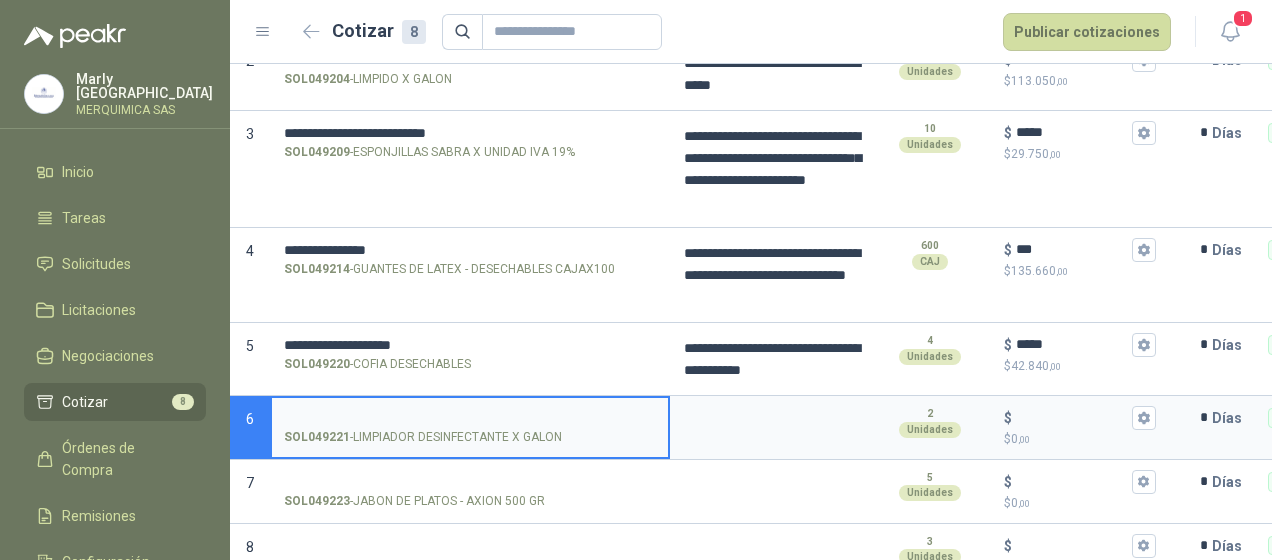 click on "SOL049221  -  LIMPIADOR DESINFECTANTE X GALON" at bounding box center [470, 418] 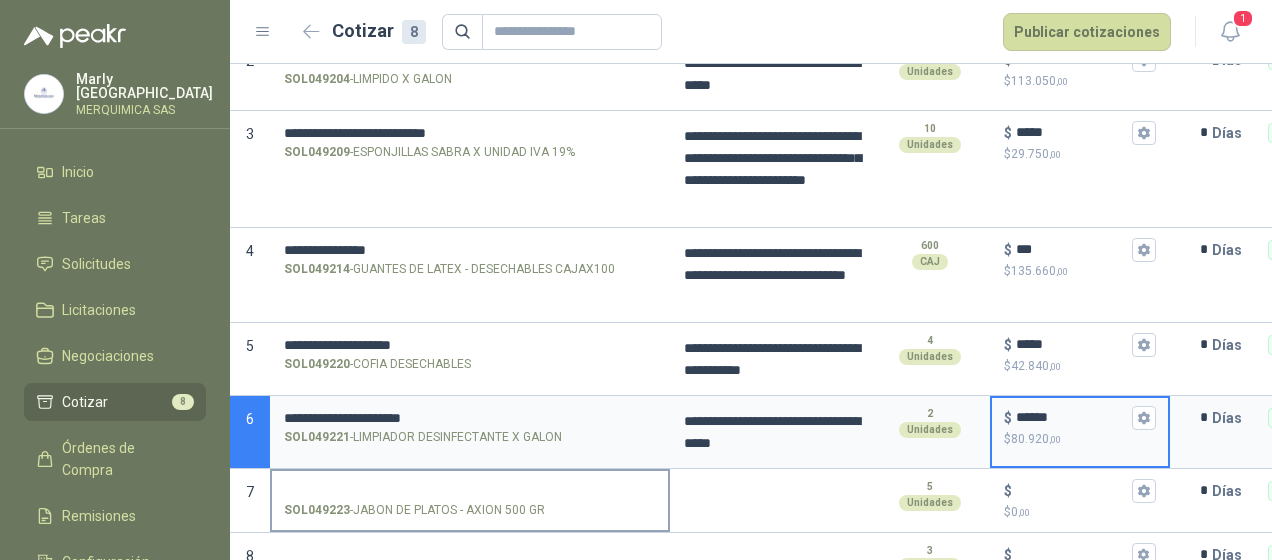 click on "SOL049223  -  JABON DE PLATOS - AXION 500 GR" at bounding box center (470, 491) 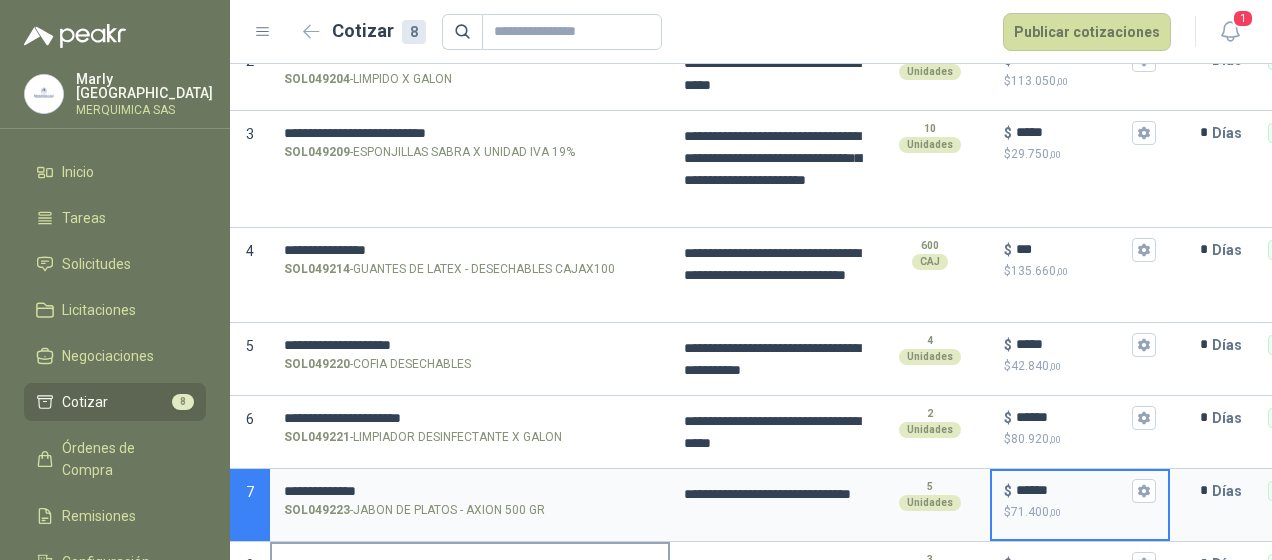 scroll, scrollTop: 359, scrollLeft: 0, axis: vertical 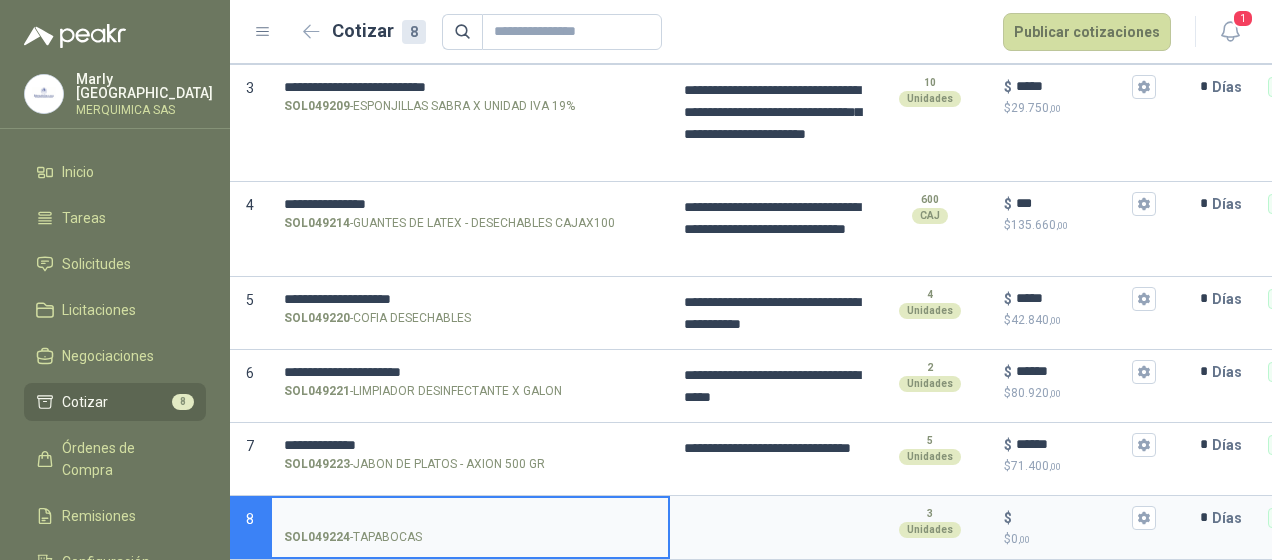 click on "SOL049224  -  TAPABOCAS" at bounding box center [470, 518] 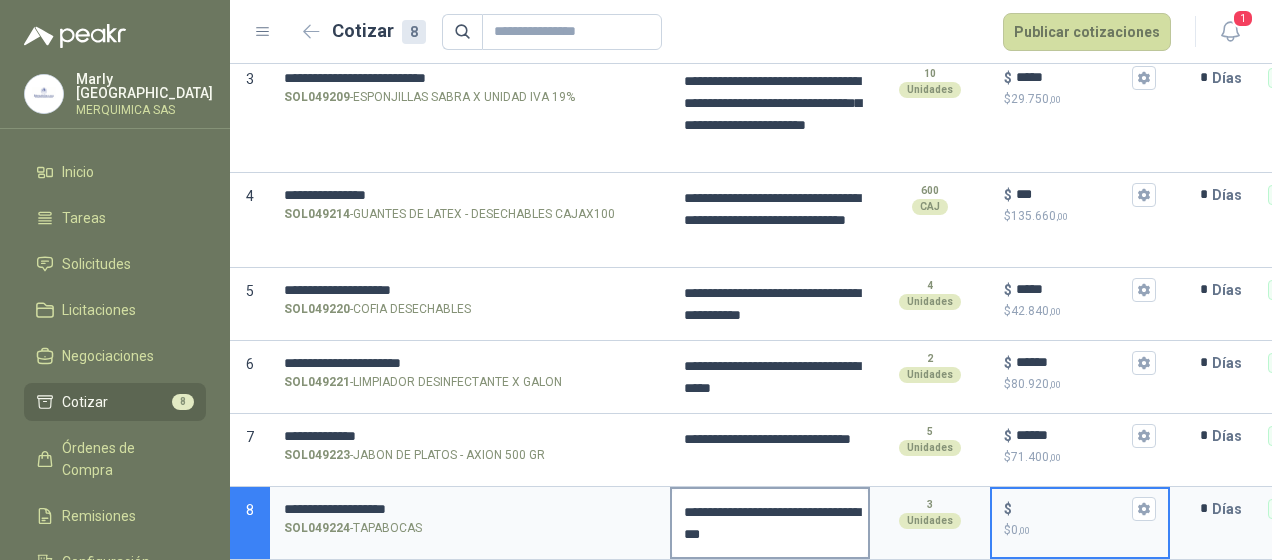 click on "**********" at bounding box center (770, 523) 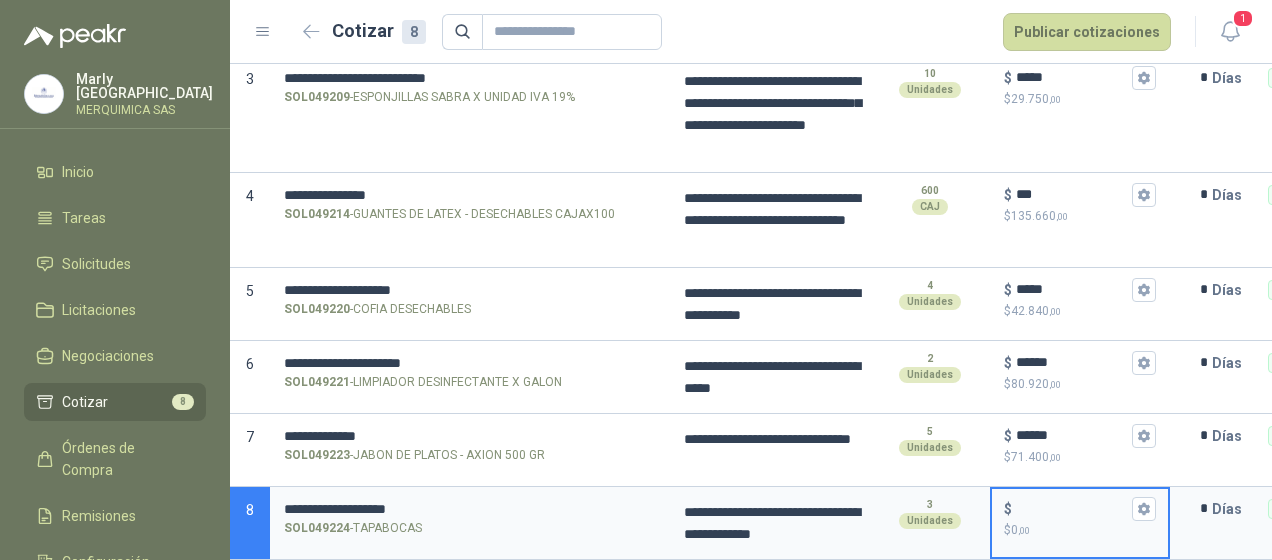 click on "$ $  0 ,00" at bounding box center [1072, 508] 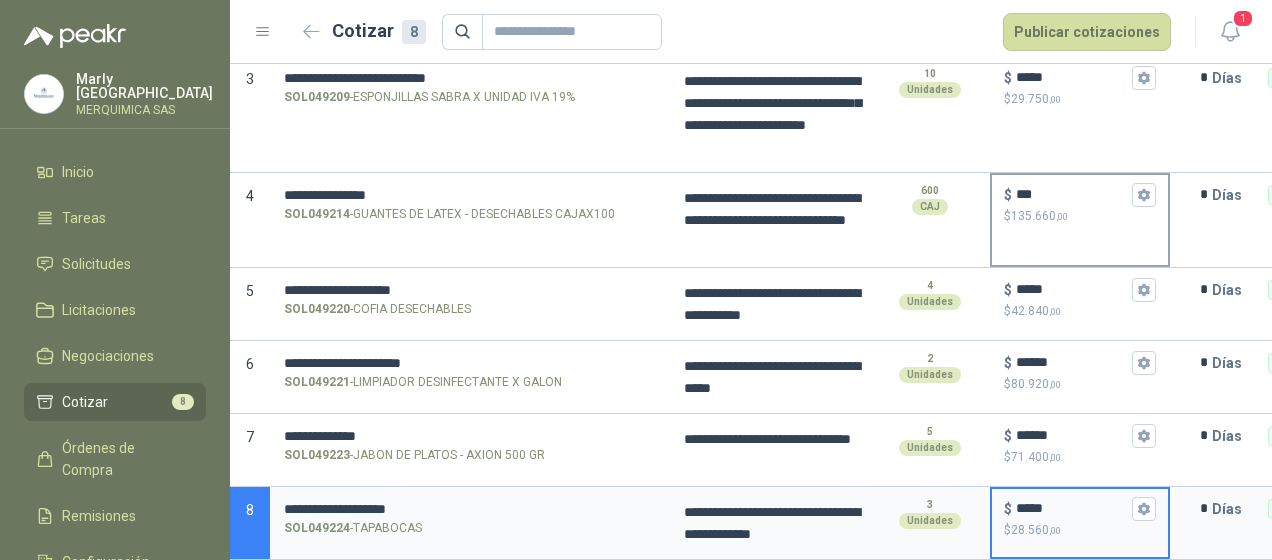 click on "$ ***" at bounding box center (1080, 195) 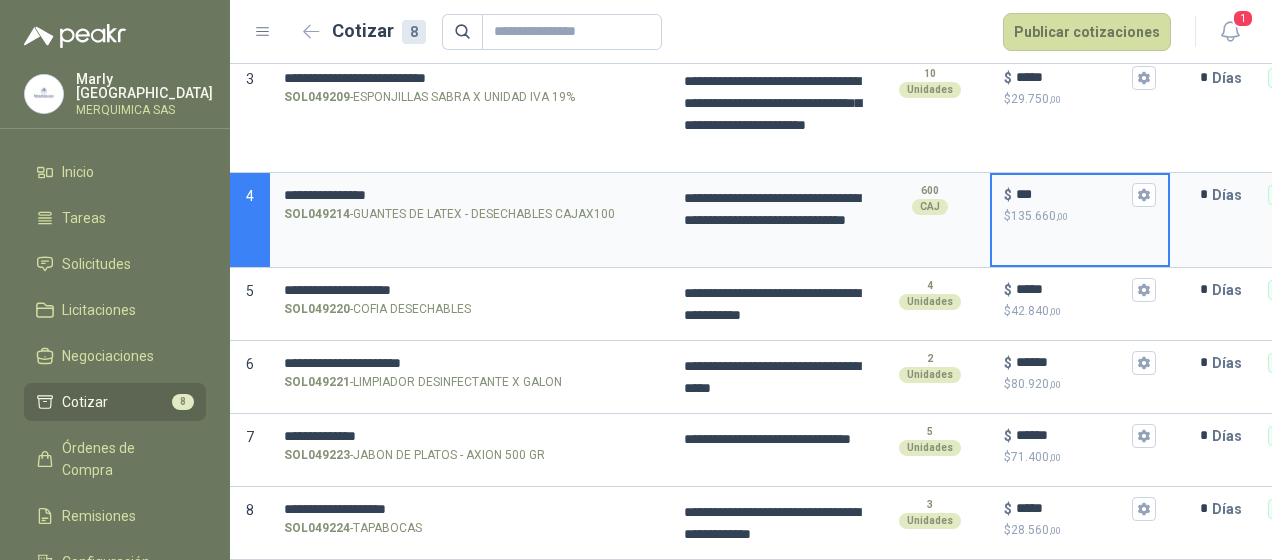 drag, startPoint x: 1060, startPoint y: 194, endPoint x: 1010, endPoint y: 192, distance: 50.039986 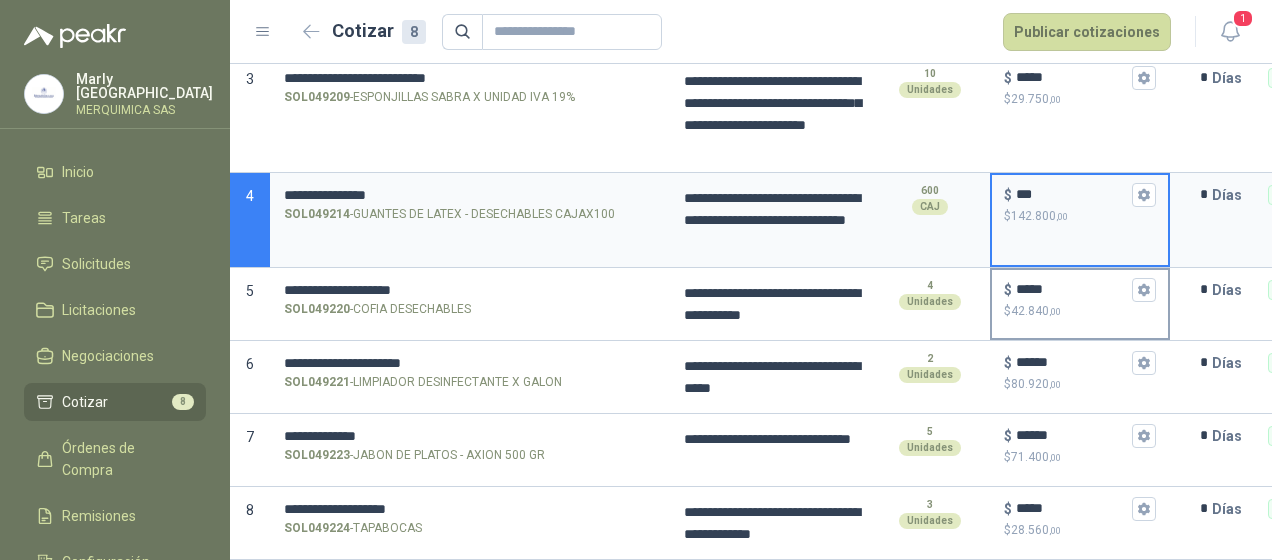 click on "$ *****" at bounding box center (1080, 290) 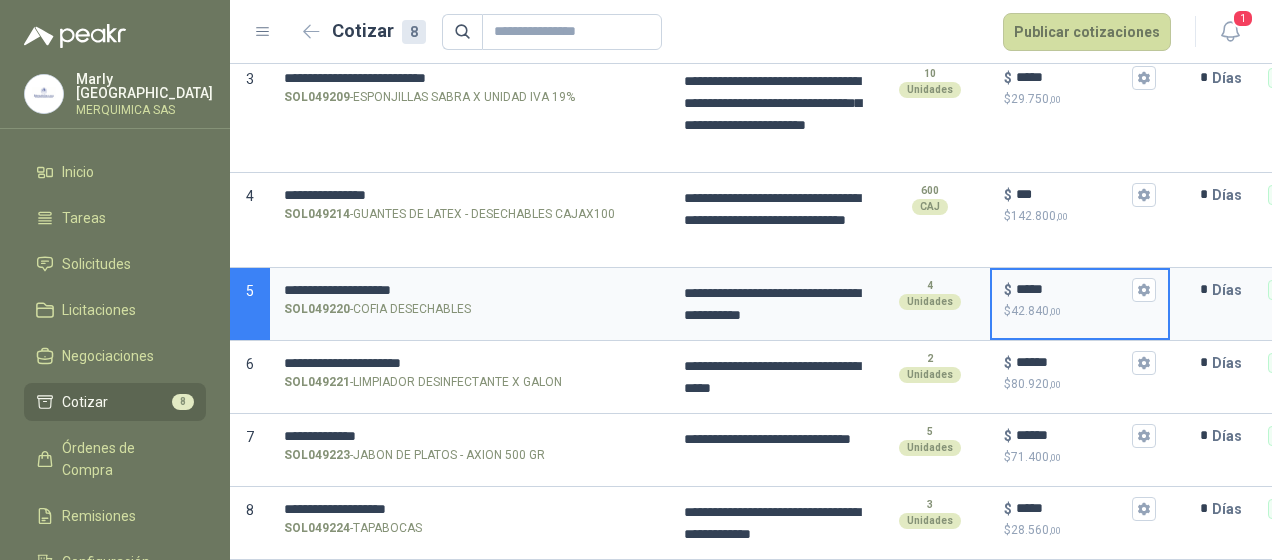 drag, startPoint x: 1027, startPoint y: 280, endPoint x: 1004, endPoint y: 276, distance: 23.345236 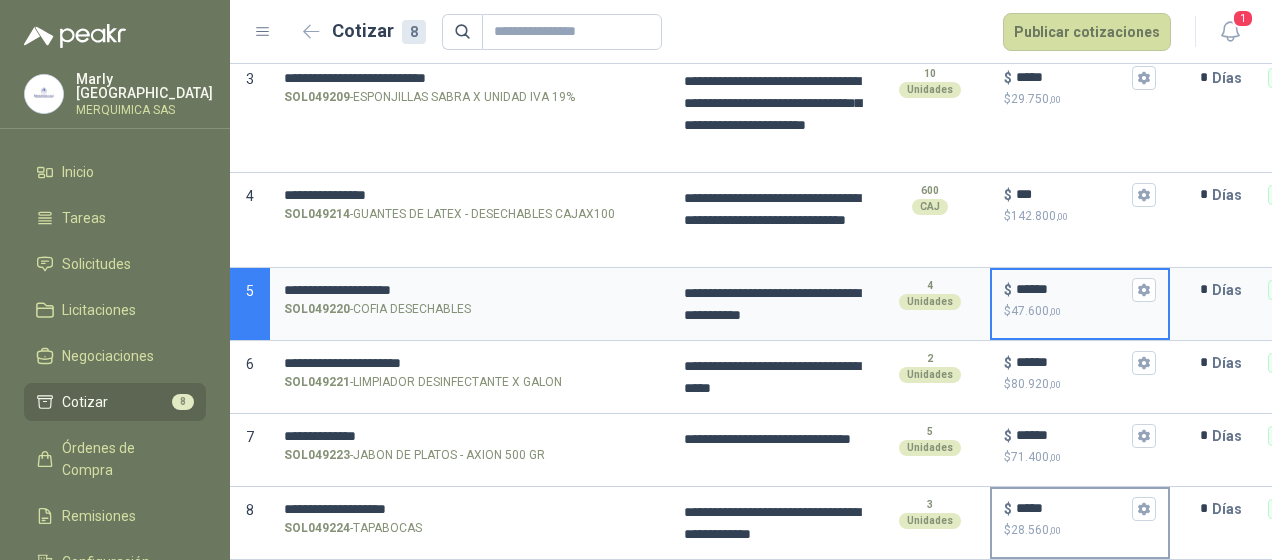 click on "*****" at bounding box center (1072, 508) 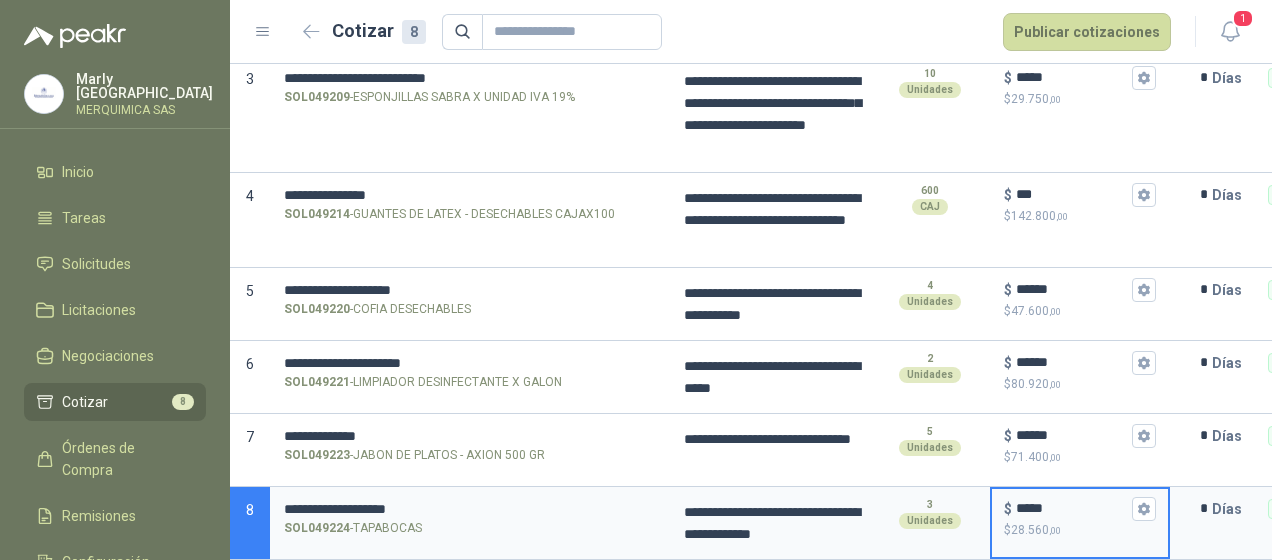 drag, startPoint x: 1024, startPoint y: 502, endPoint x: 1010, endPoint y: 498, distance: 14.56022 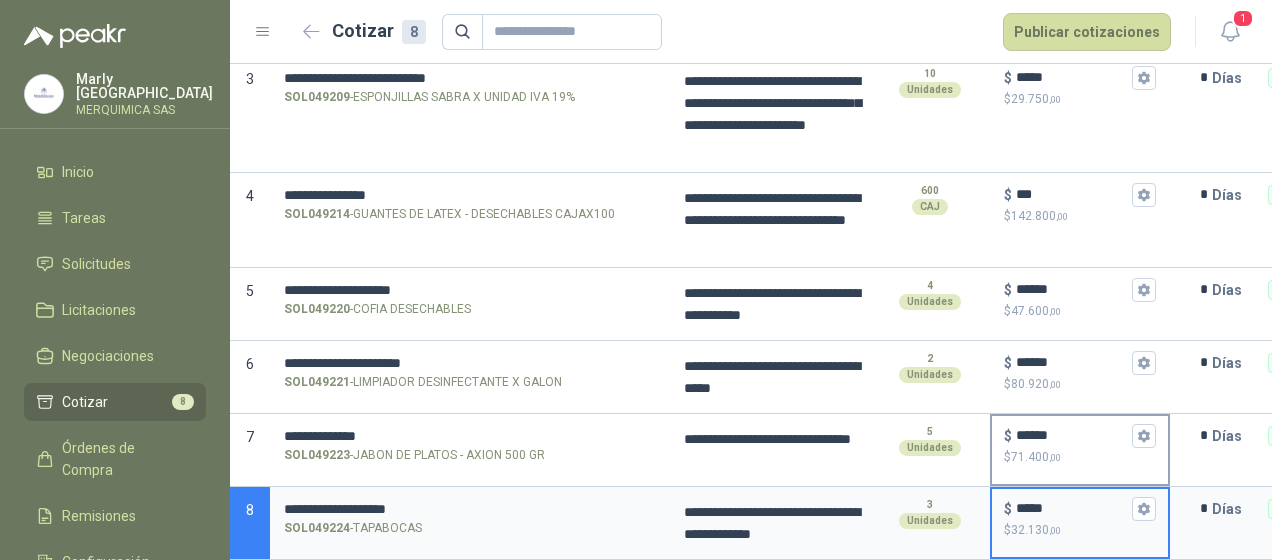 scroll, scrollTop: 368, scrollLeft: 0, axis: vertical 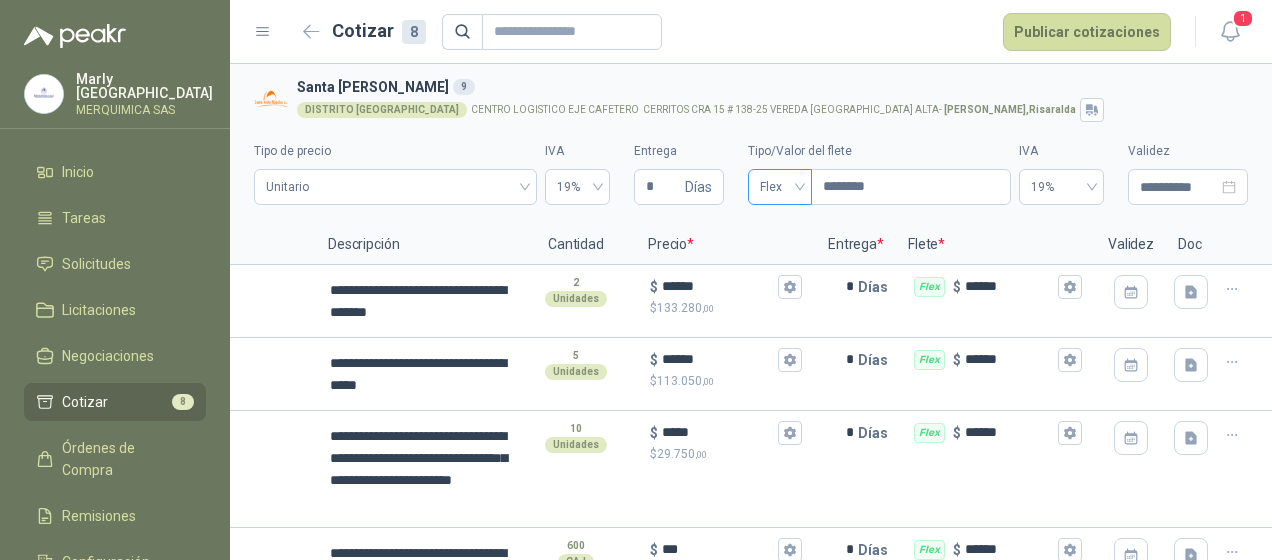 click on "Flex" at bounding box center (780, 187) 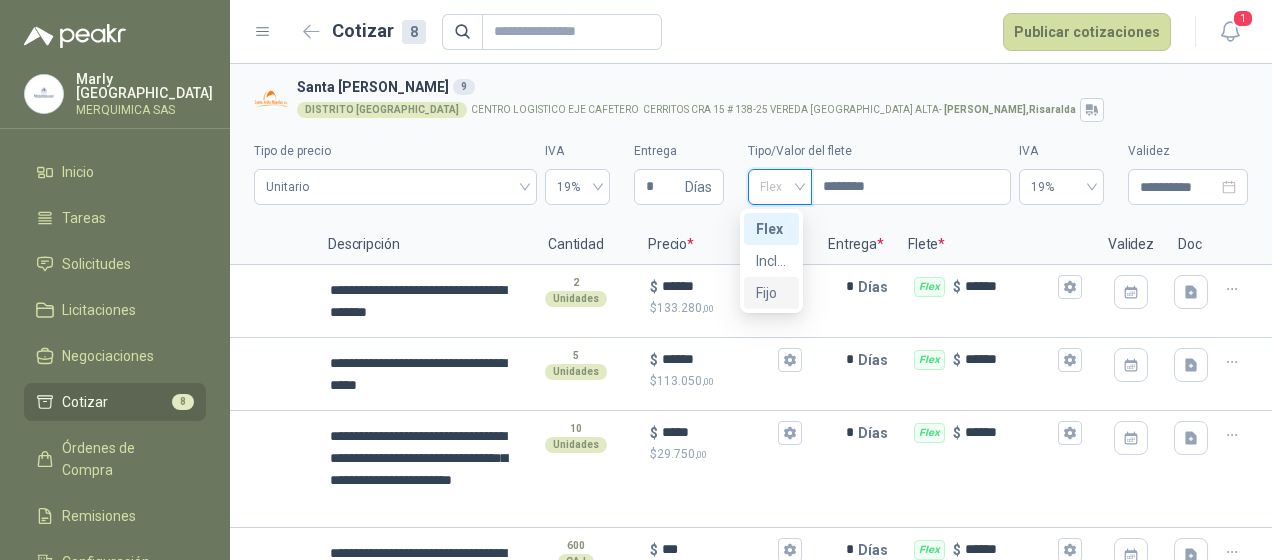 click on "Fijo" at bounding box center [771, 293] 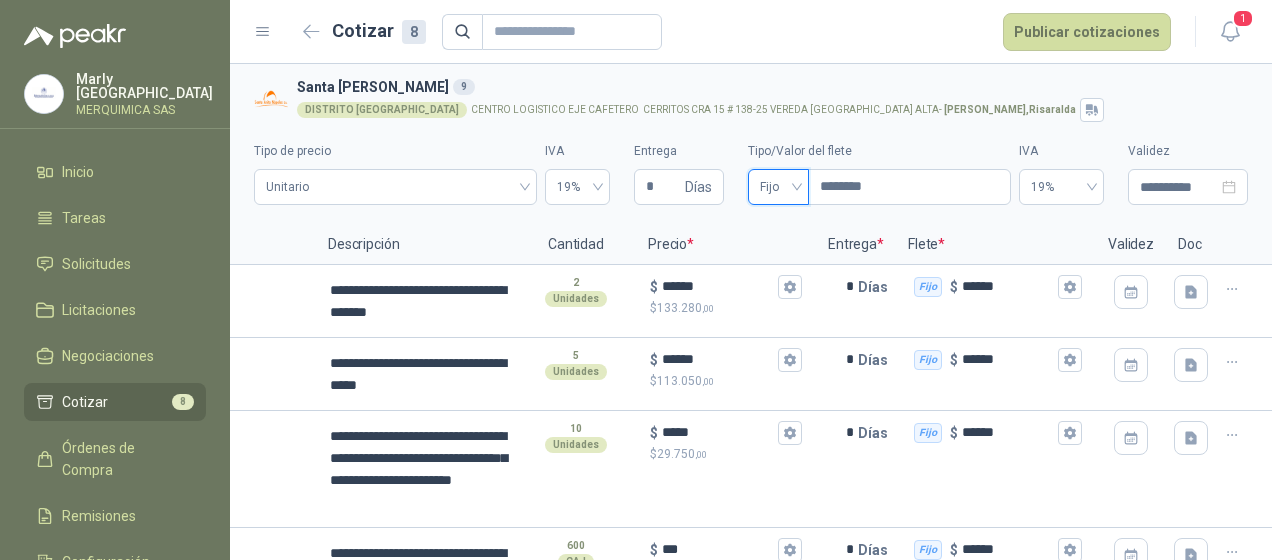 click on "Fijo" at bounding box center (778, 187) 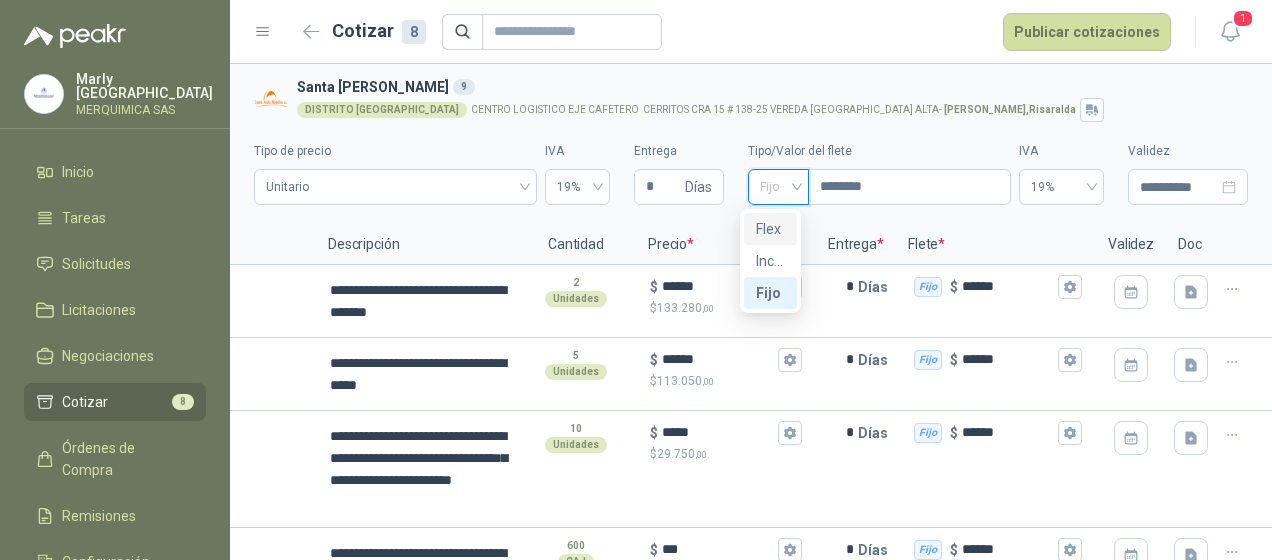 click on "Flex" at bounding box center [770, 229] 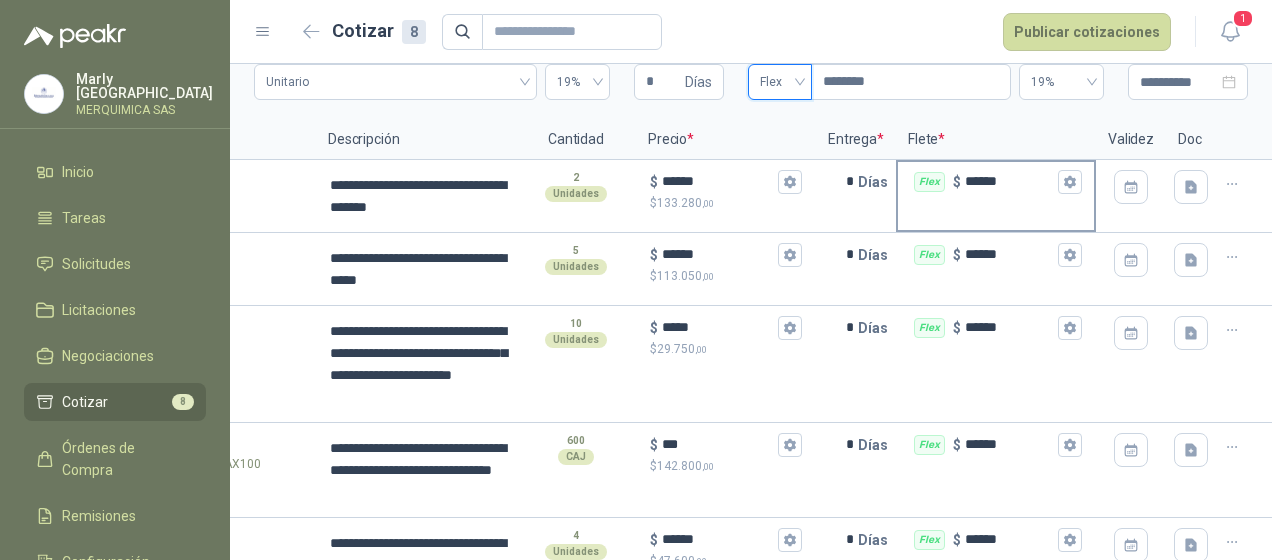 scroll, scrollTop: 0, scrollLeft: 0, axis: both 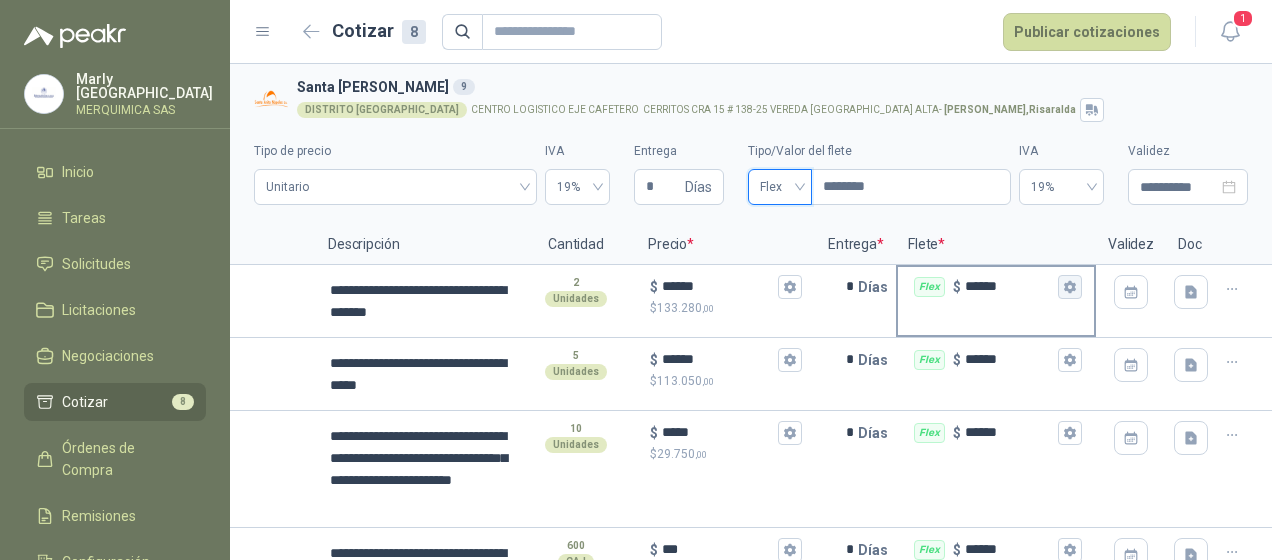 click 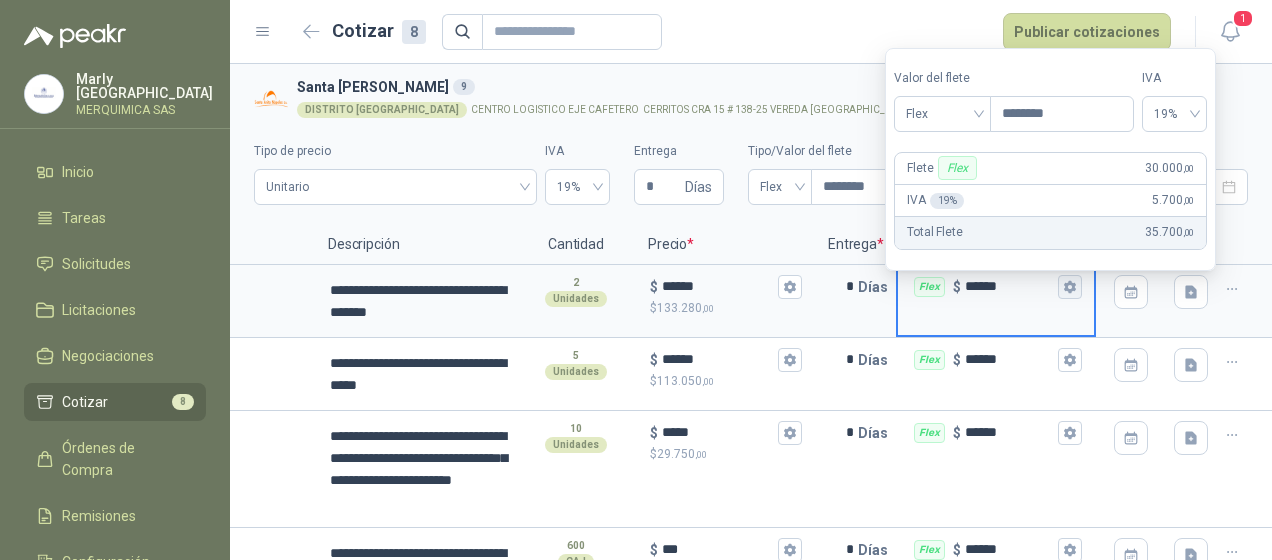 click 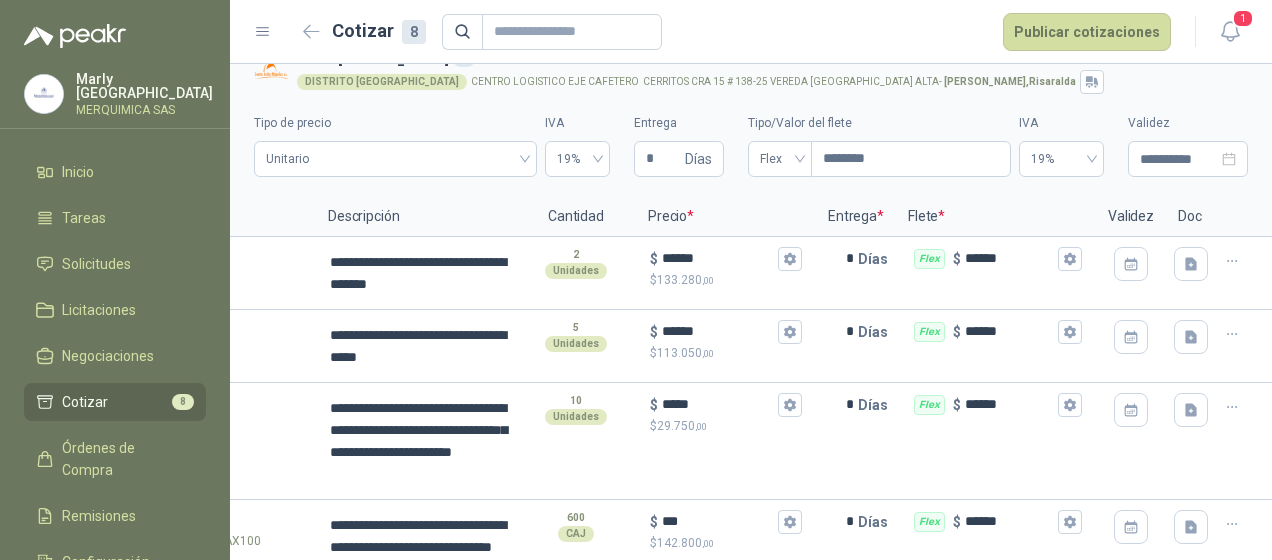 scroll, scrollTop: 0, scrollLeft: 0, axis: both 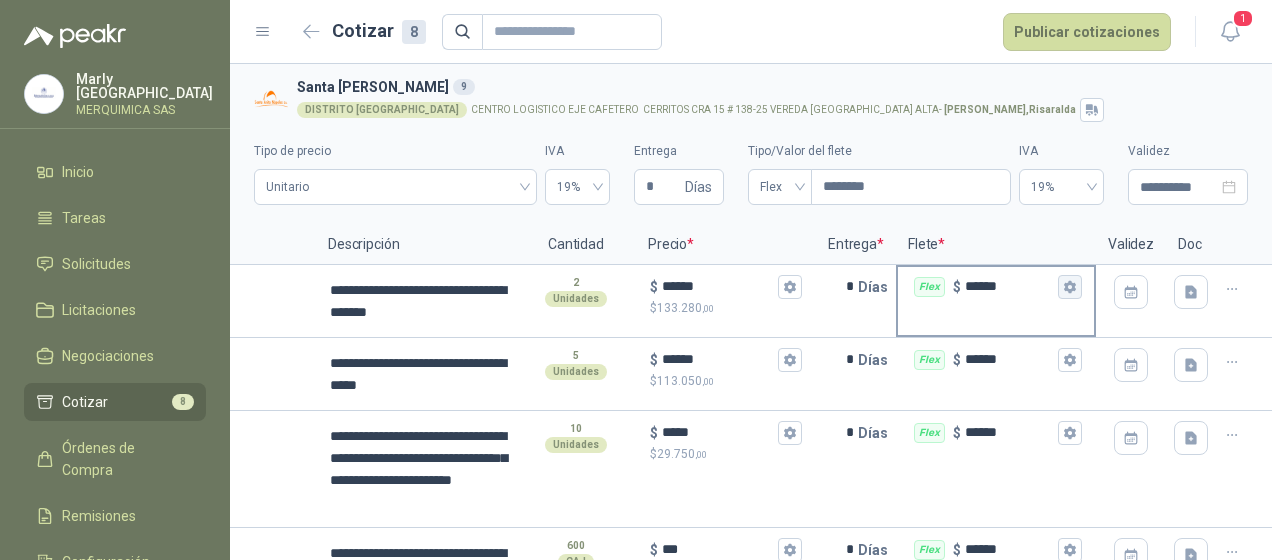 click 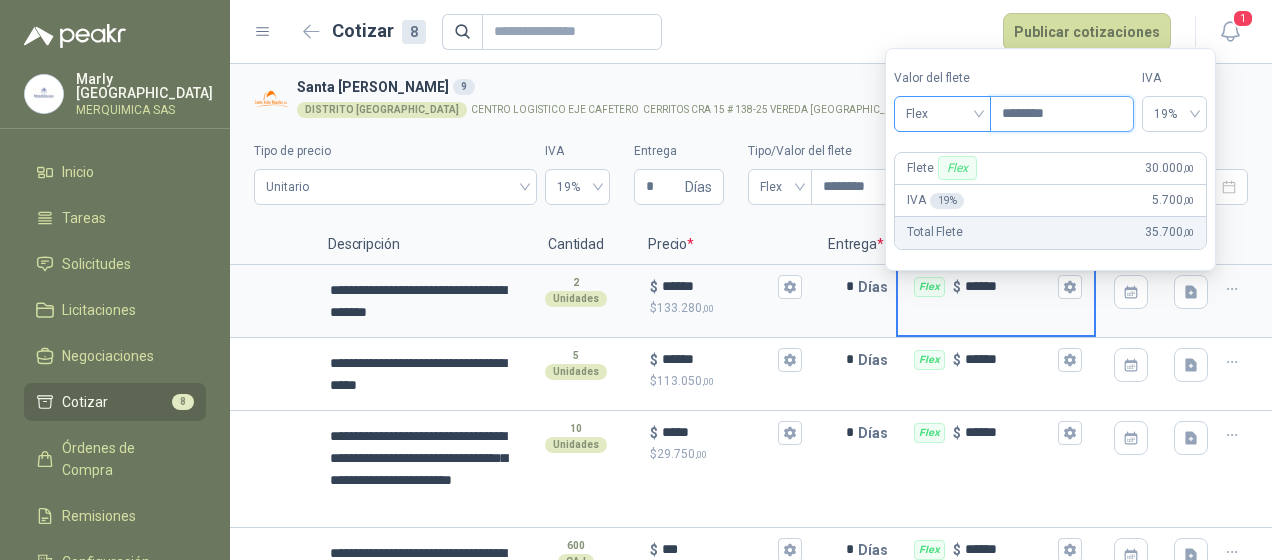 drag, startPoint x: 1078, startPoint y: 112, endPoint x: 954, endPoint y: 110, distance: 124.01613 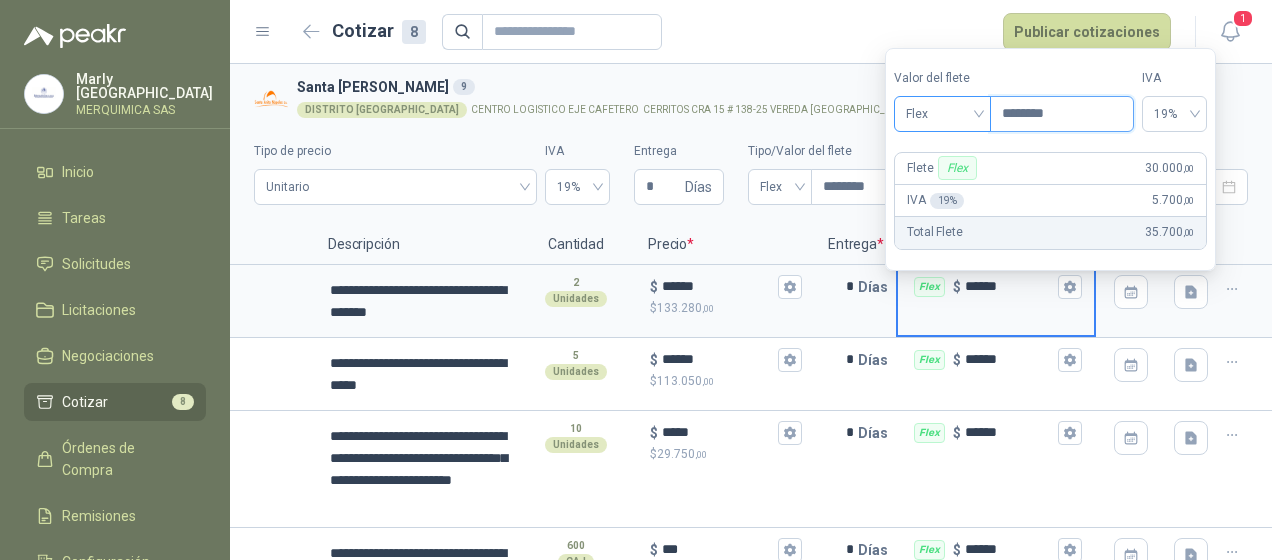 click on "Valor del flete Flex Precio ********" at bounding box center [1014, 100] 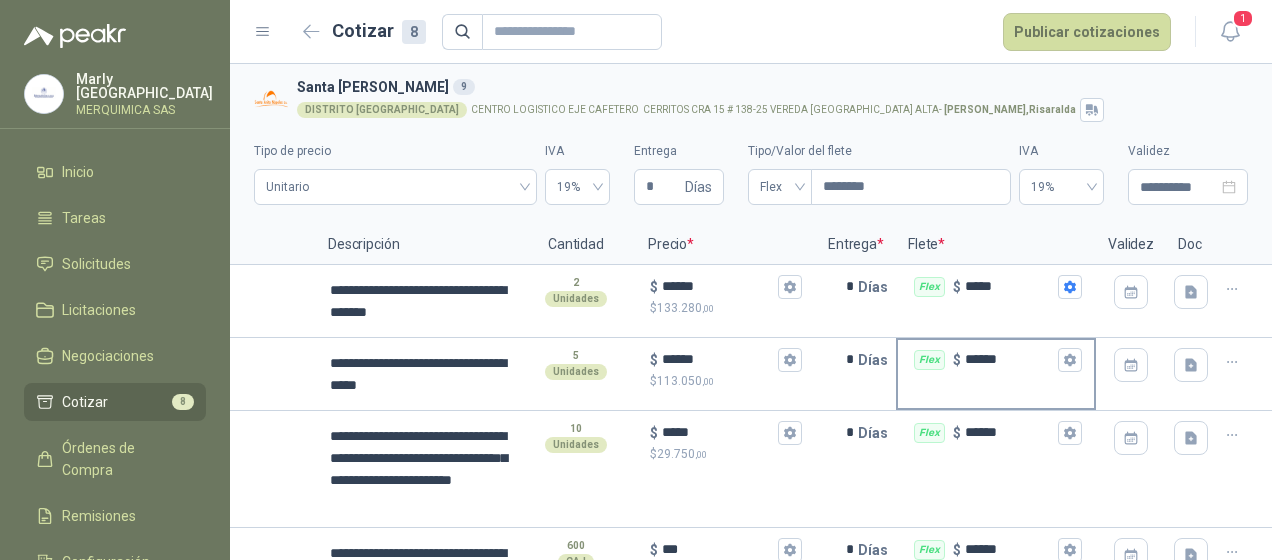 click on "Flex   $ ******" at bounding box center [996, 360] 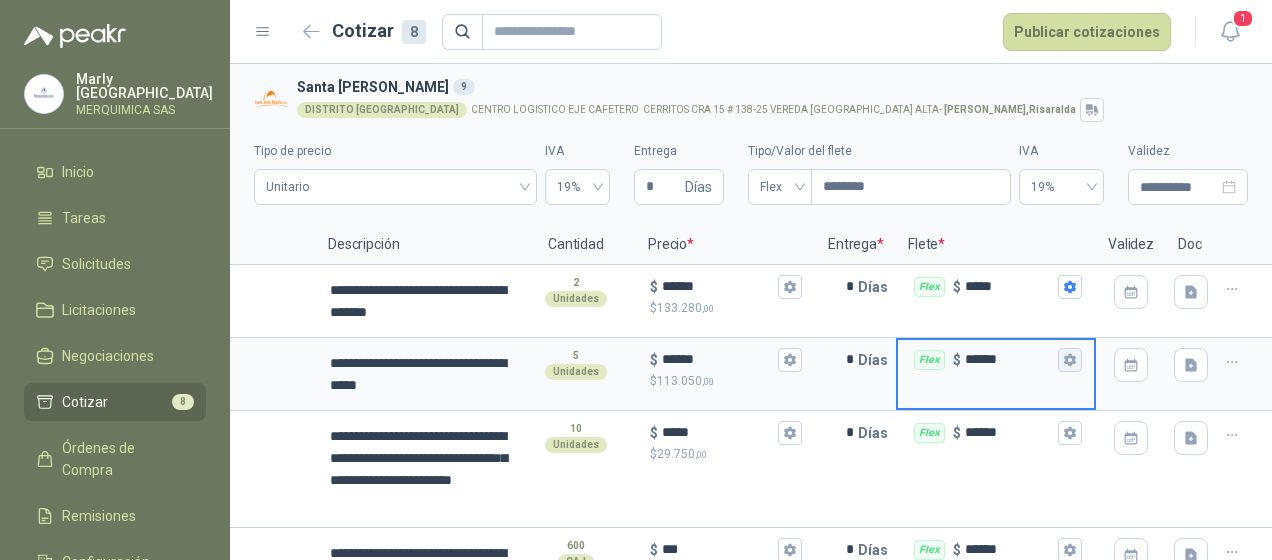 click 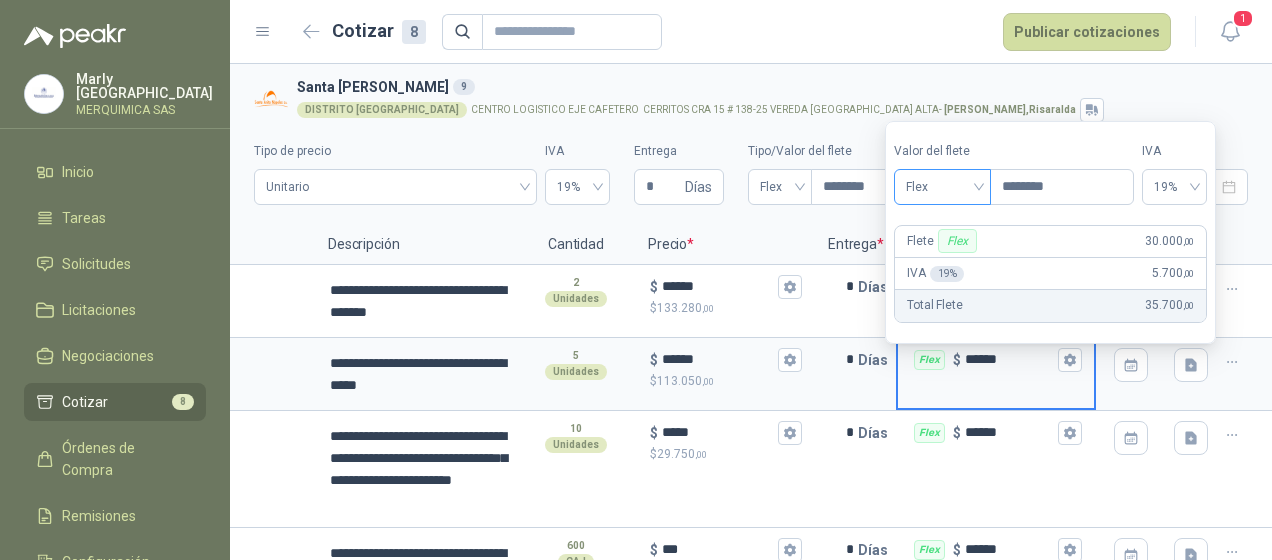 drag, startPoint x: 1032, startPoint y: 182, endPoint x: 954, endPoint y: 184, distance: 78.025635 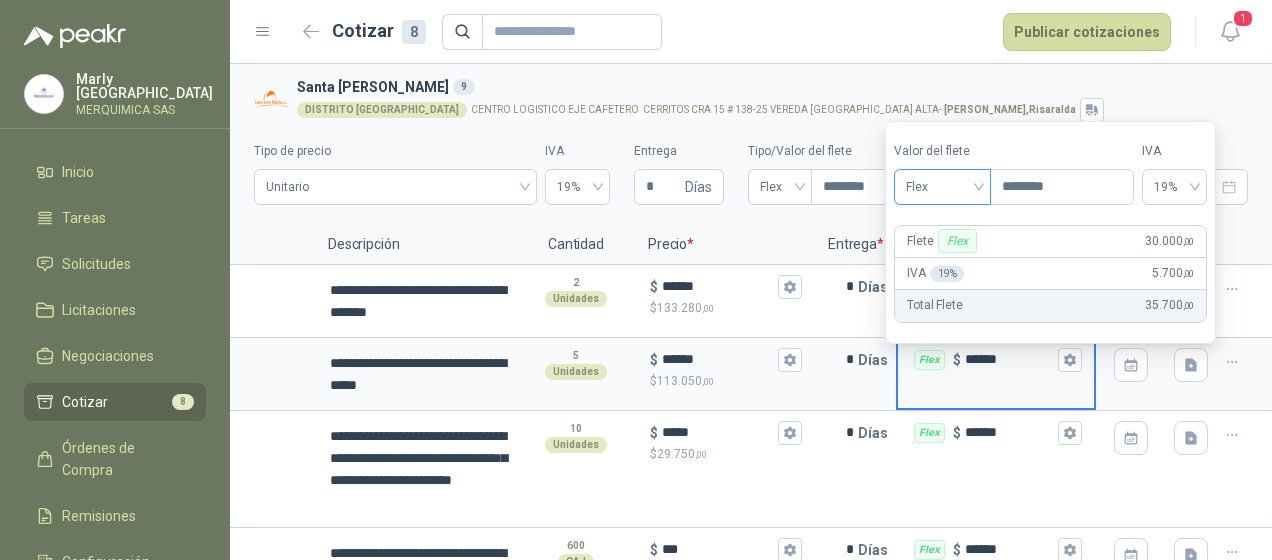 click on "Valor del flete Flex Precio ********" at bounding box center (1014, 173) 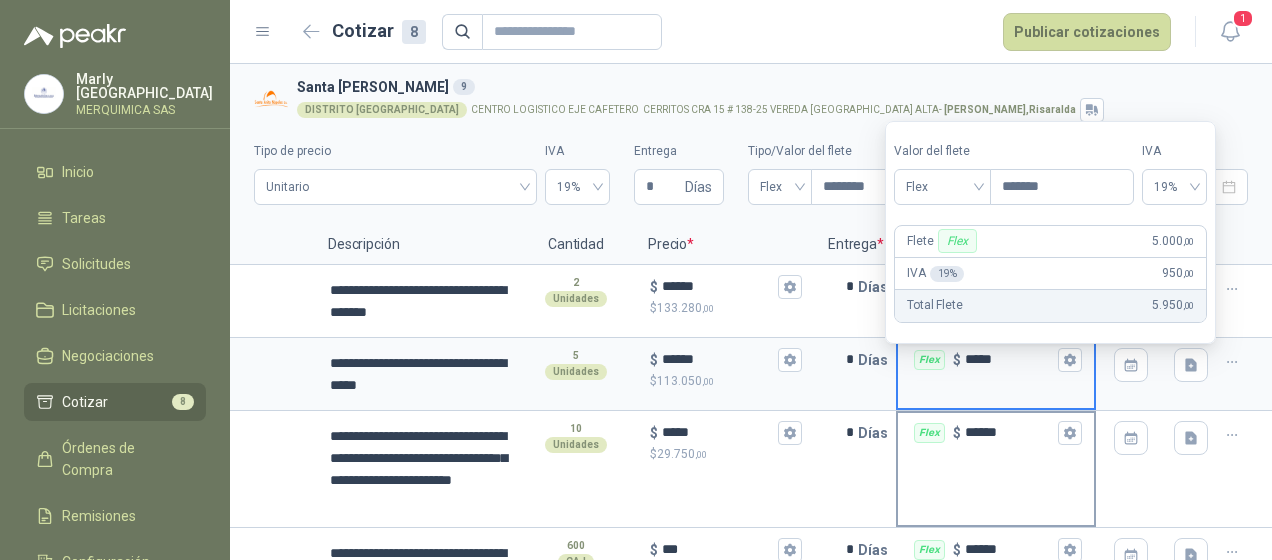 click on "******" at bounding box center [1009, 432] 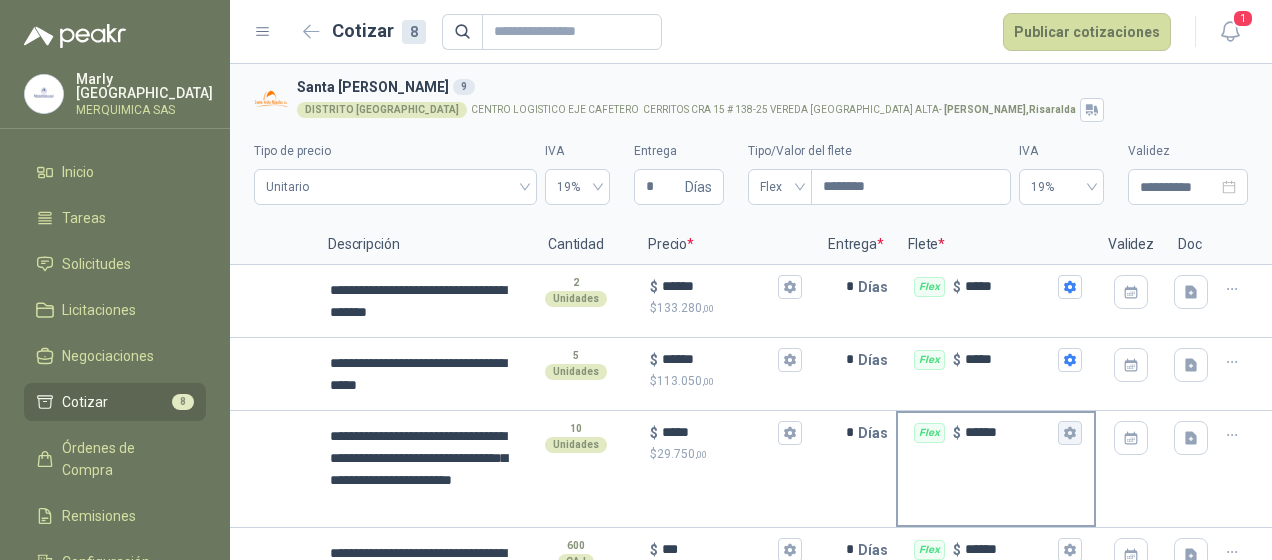 click 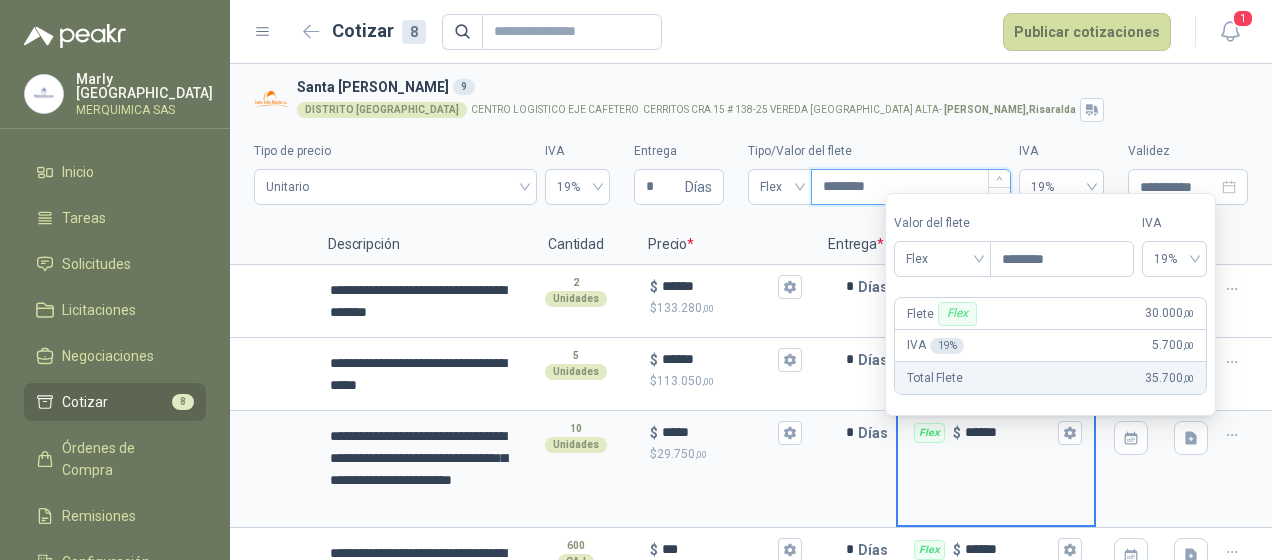 click on "********" at bounding box center [911, 187] 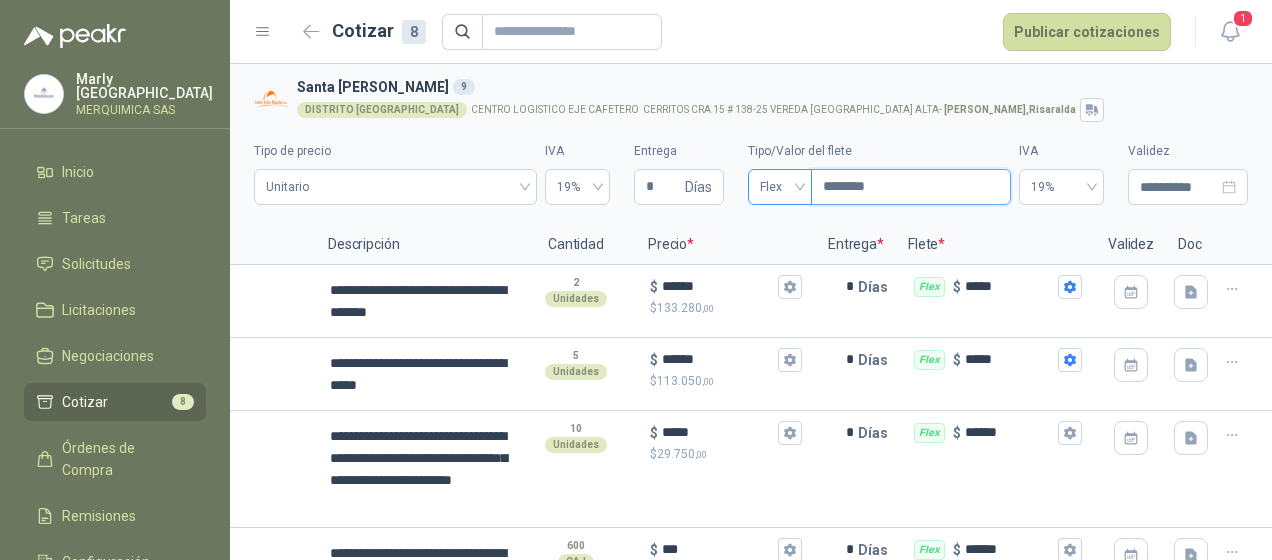 drag, startPoint x: 896, startPoint y: 186, endPoint x: 794, endPoint y: 177, distance: 102.396286 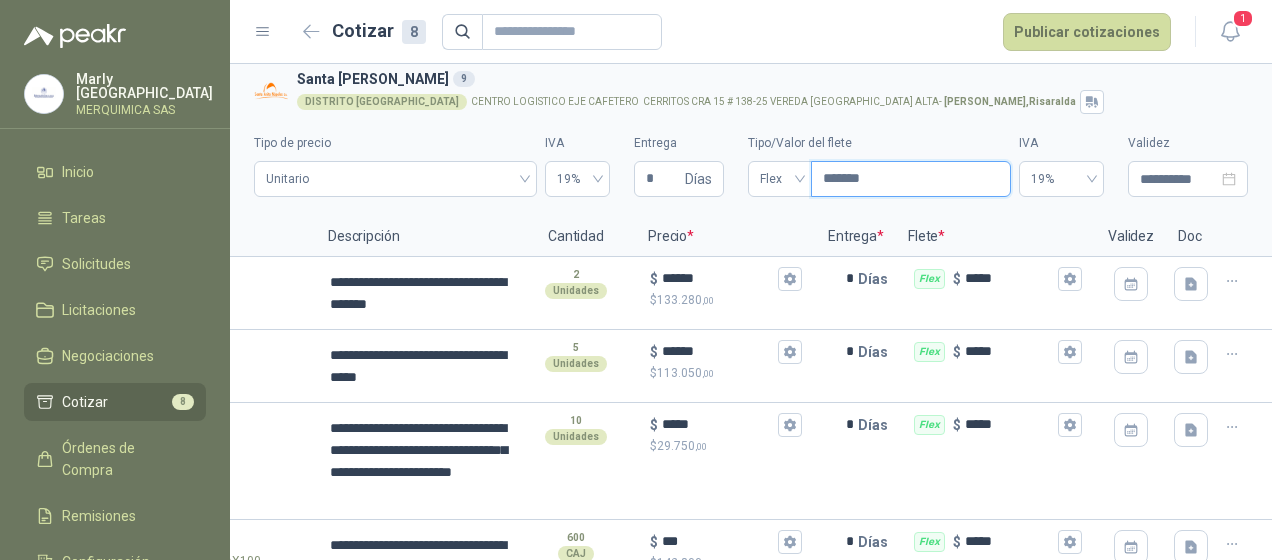 scroll, scrollTop: 0, scrollLeft: 0, axis: both 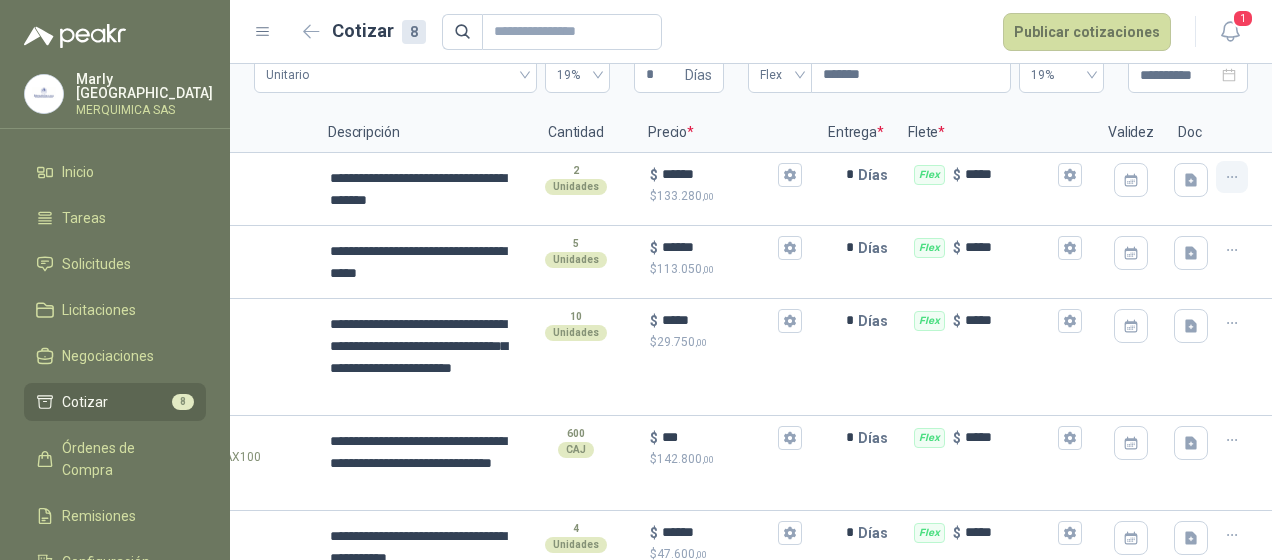 click at bounding box center [1232, 177] 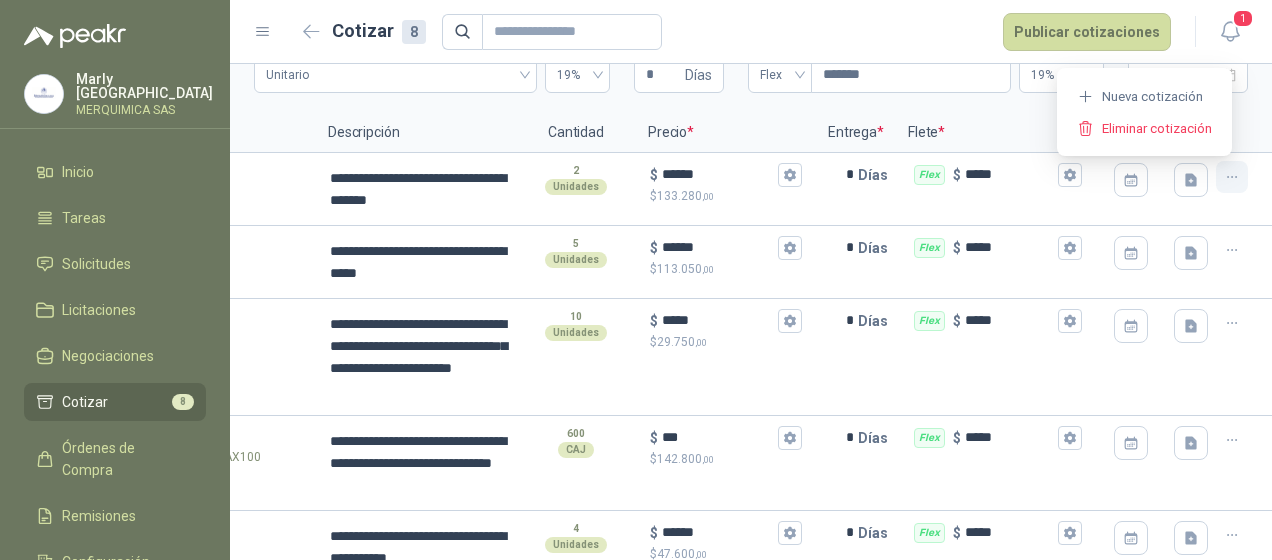 click 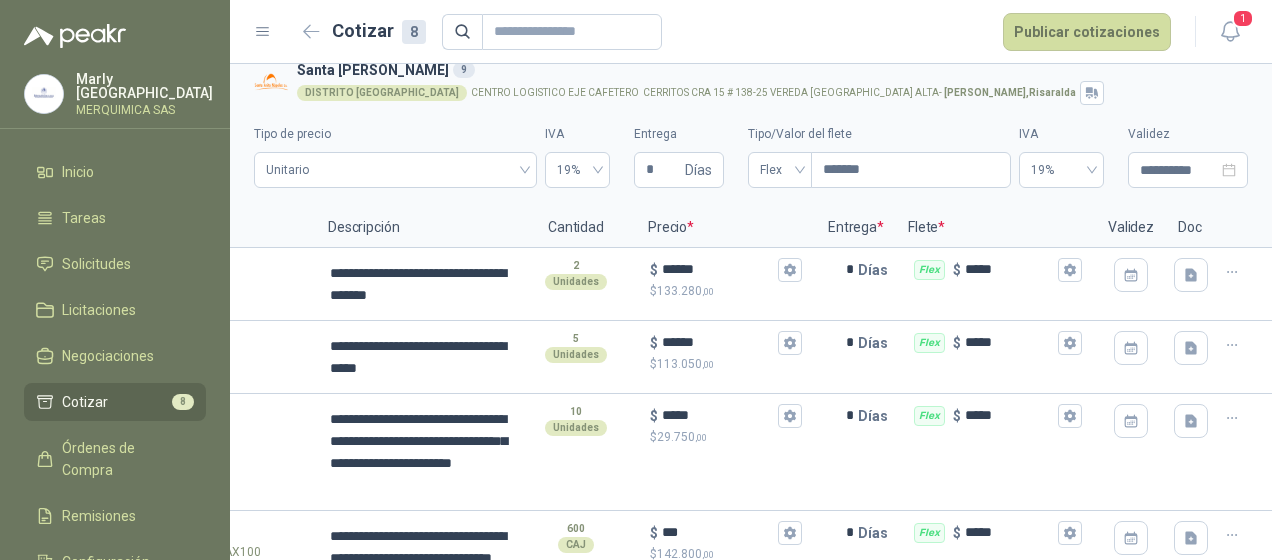 scroll, scrollTop: 0, scrollLeft: 0, axis: both 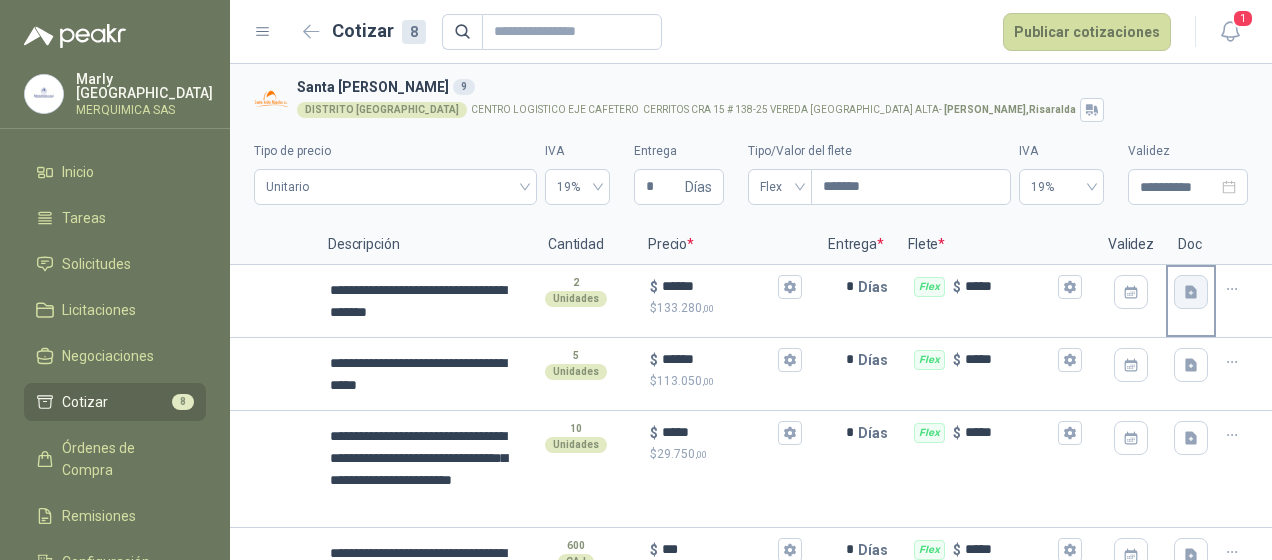 click 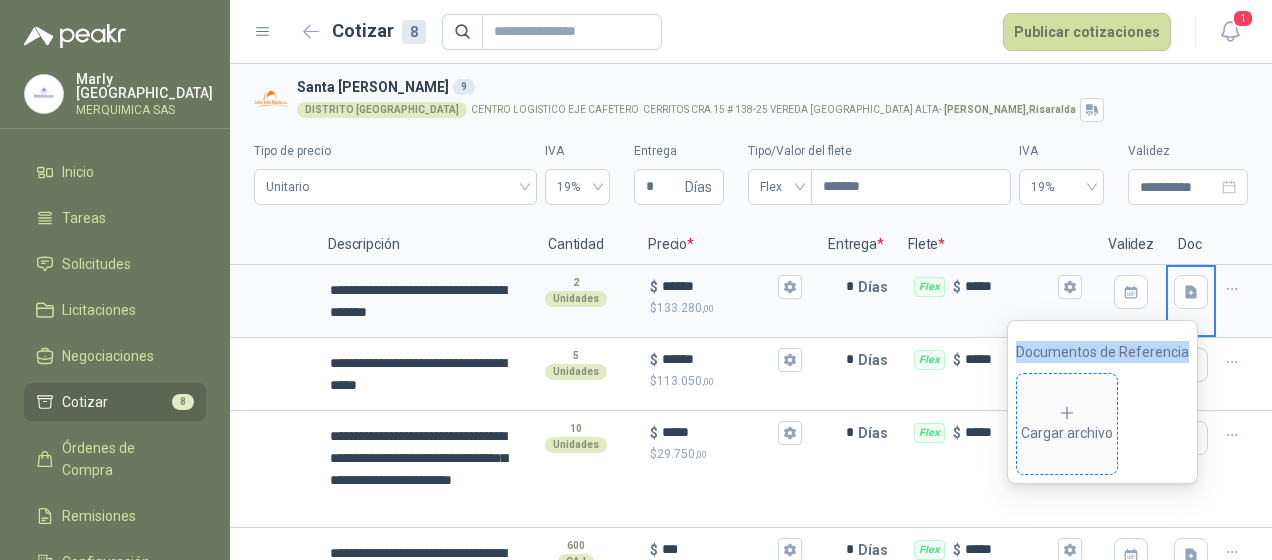 click on "Cargar archivo" at bounding box center (1067, 424) 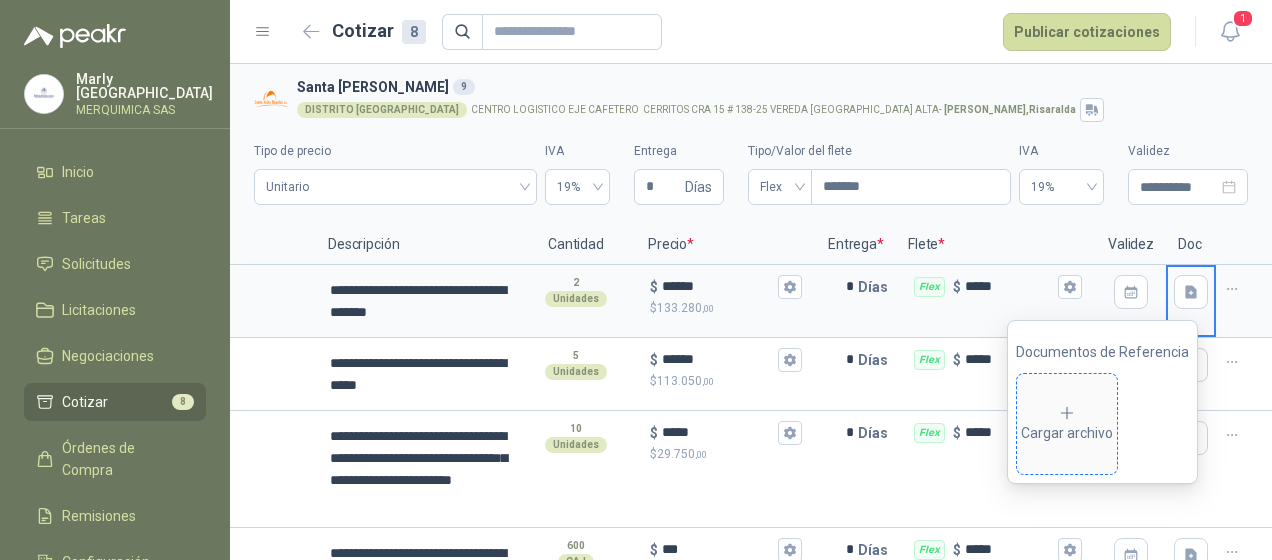 click on "Cargar archivo" at bounding box center [1067, 424] 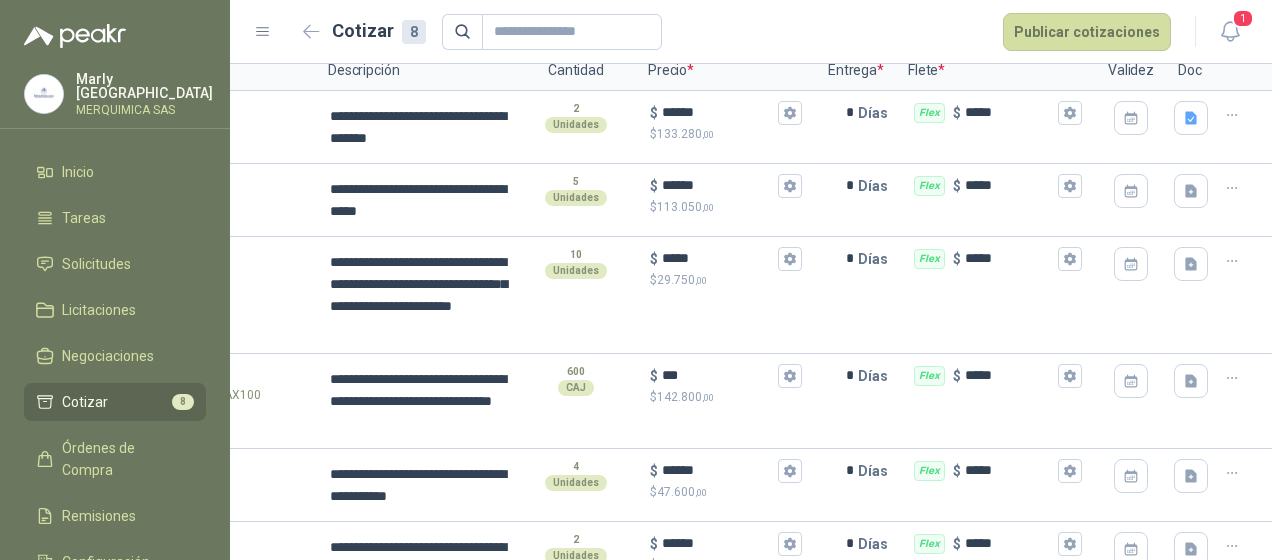 scroll, scrollTop: 192, scrollLeft: 0, axis: vertical 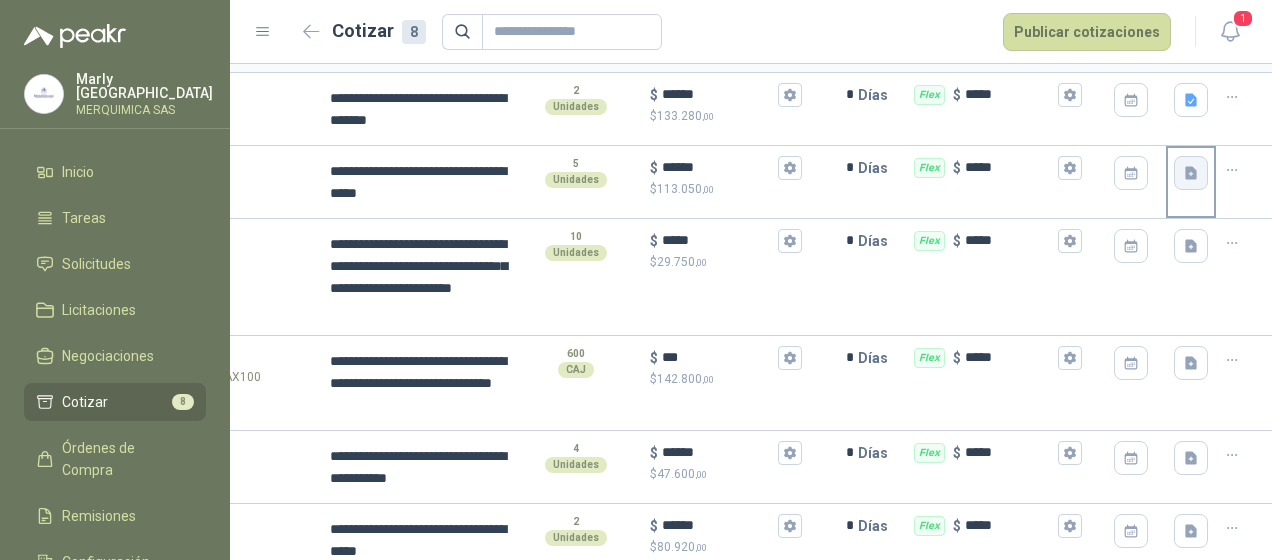 click 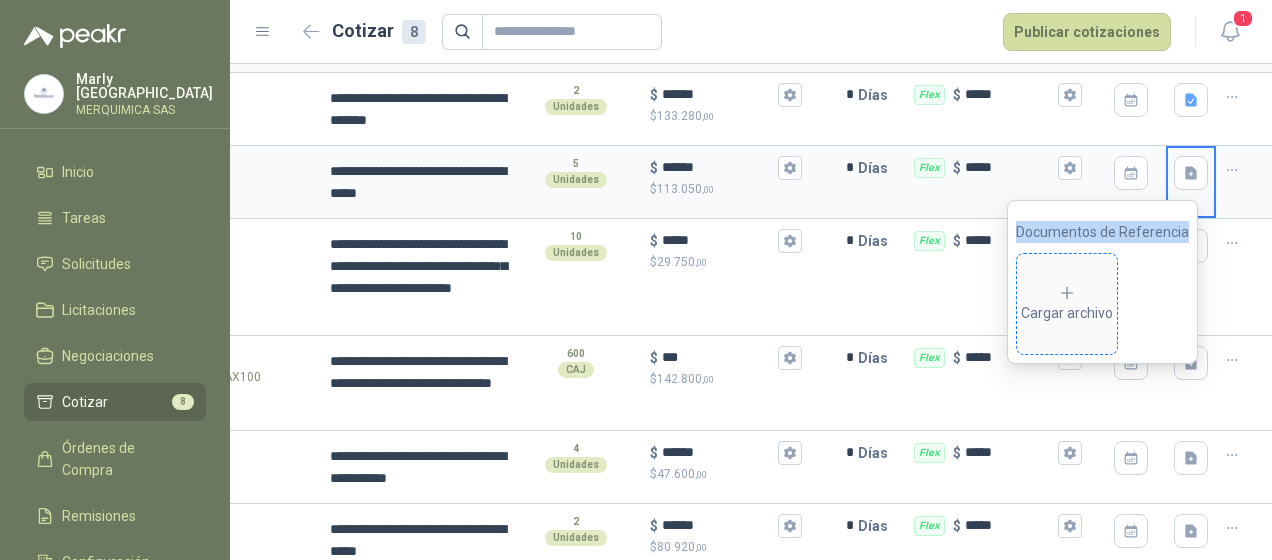 click on "Cargar archivo" at bounding box center [1067, 304] 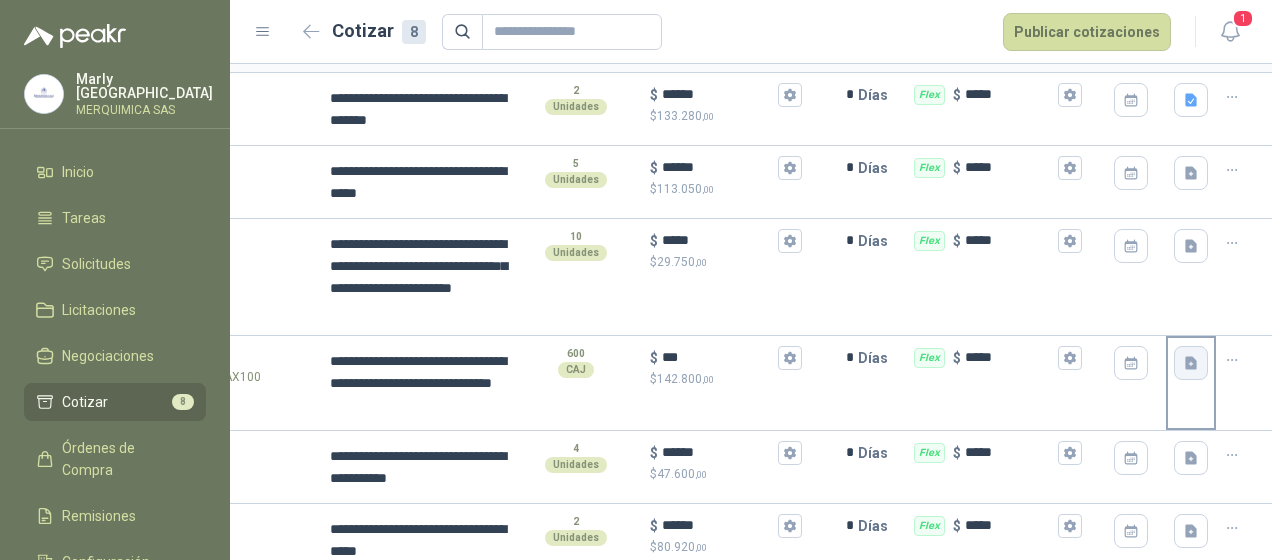 click at bounding box center [1191, 363] 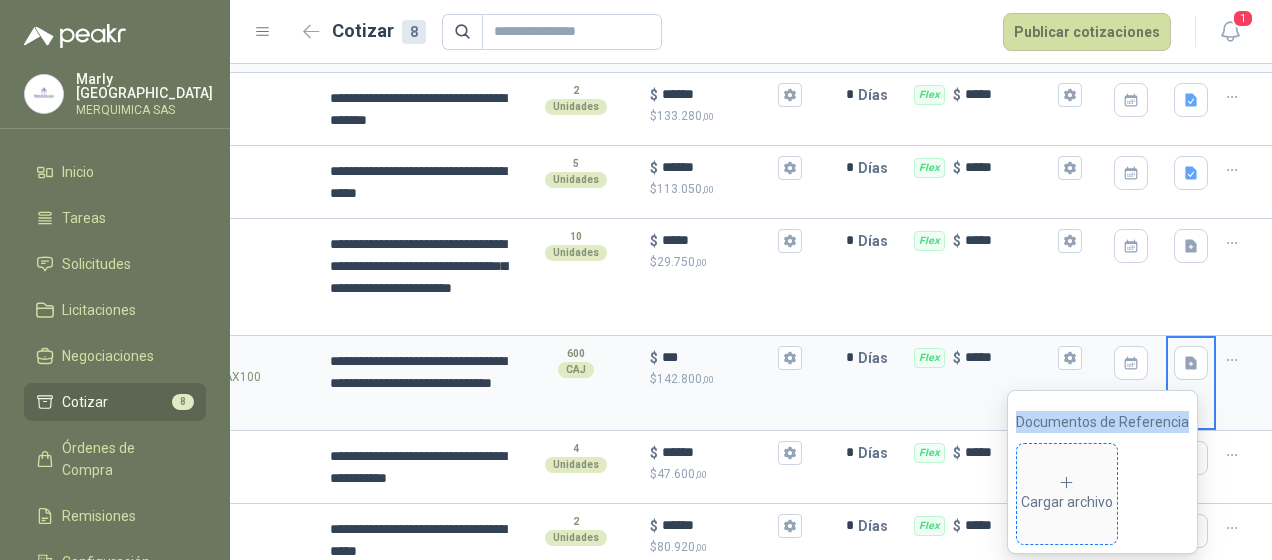 click on "Cargar archivo" at bounding box center [1067, 494] 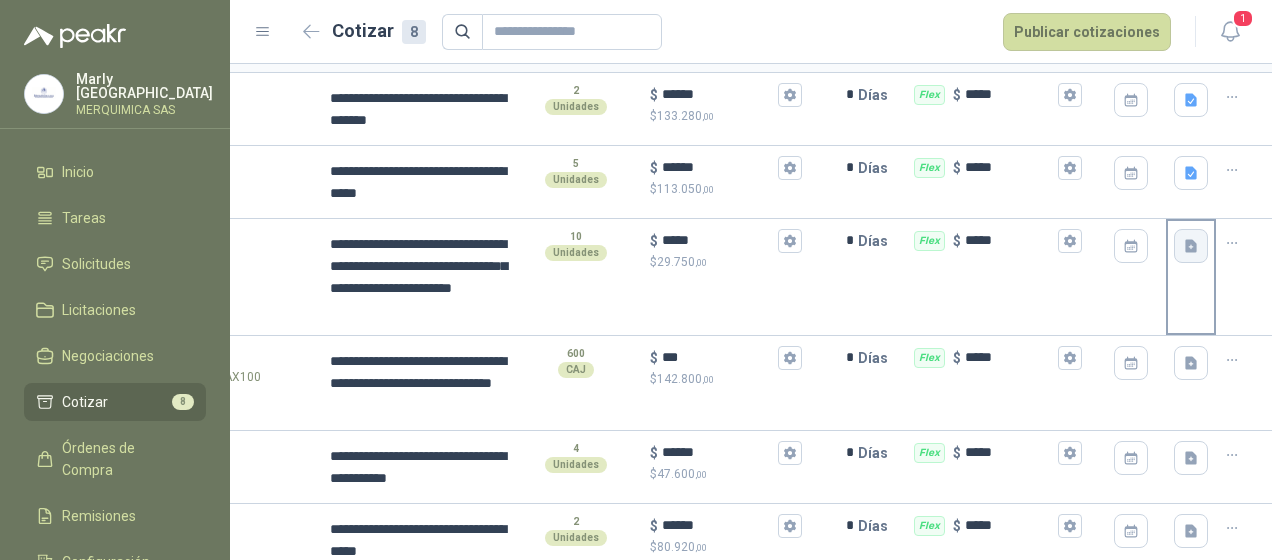 click at bounding box center (1191, 246) 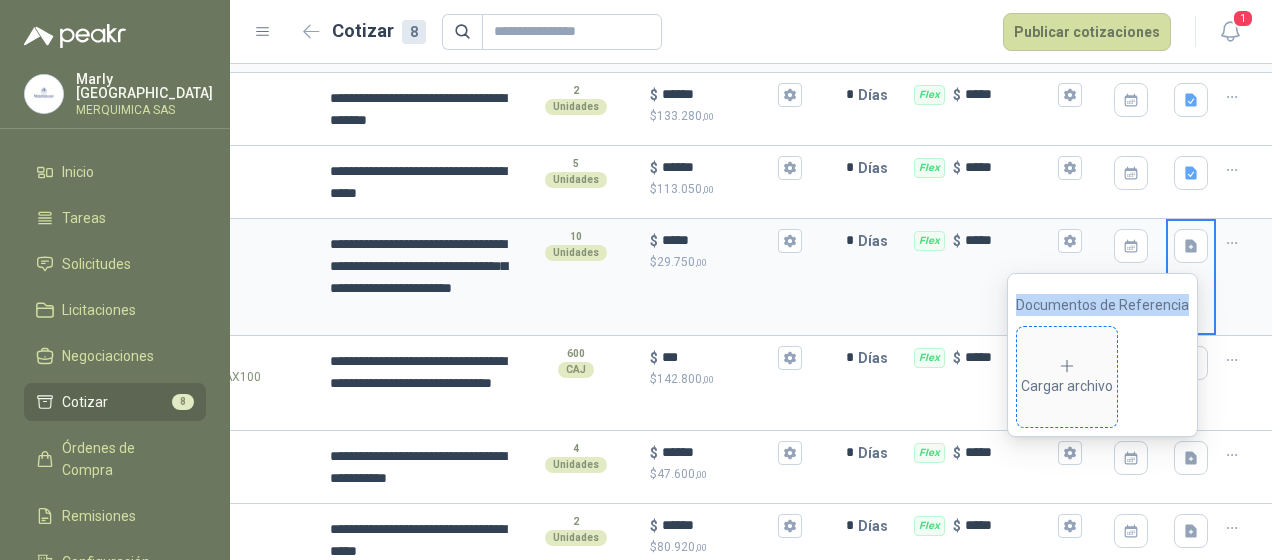click 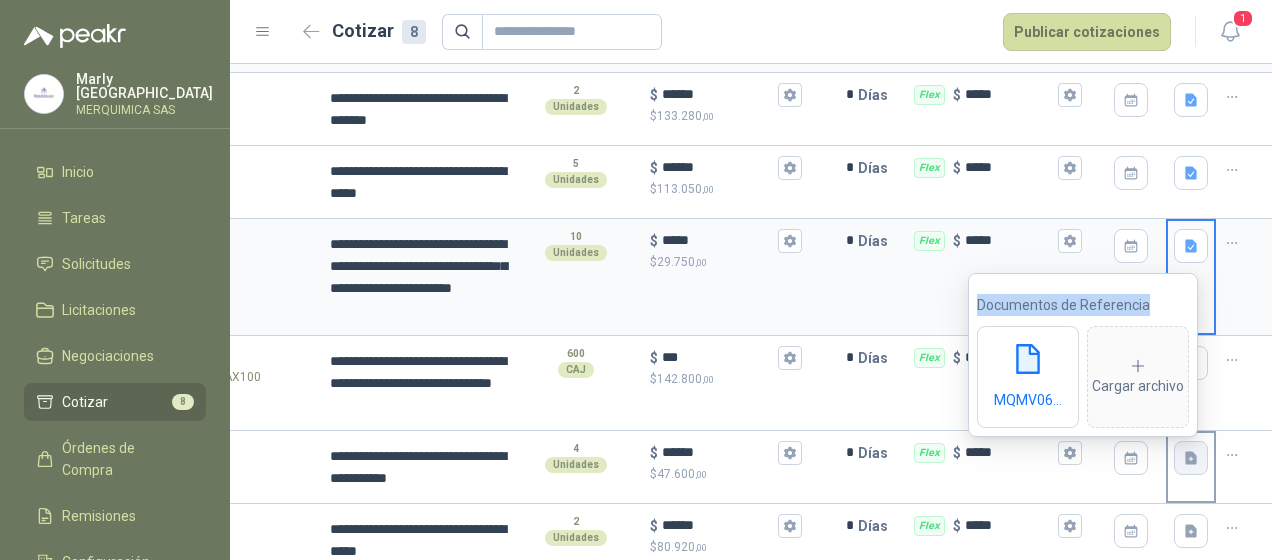 click 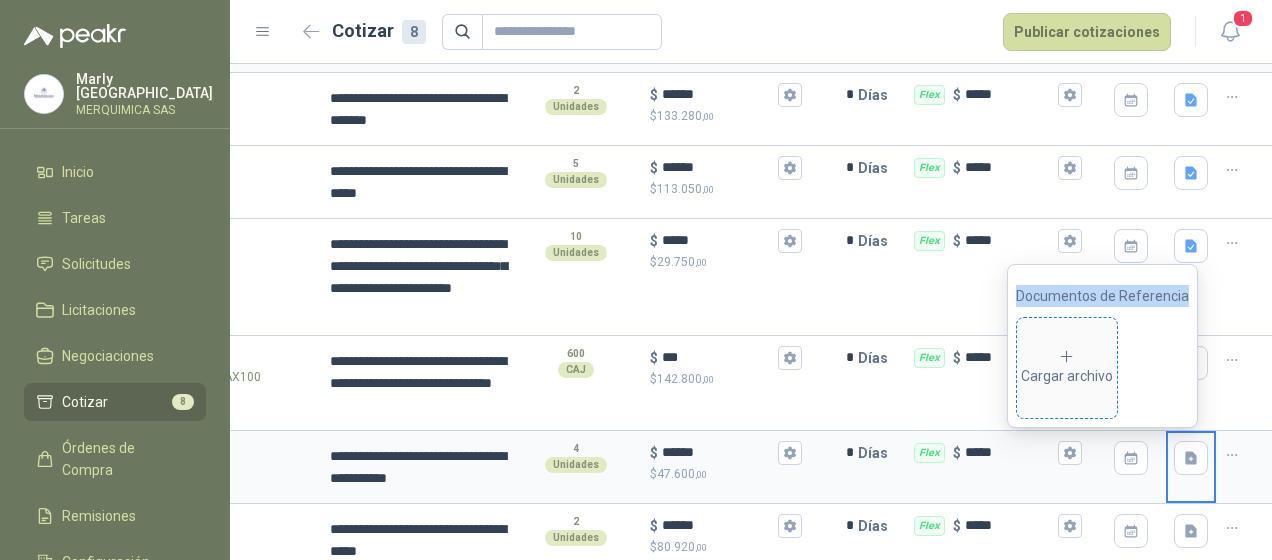 click 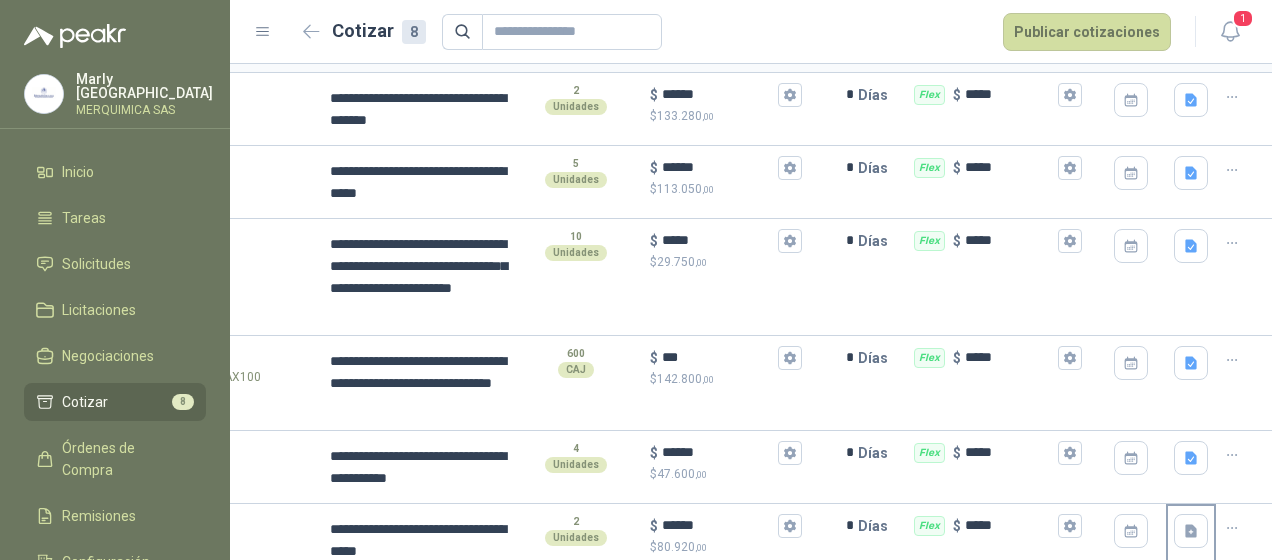 click at bounding box center (1191, 531) 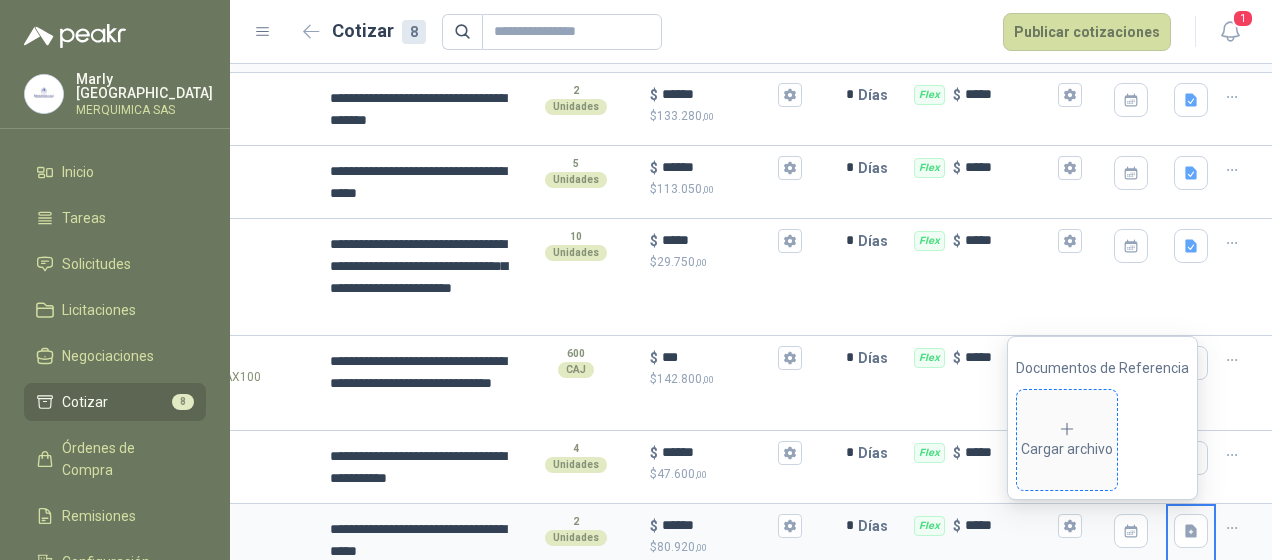 click on "Cargar archivo" at bounding box center (1067, 440) 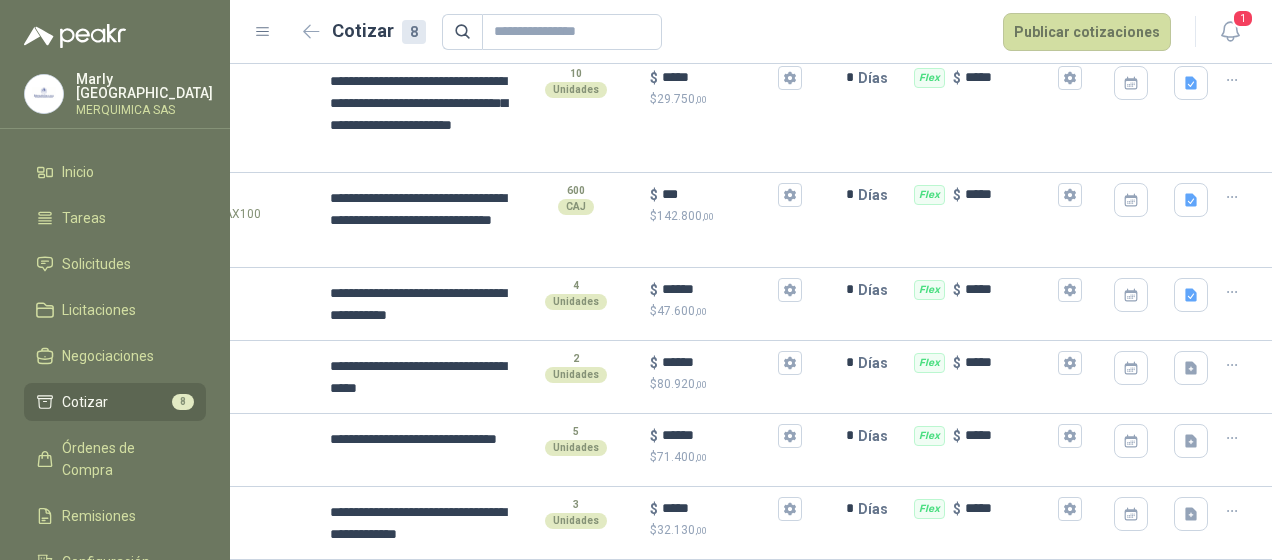 scroll, scrollTop: 368, scrollLeft: 0, axis: vertical 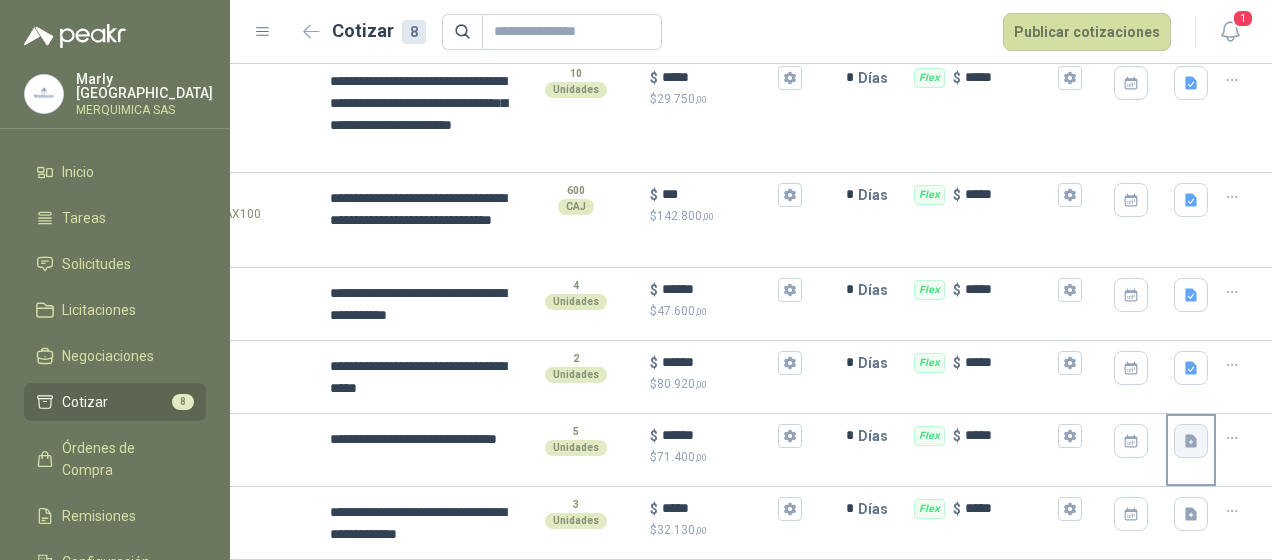 click 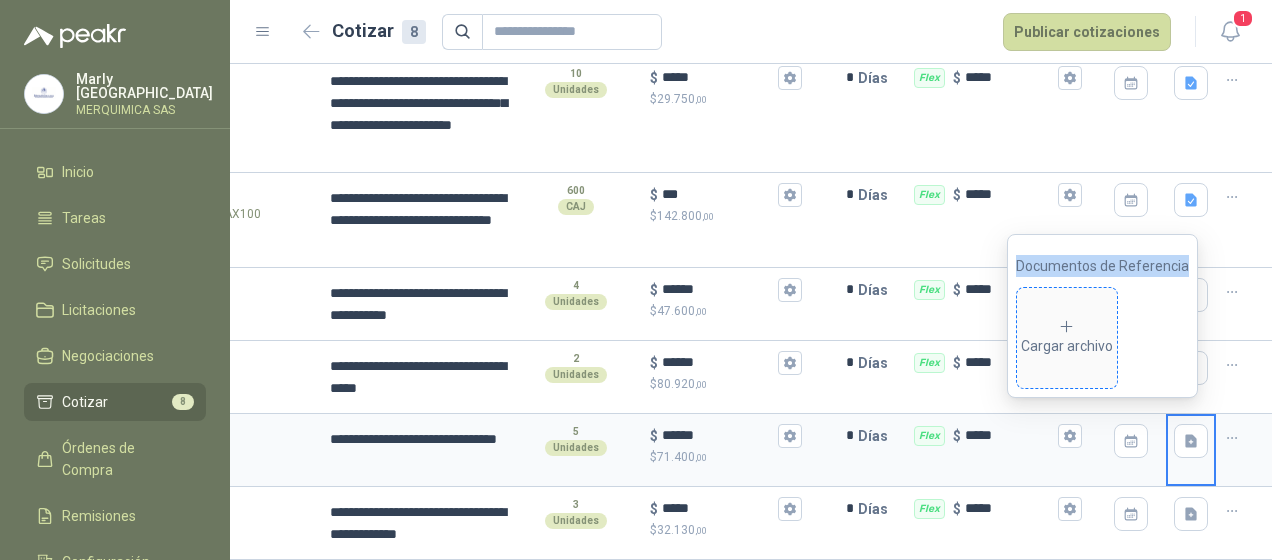 click on "Cargar archivo" at bounding box center [1067, 338] 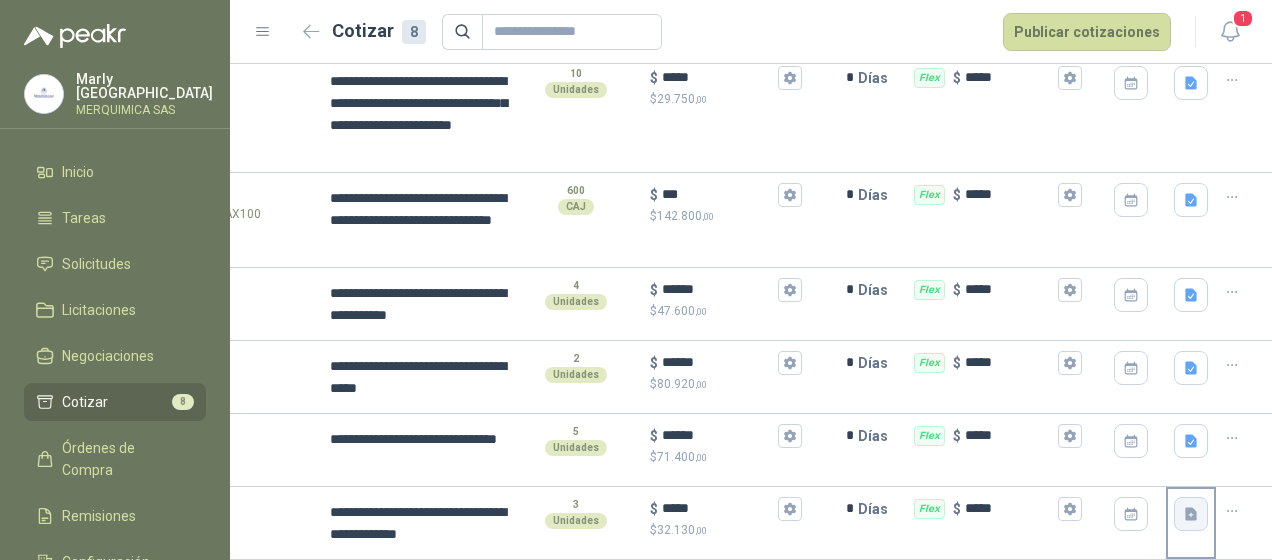 click at bounding box center (1191, 514) 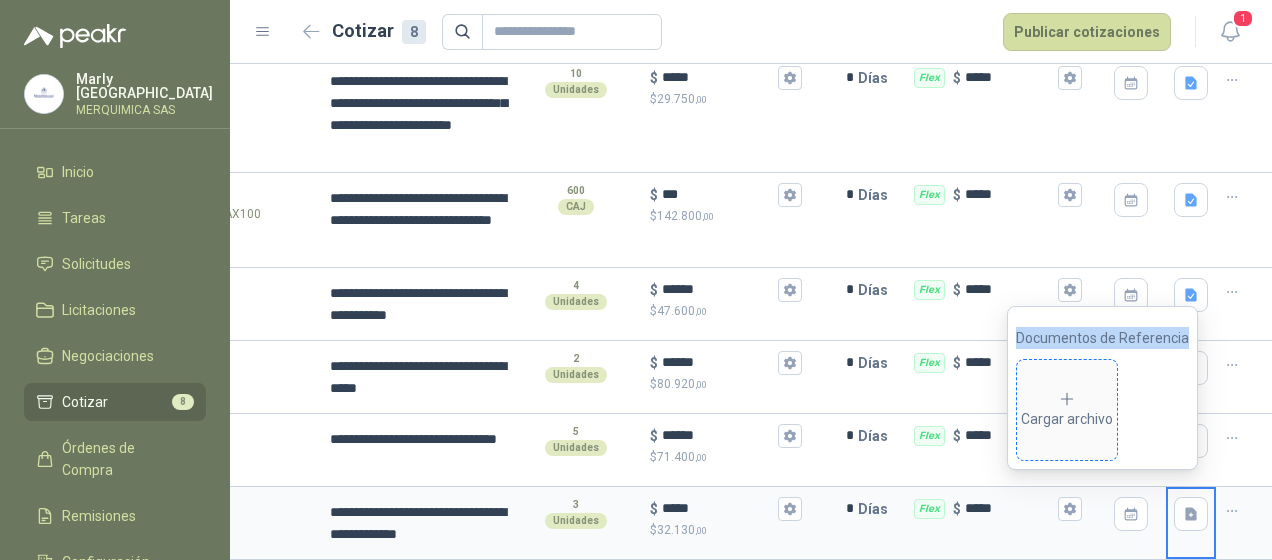 click 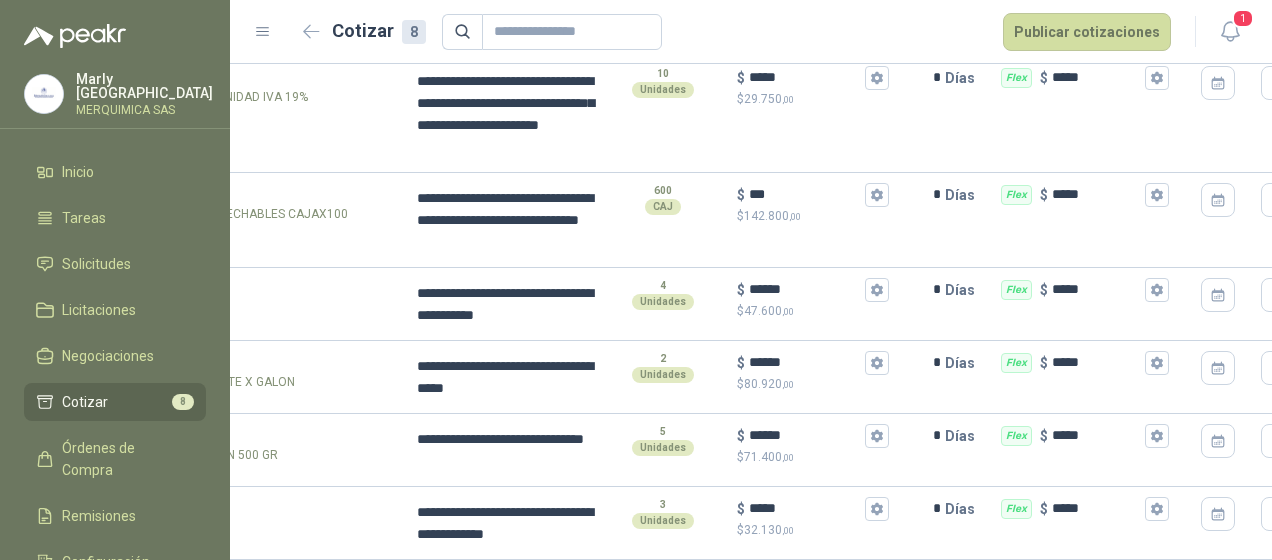 scroll, scrollTop: 0, scrollLeft: 370, axis: horizontal 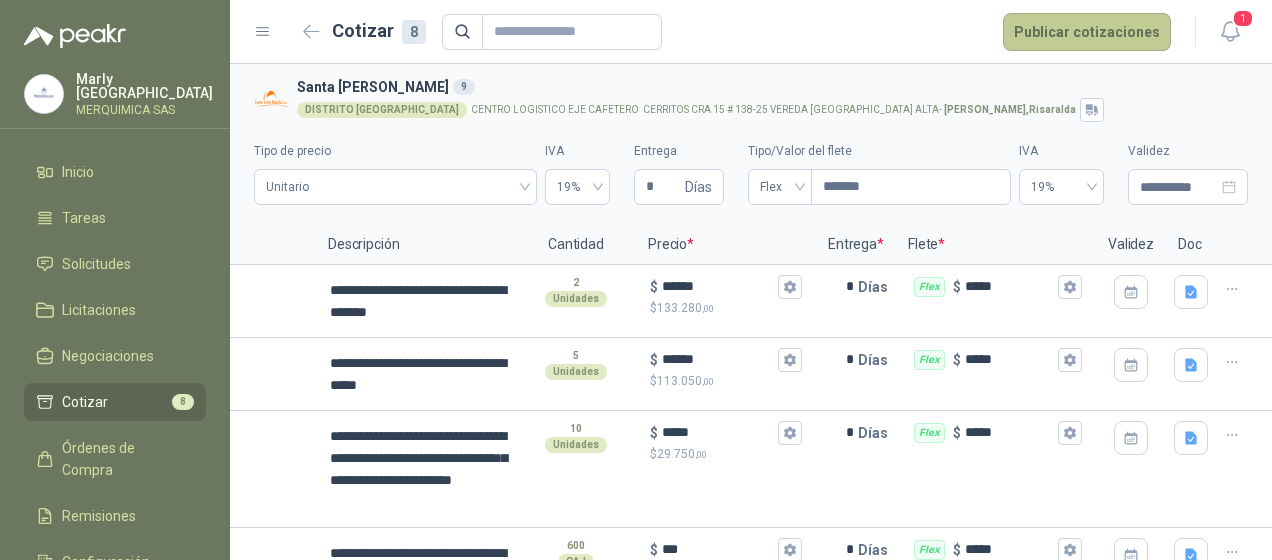 click on "Publicar cotizaciones" at bounding box center [1087, 32] 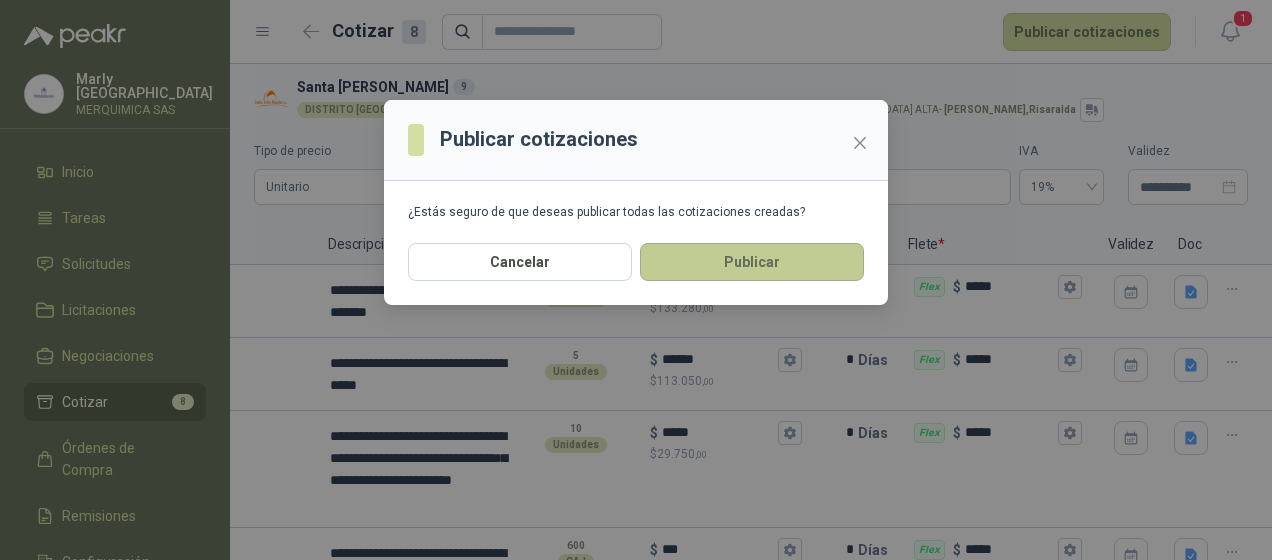 click on "Publicar" at bounding box center [752, 262] 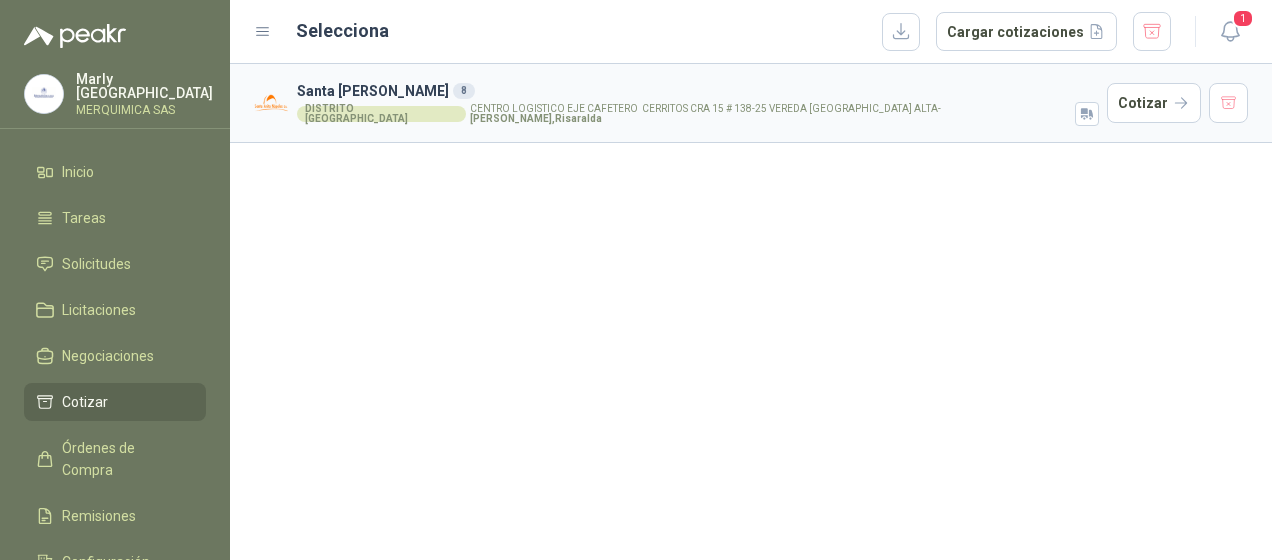 click on "[GEOGRAPHIC_DATA] CENTRO LOGISTICO EJE CAFETERO  CERRITOS CRA 15 # 138-25 VEREDA GALICIA ALTA  -   [GEOGRAPHIC_DATA] ,  [GEOGRAPHIC_DATA]" at bounding box center (698, 114) 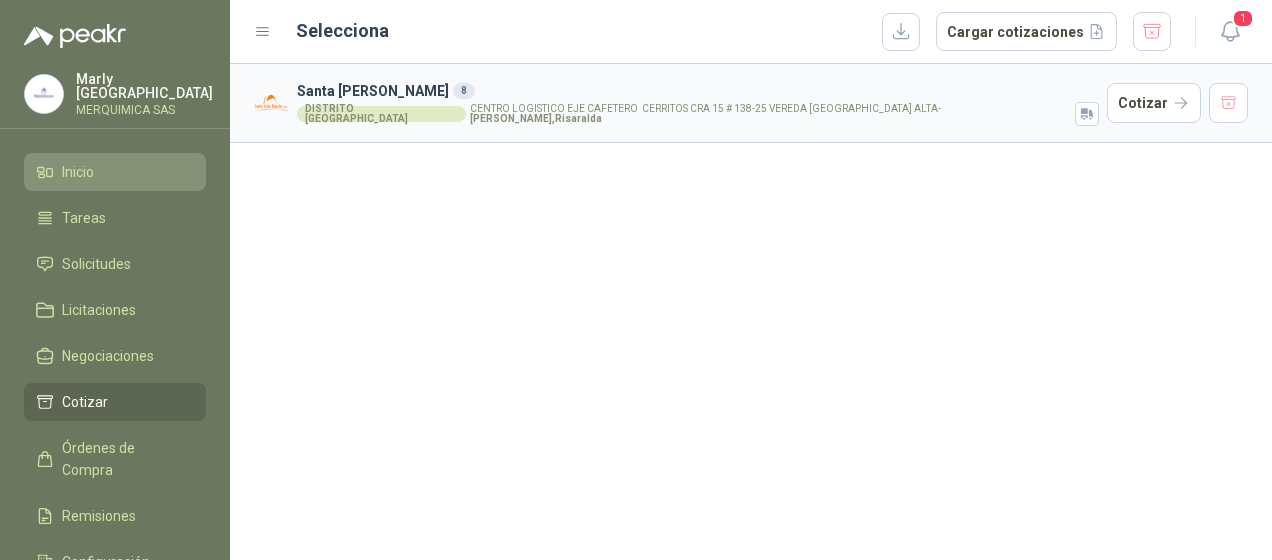 click on "Inicio" at bounding box center (115, 172) 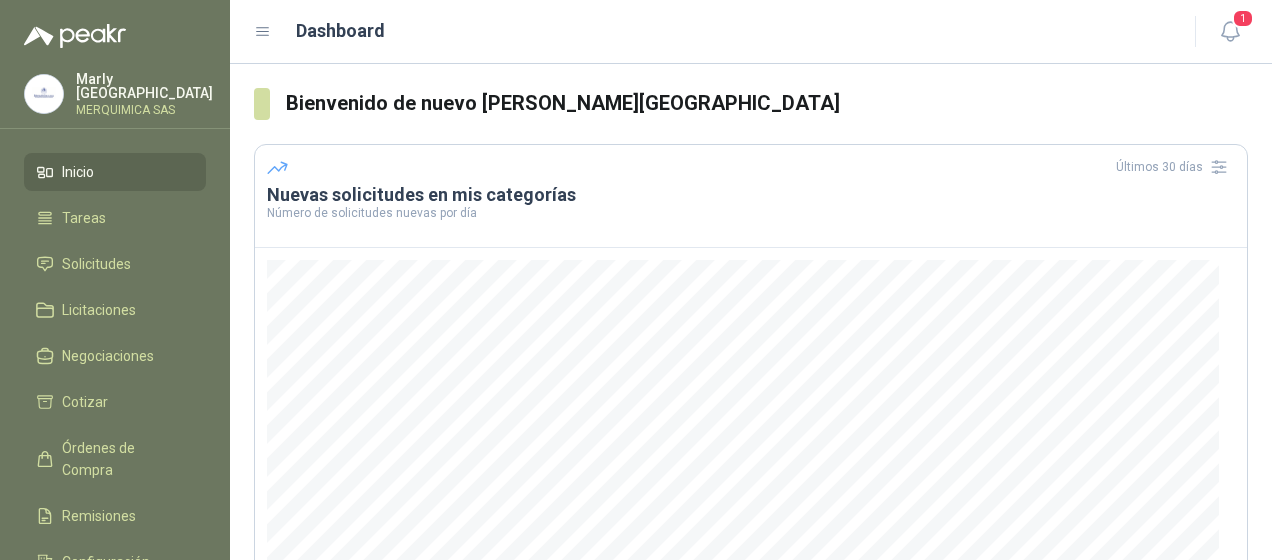 scroll, scrollTop: 200, scrollLeft: 0, axis: vertical 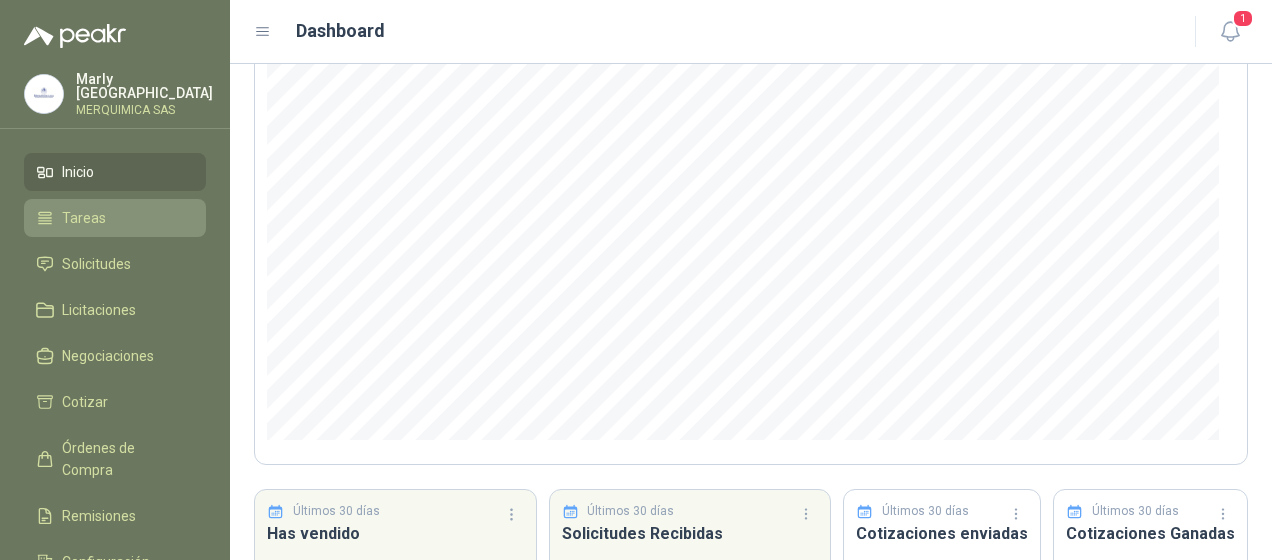 click on "Tareas" at bounding box center [115, 218] 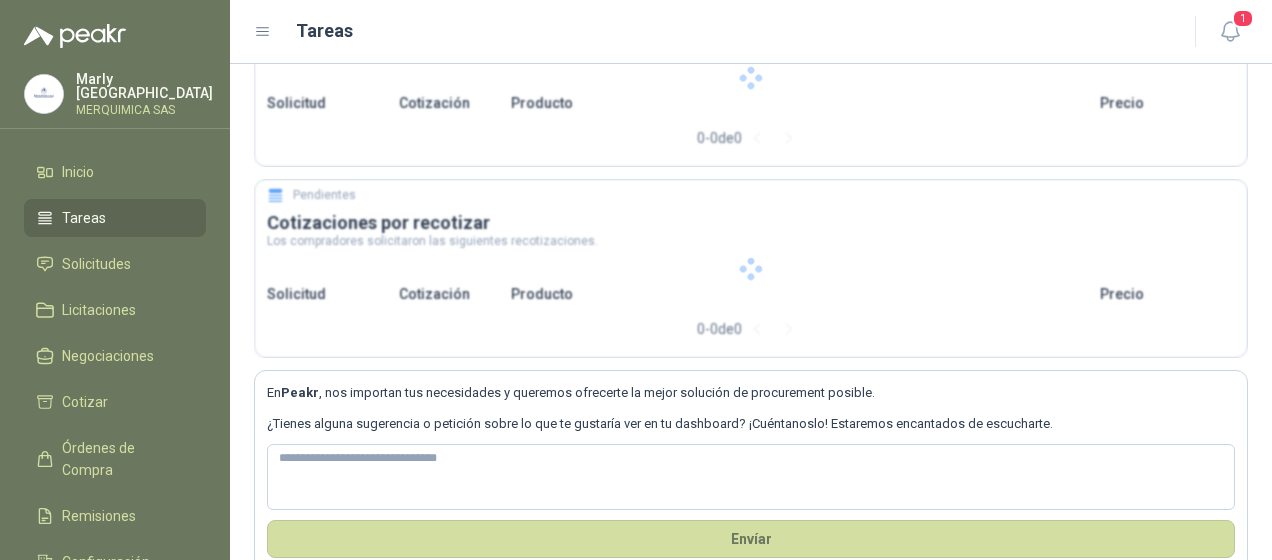 scroll, scrollTop: 0, scrollLeft: 0, axis: both 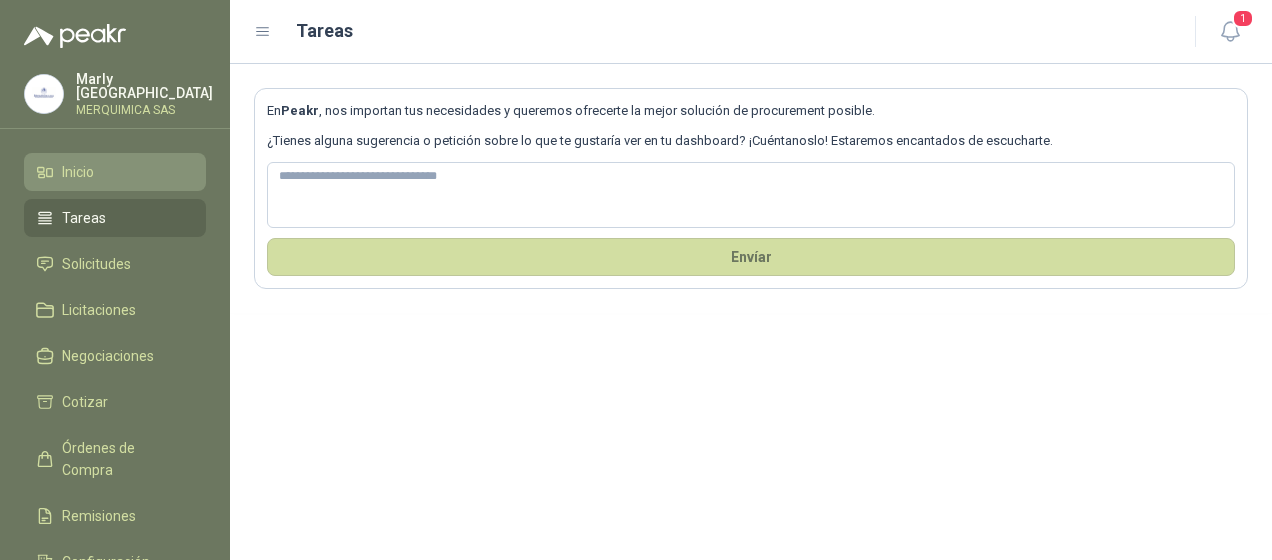 click on "Inicio" at bounding box center [115, 172] 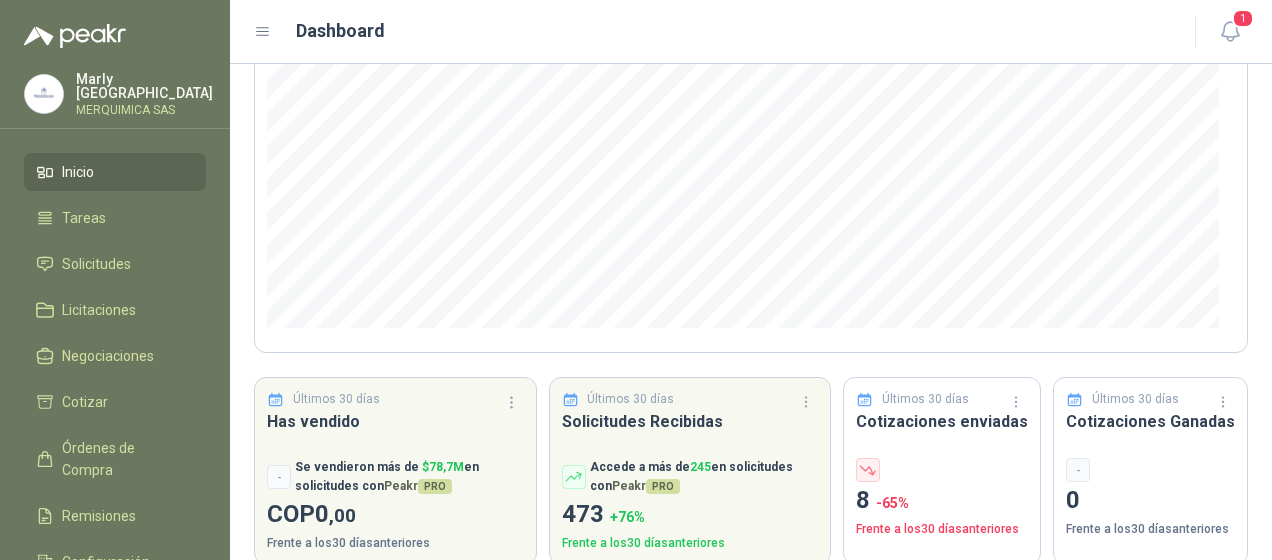 scroll, scrollTop: 340, scrollLeft: 0, axis: vertical 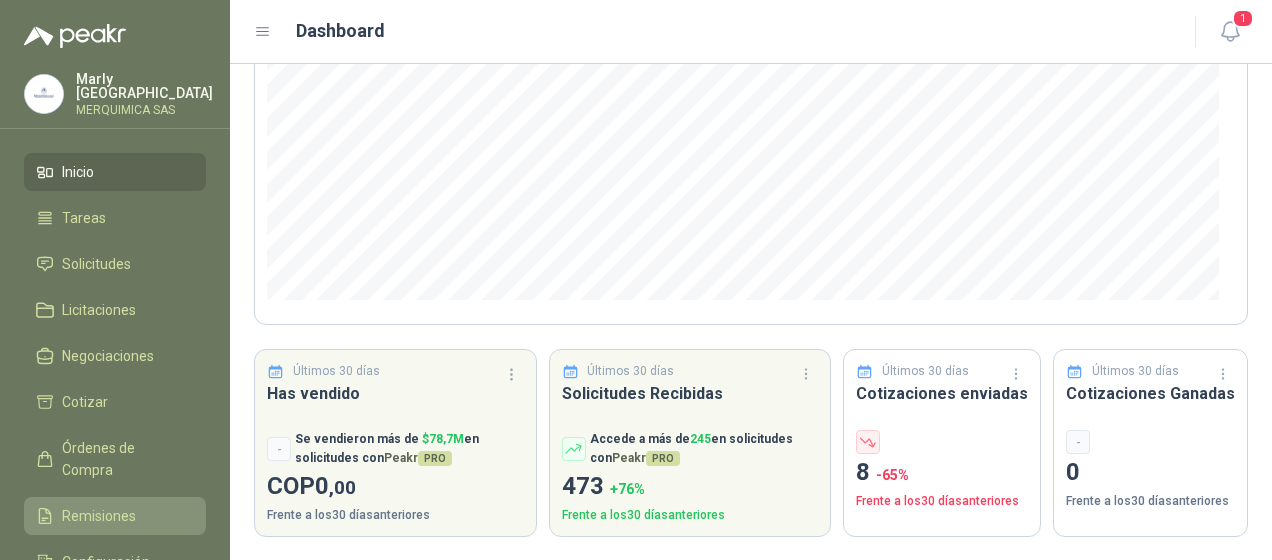 click on "Remisiones" at bounding box center [99, 516] 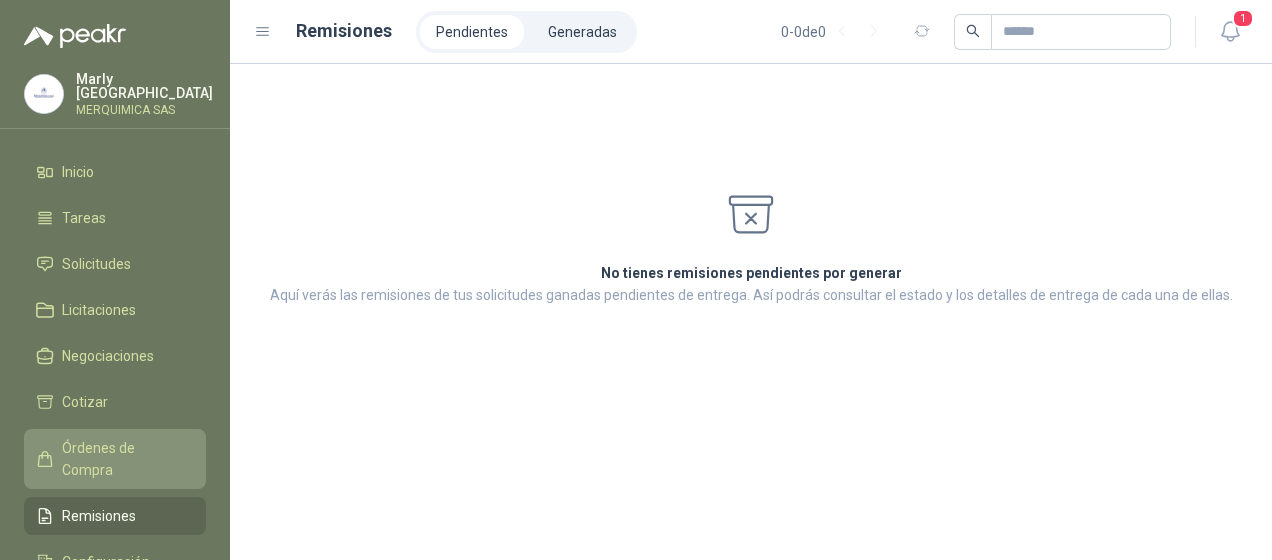 click on "Órdenes de Compra" at bounding box center [124, 459] 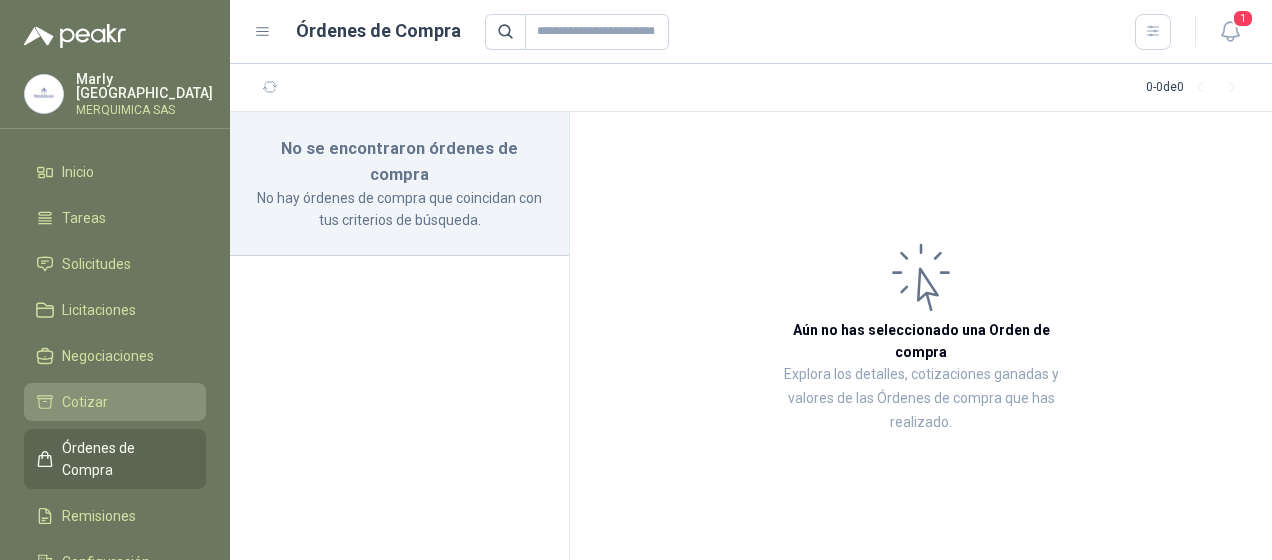 click on "Cotizar" at bounding box center [115, 402] 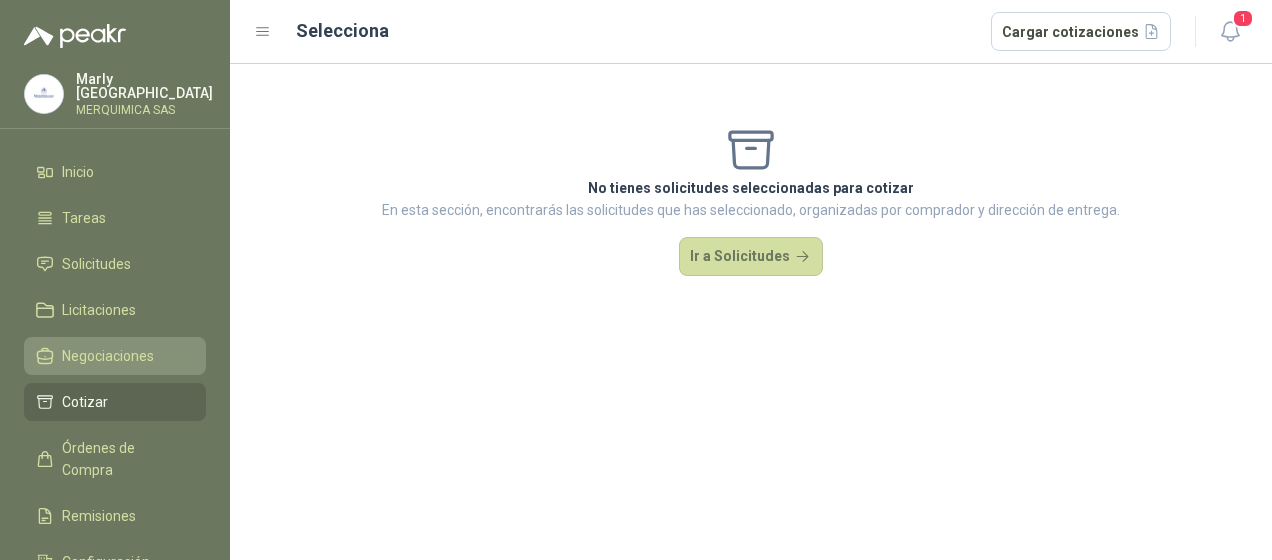click on "Negociaciones" at bounding box center [108, 356] 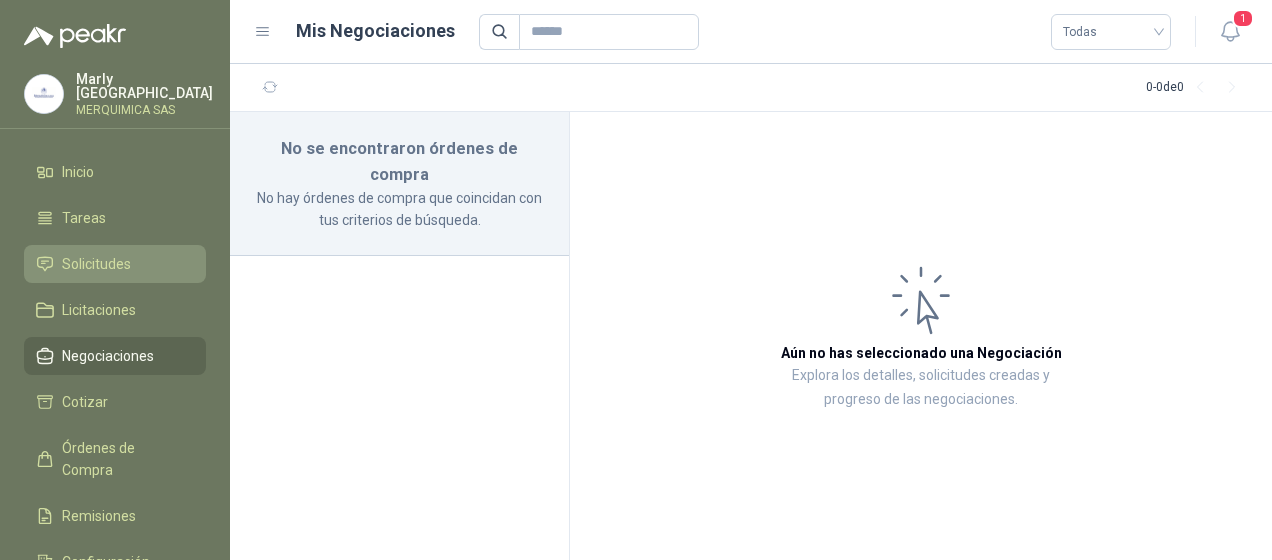 click on "Solicitudes" at bounding box center (115, 264) 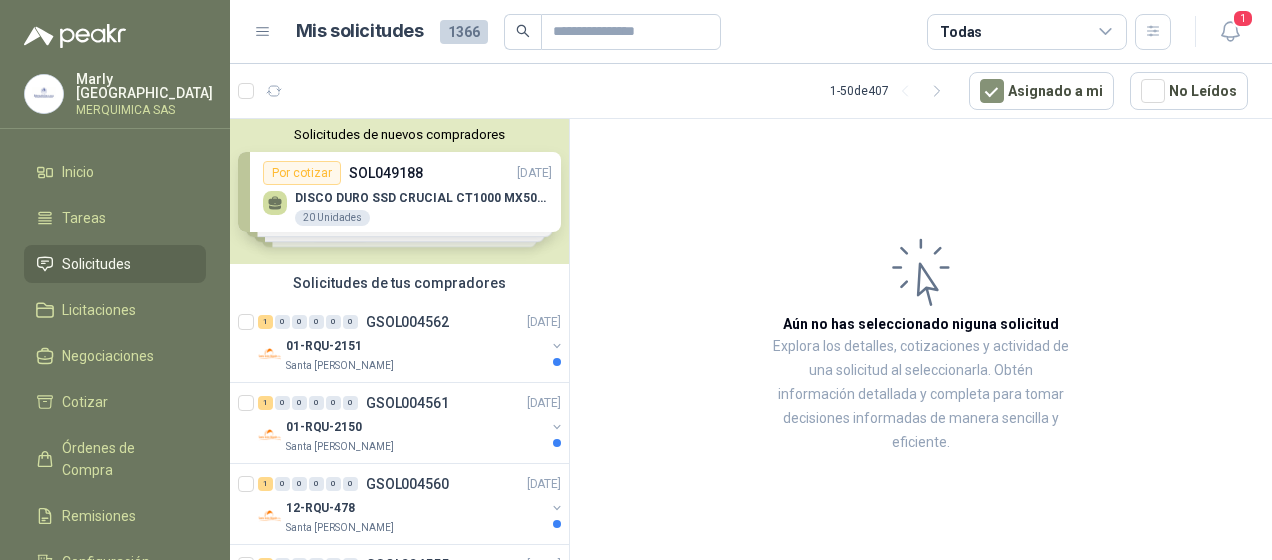 click on "Solicitudes de nuevos compradores Por cotizar SOL049188 [DATE]   DISCO DURO SSD CRUCIAL CT1000 MX500 1TB 20   Unidades Por cotizar SOL049024 [DATE]   Portatil DELL I7 1   Unidades Por cotizar SOL049023 [DATE]   Portatil DELL I5 1   Unidades Por cotizar SOL049022 [DATE]   WL-D80-4-24 Industrial 4G Modem 1   Unidades ¿Quieres recibir  cientos de solicitudes de compra  como estas todos los días? Agenda una reunión" at bounding box center [399, 191] 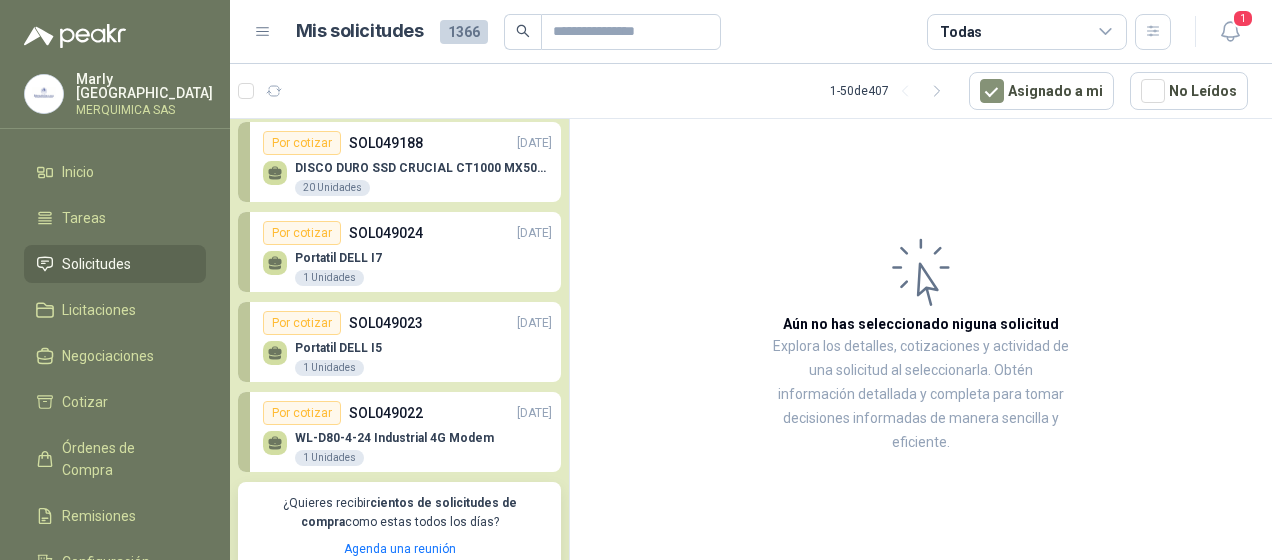 scroll, scrollTop: 0, scrollLeft: 0, axis: both 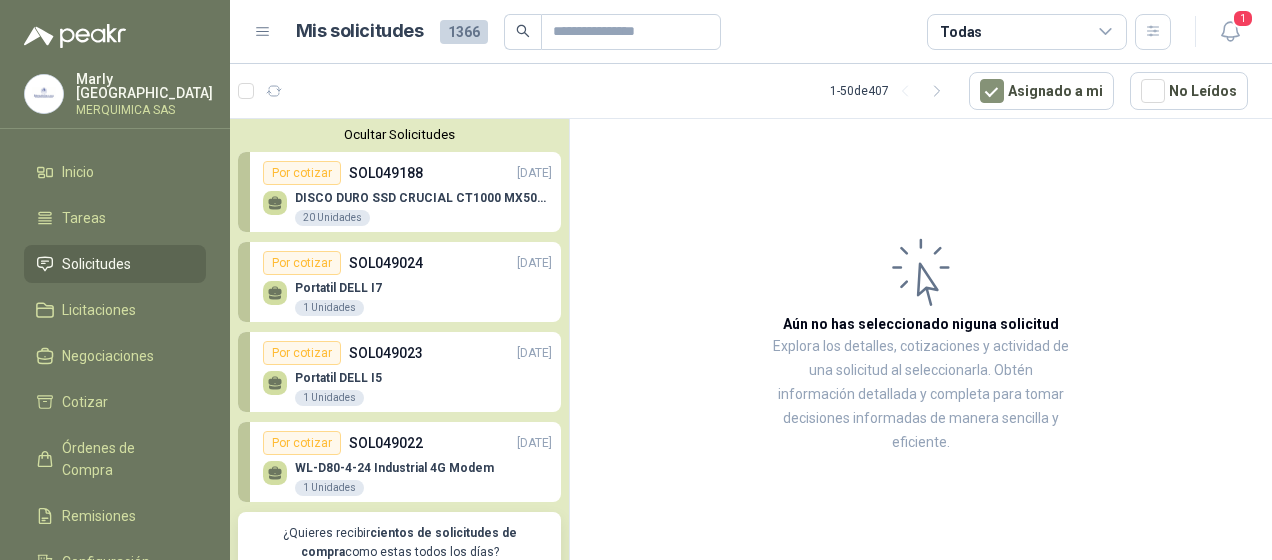 click on "Portatil DELL I5 1   Unidades" at bounding box center [407, 386] 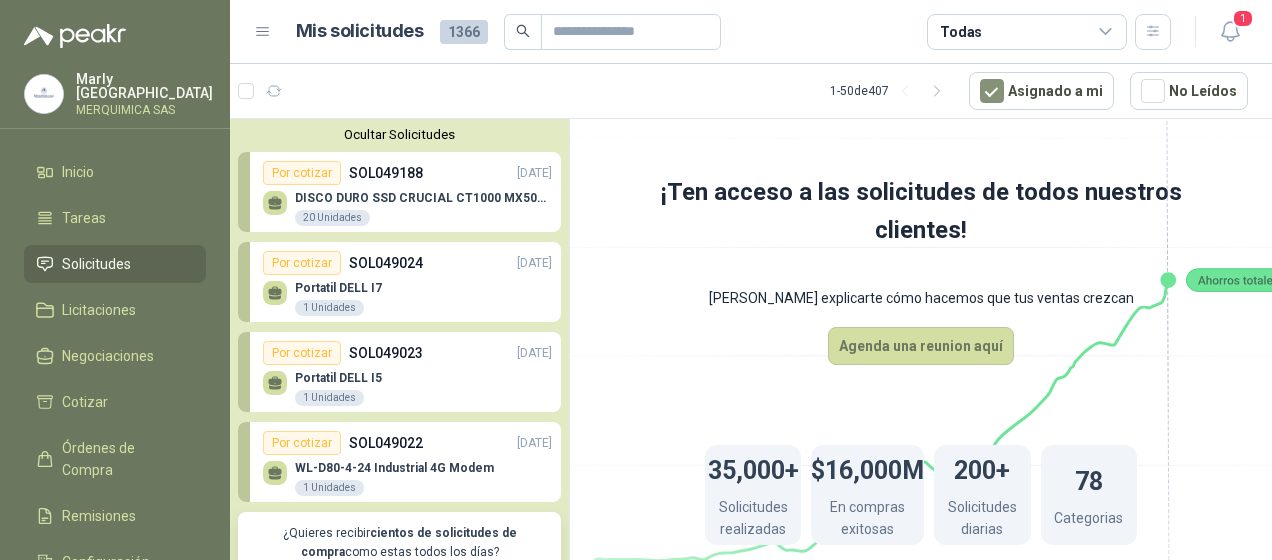 click on "Ocultar Solicitudes" at bounding box center (399, 134) 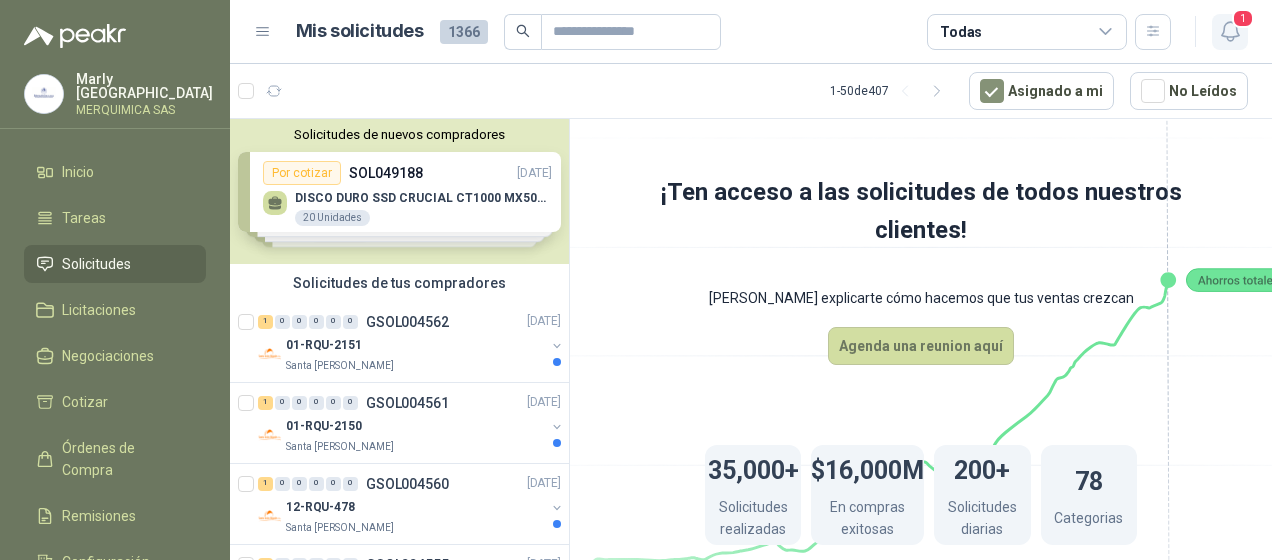 click 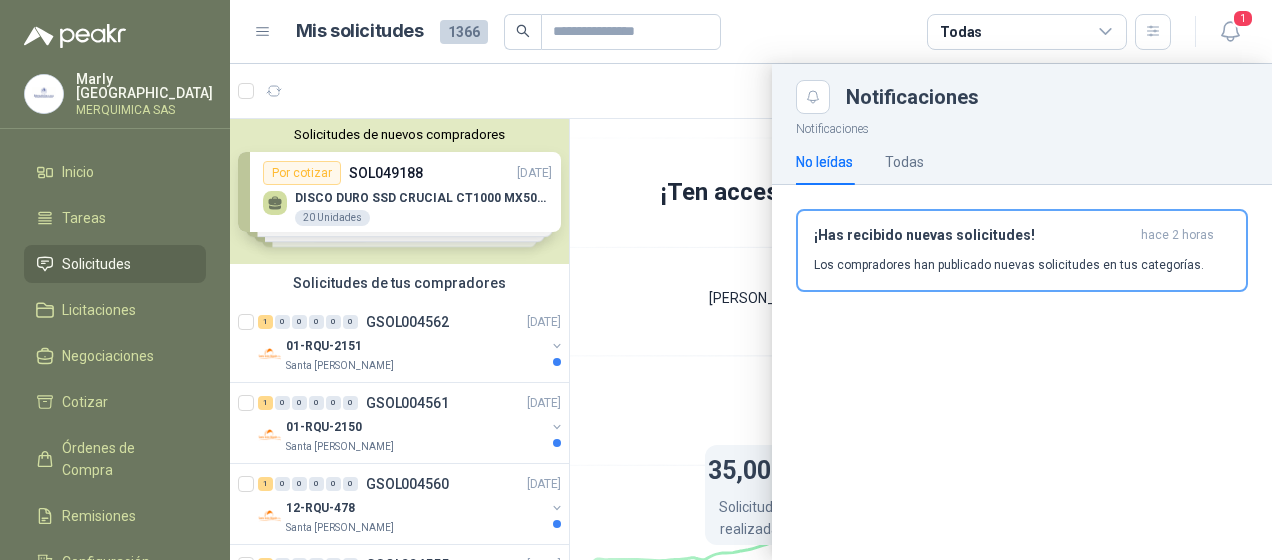 click at bounding box center (751, 312) 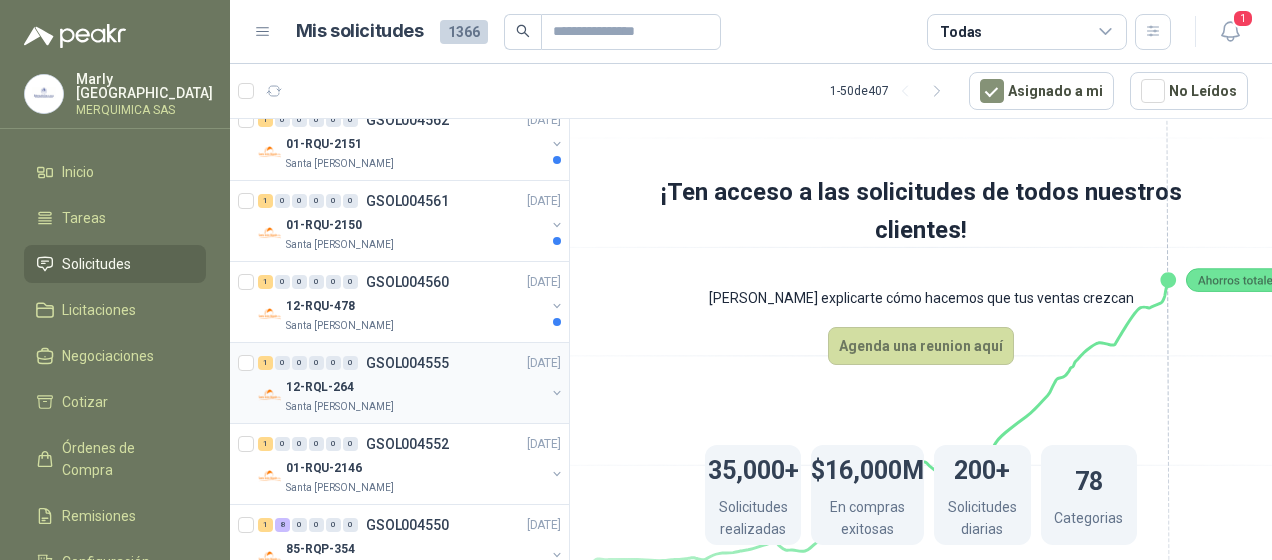 scroll, scrollTop: 200, scrollLeft: 0, axis: vertical 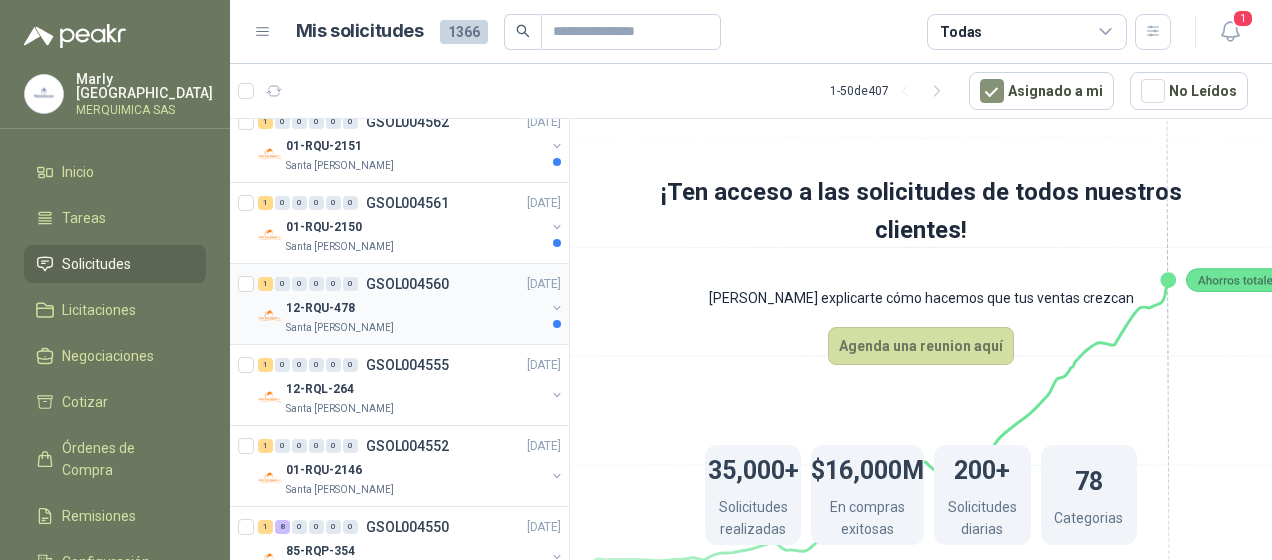 click on "Santa [PERSON_NAME]" at bounding box center [415, 328] 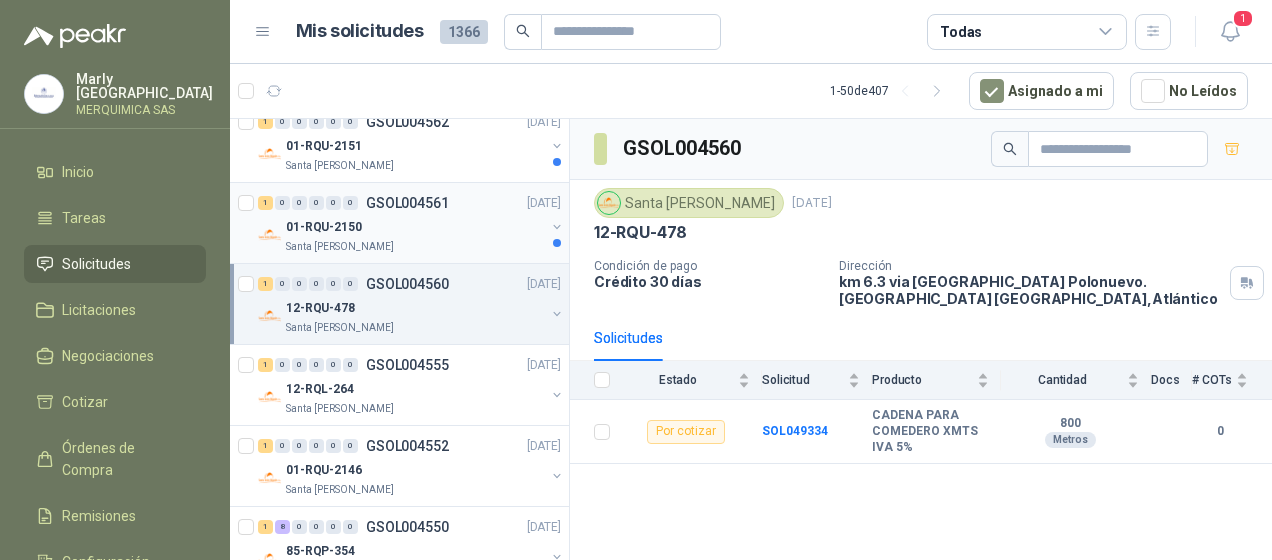 click on "01-RQU-2150" at bounding box center (415, 227) 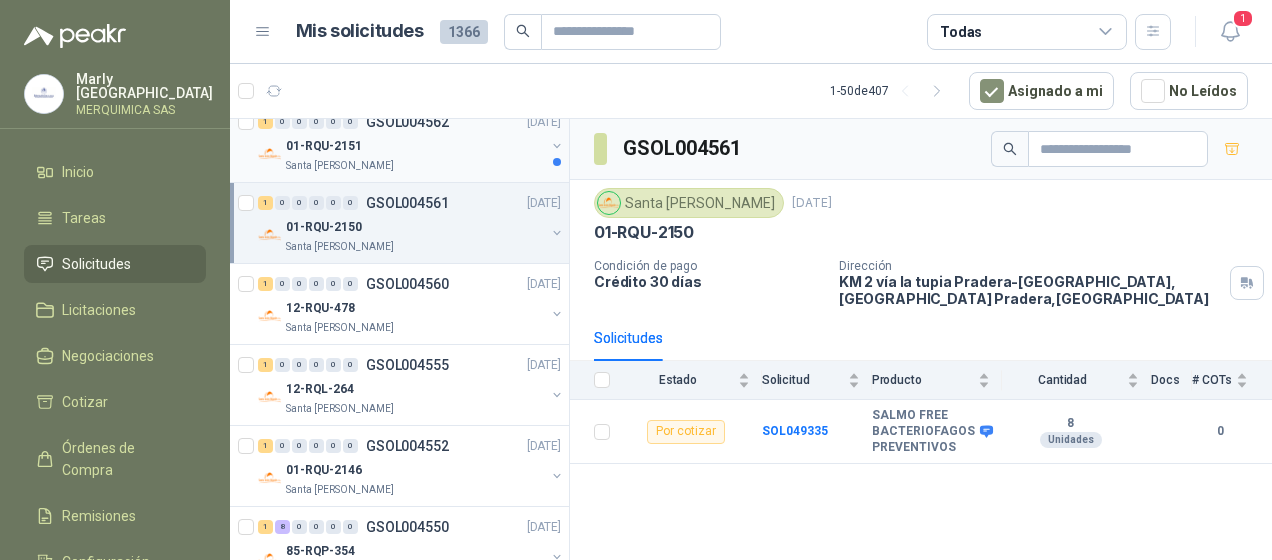 click on "01-RQU-2151" at bounding box center [415, 146] 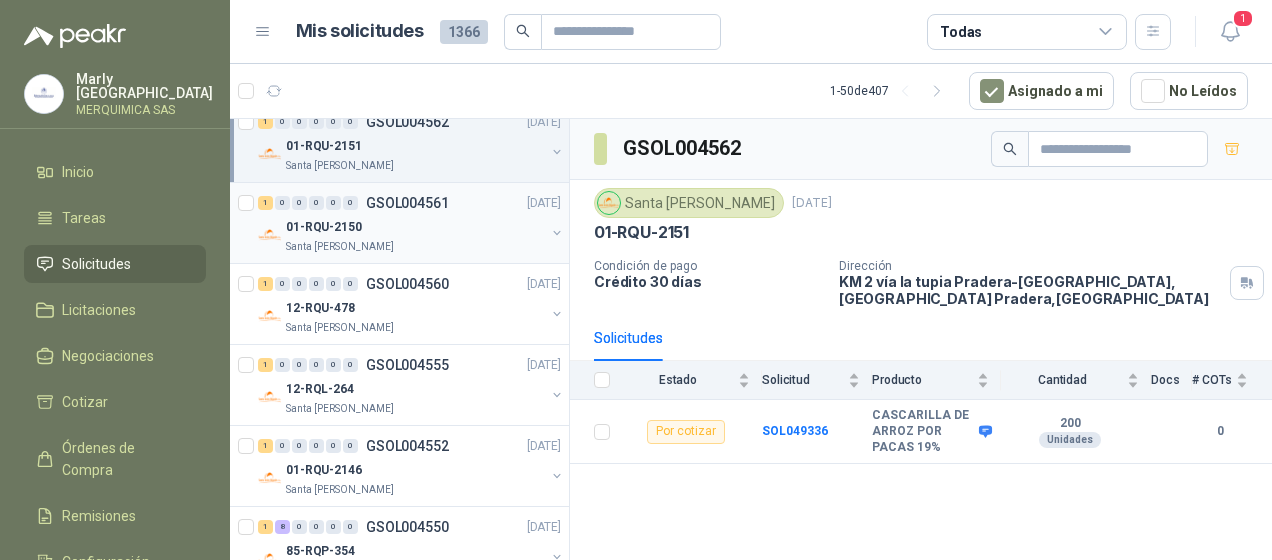 click on "1   0   0   0   0   0   GSOL004561 [DATE]" at bounding box center (411, 203) 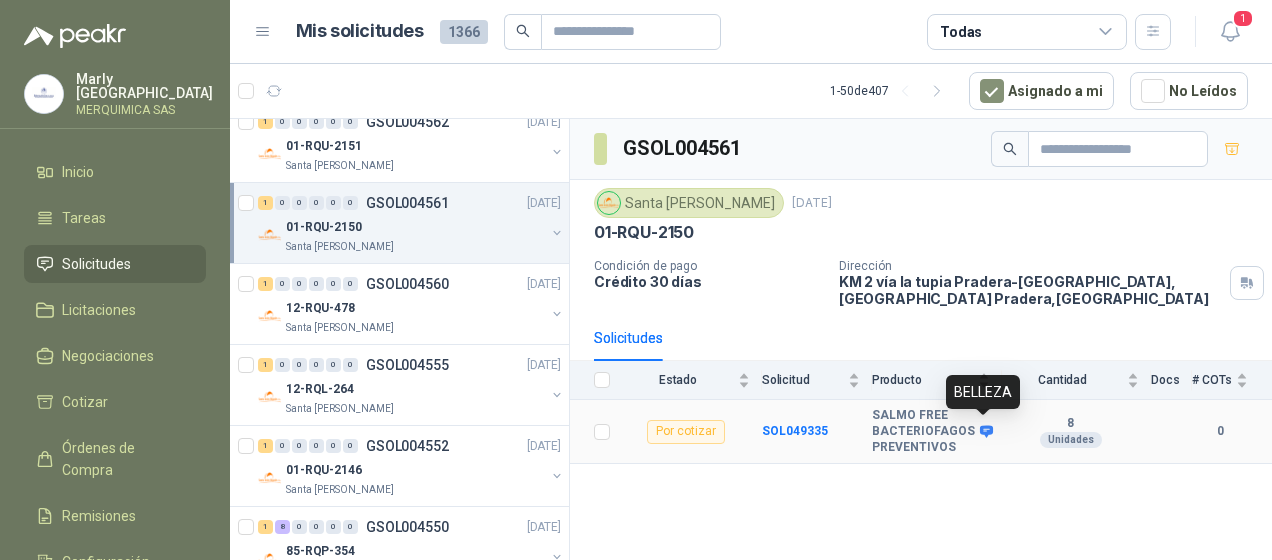 click 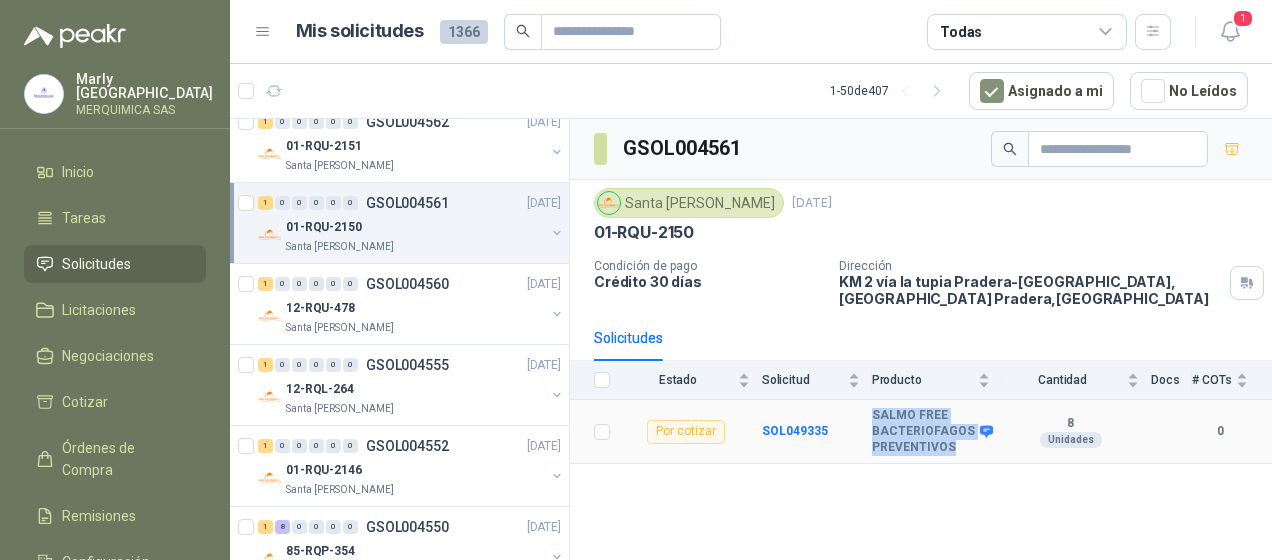 drag, startPoint x: 951, startPoint y: 446, endPoint x: 874, endPoint y: 407, distance: 86.313385 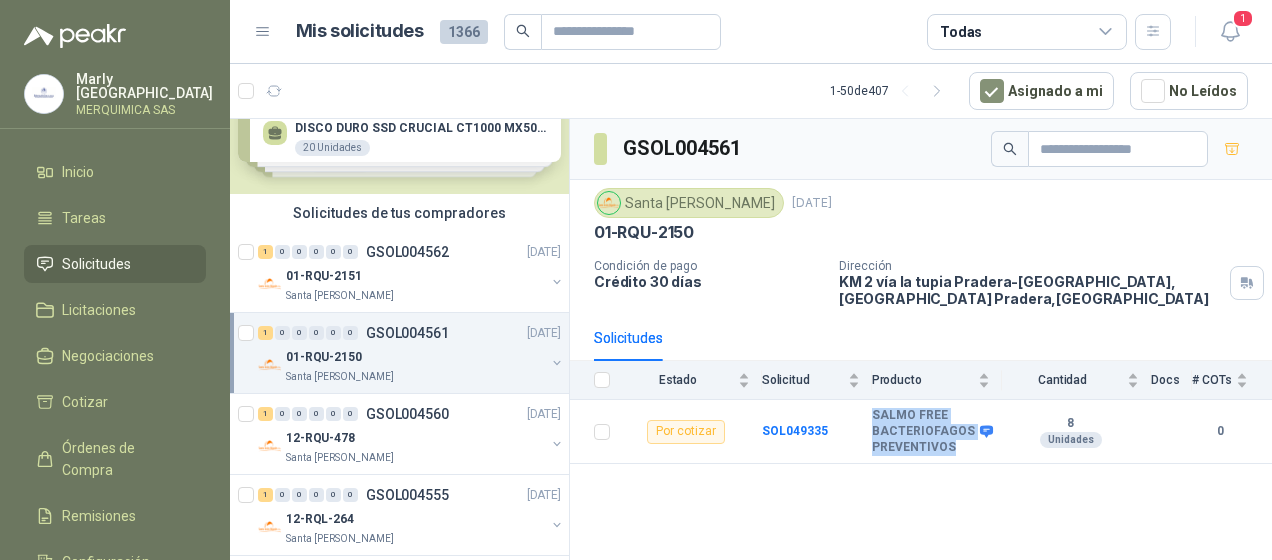 scroll, scrollTop: 0, scrollLeft: 0, axis: both 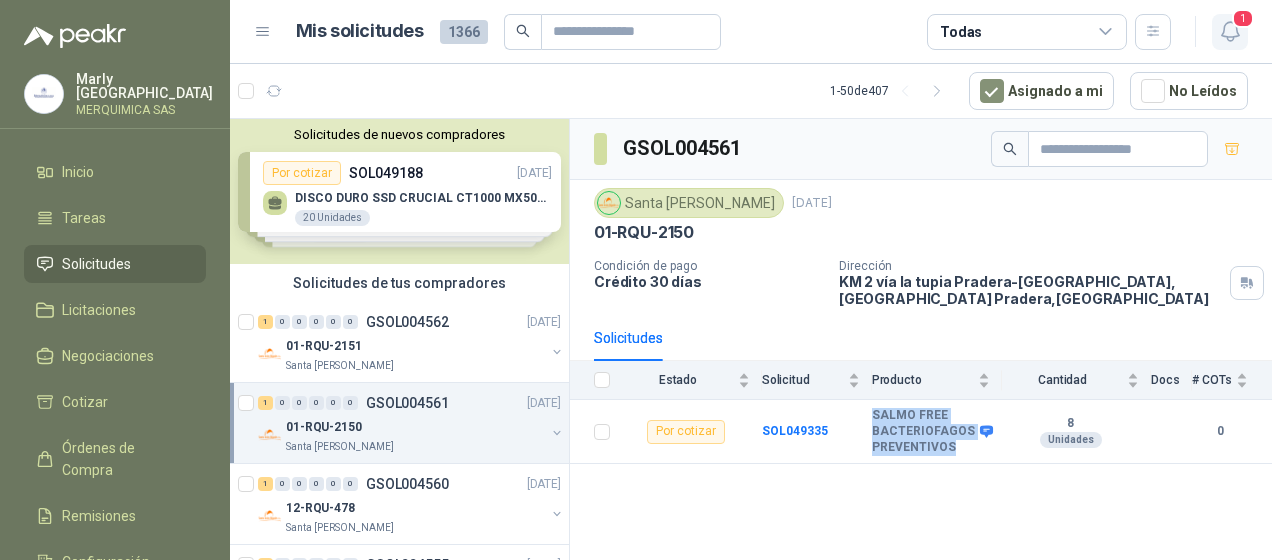 click on "1" at bounding box center (1243, 18) 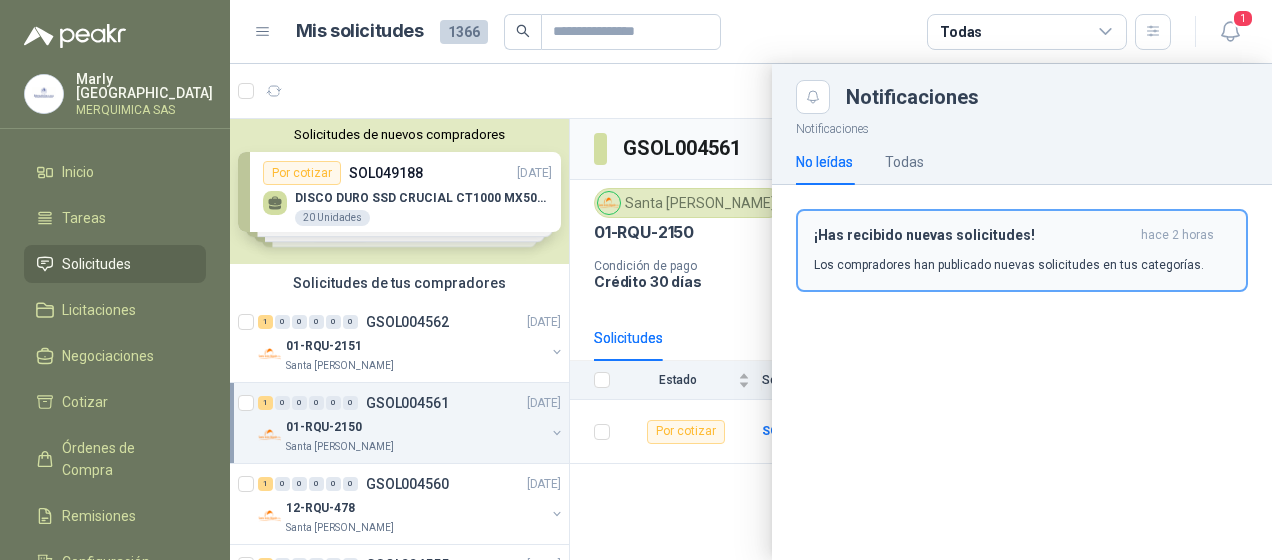 click on "¡Has recibido nuevas solicitudes! hace 2 horas   Los compradores han publicado nuevas solicitudes en tus categorías." at bounding box center [1022, 250] 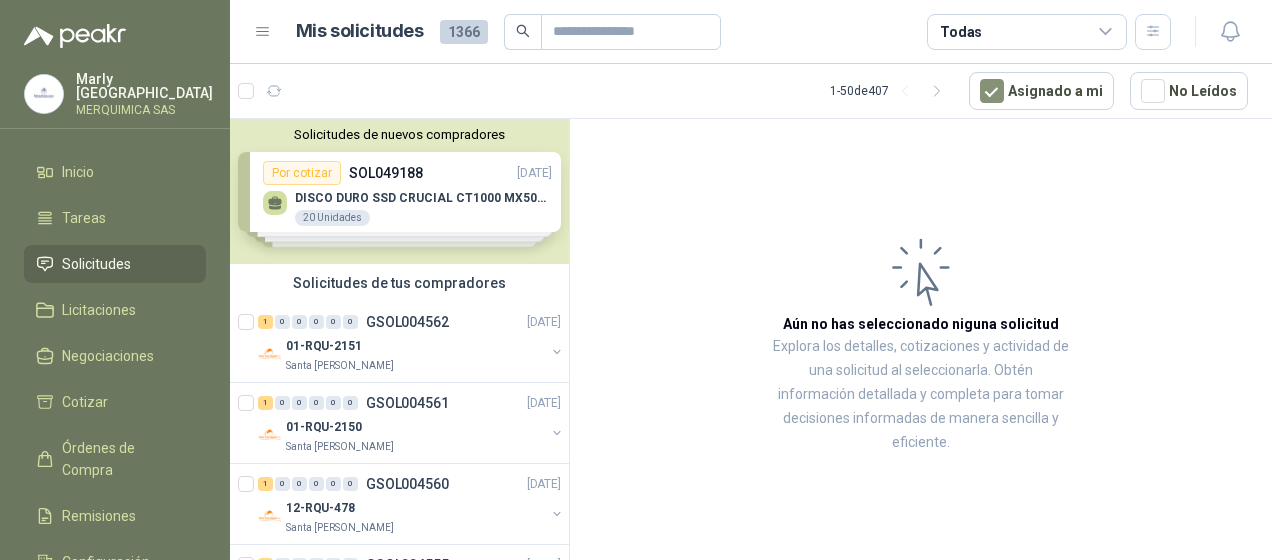 click on "Solicitudes de nuevos compradores Por cotizar SOL049188 [DATE]   DISCO DURO SSD CRUCIAL CT1000 MX500 1TB 20   Unidades Por cotizar SOL049024 [DATE]   Portatil DELL I7 1   Unidades Por cotizar SOL049023 [DATE]   Portatil DELL I5 1   Unidades Por cotizar SOL049022 [DATE]   WL-D80-4-24 Industrial 4G Modem 1   Unidades ¿Quieres recibir  cientos de solicitudes de compra  como estas todos los días? Agenda una reunión" at bounding box center [399, 191] 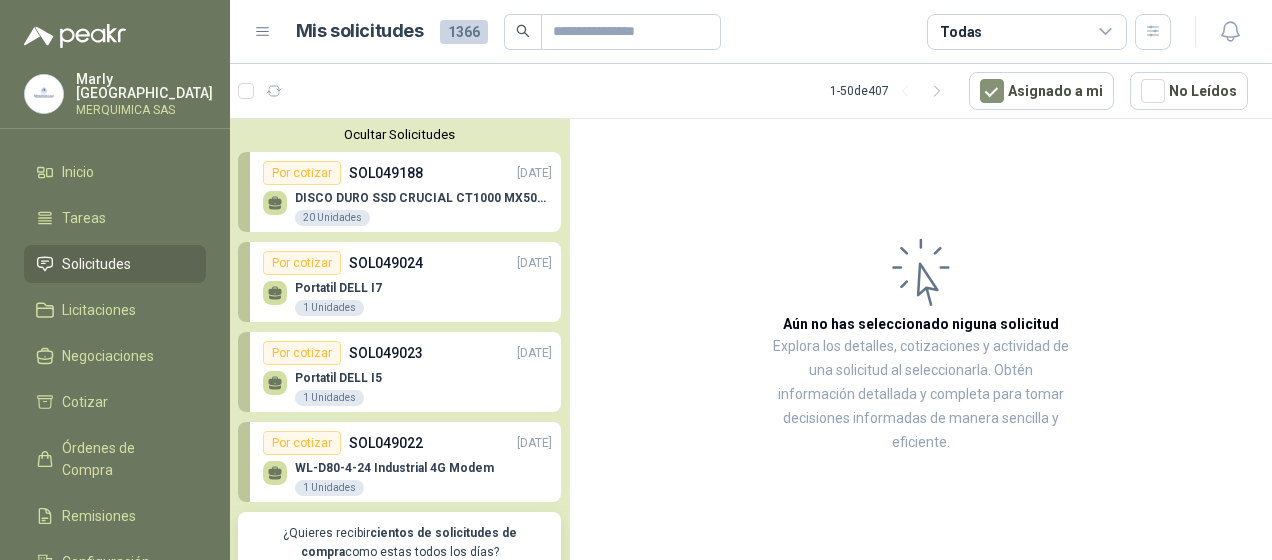 click on "Portatil DELL I7 1   Unidades" at bounding box center (407, 296) 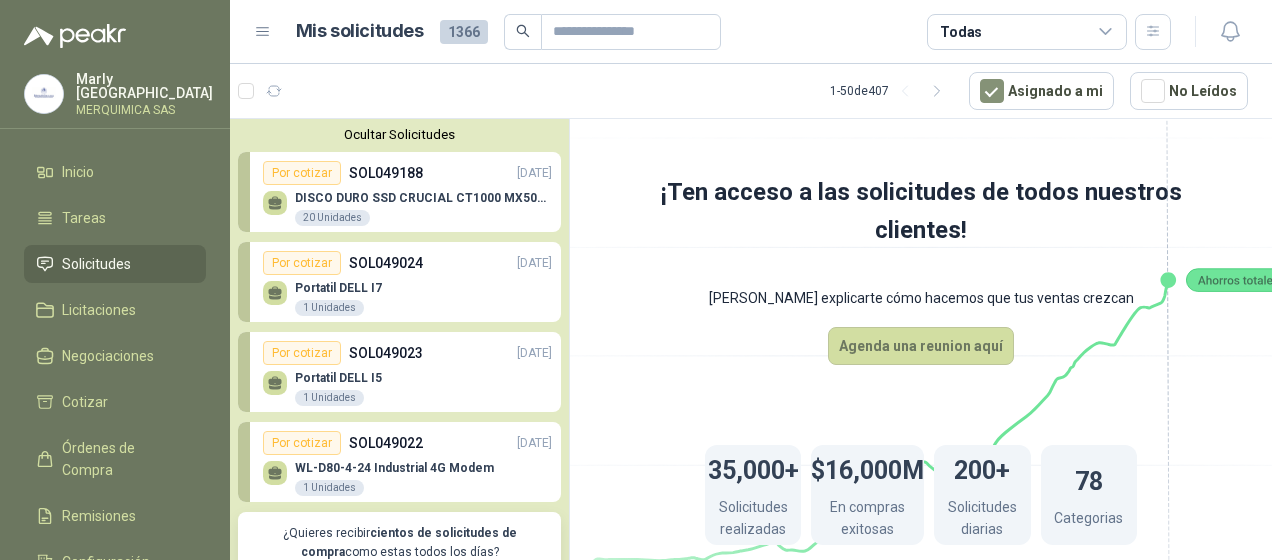 click on "WL-D80-4-24 Industrial 4G Modem 1   Unidades" at bounding box center (407, 476) 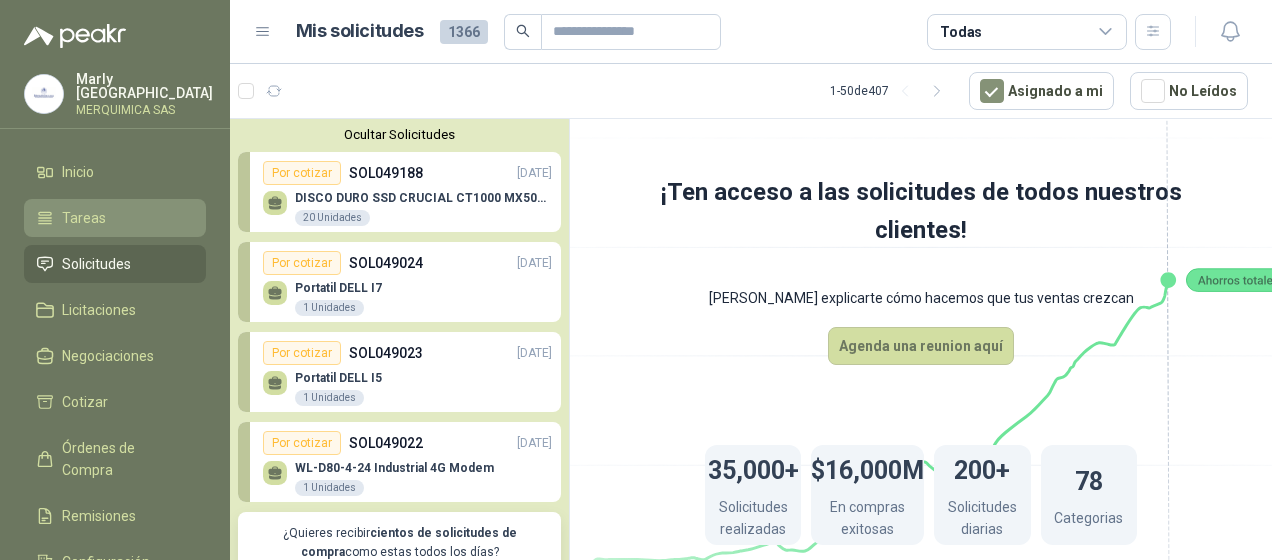 click on "Tareas" at bounding box center (115, 218) 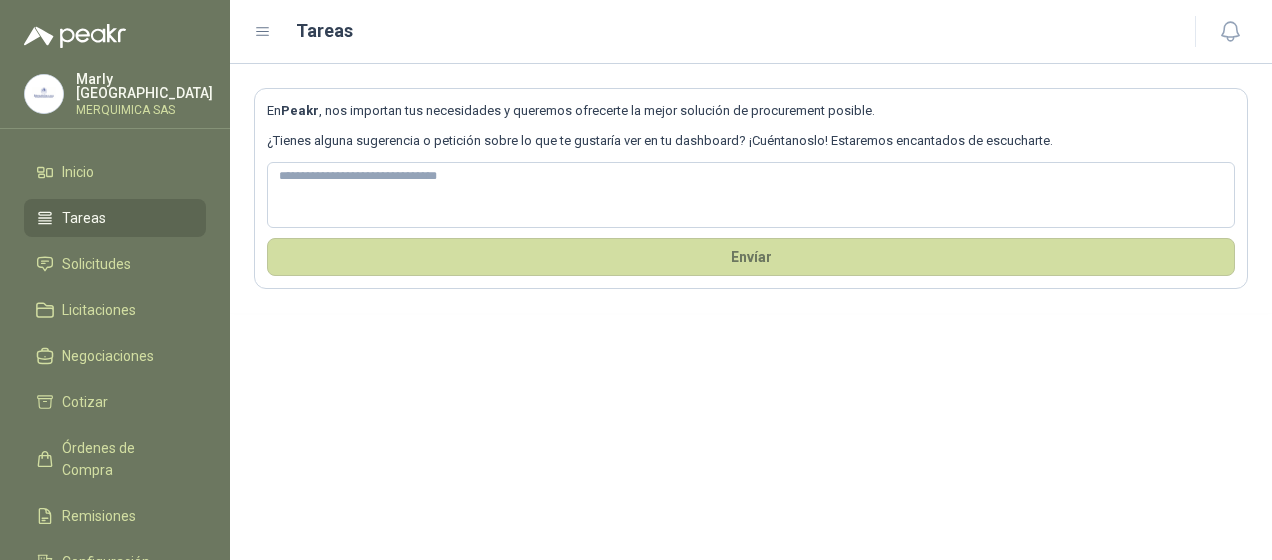 click on "[PERSON_NAME]" at bounding box center [144, 86] 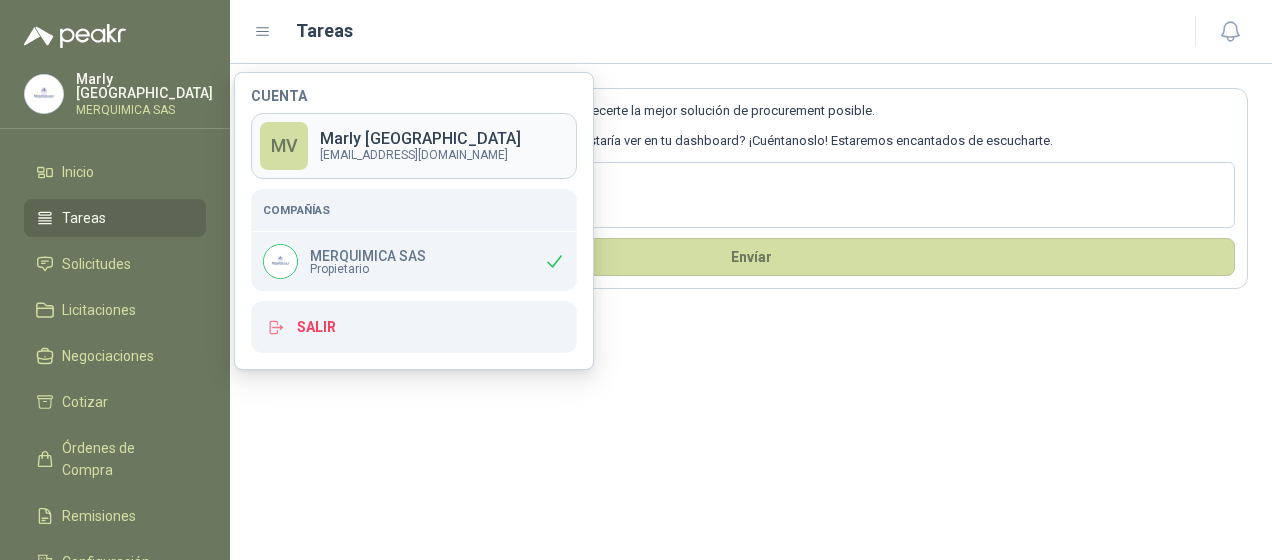click on "[PERSON_NAME]" at bounding box center [420, 139] 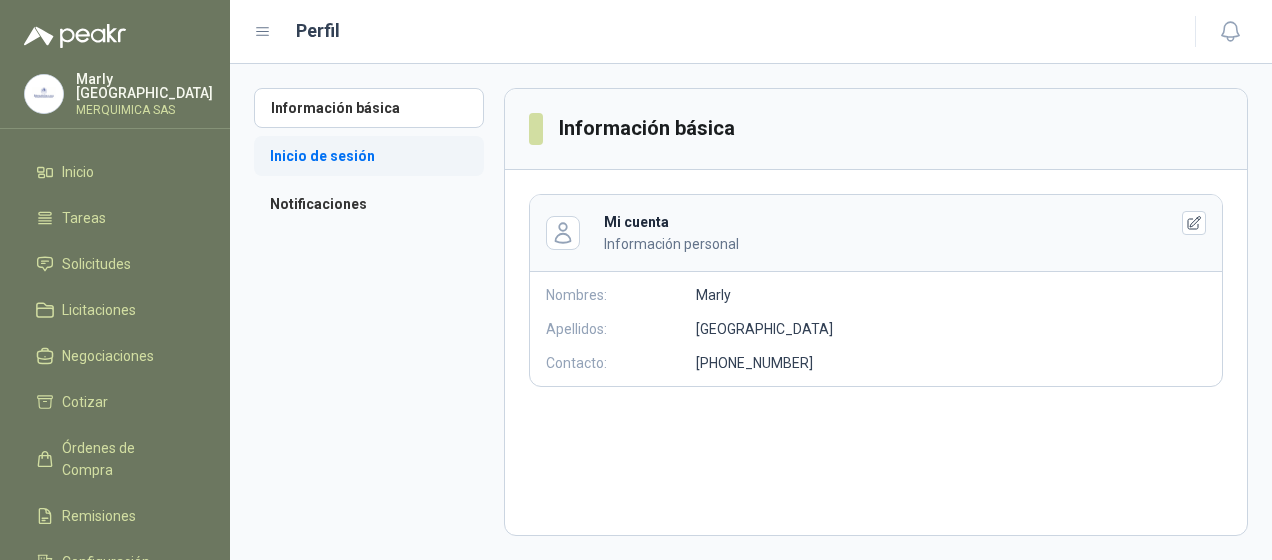 click on "Inicio de sesión" at bounding box center (369, 156) 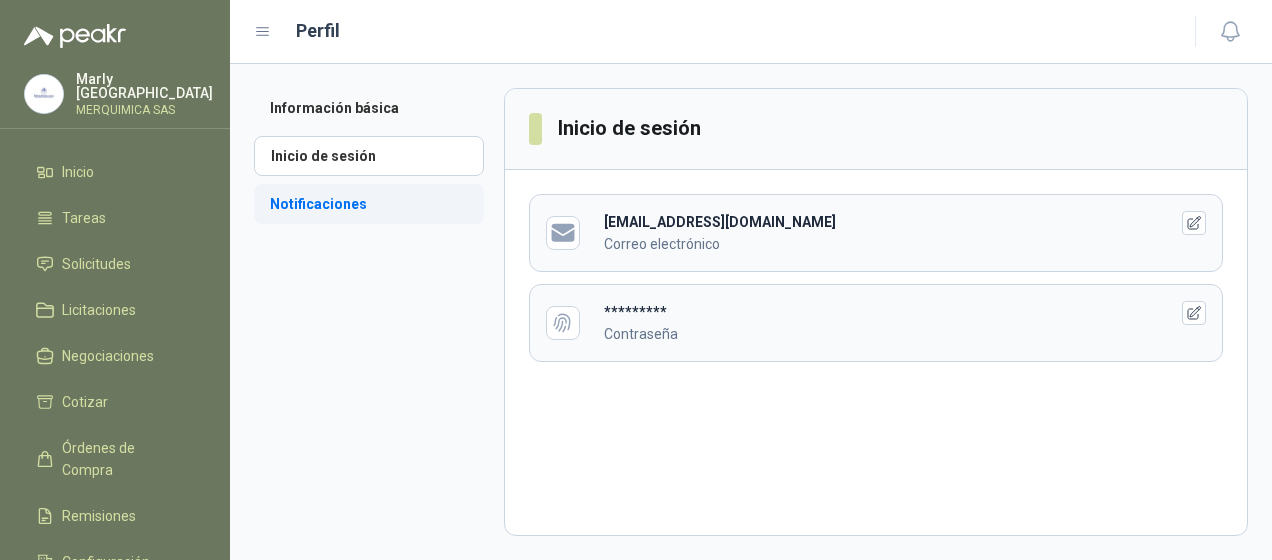 click on "Notificaciones" at bounding box center [369, 204] 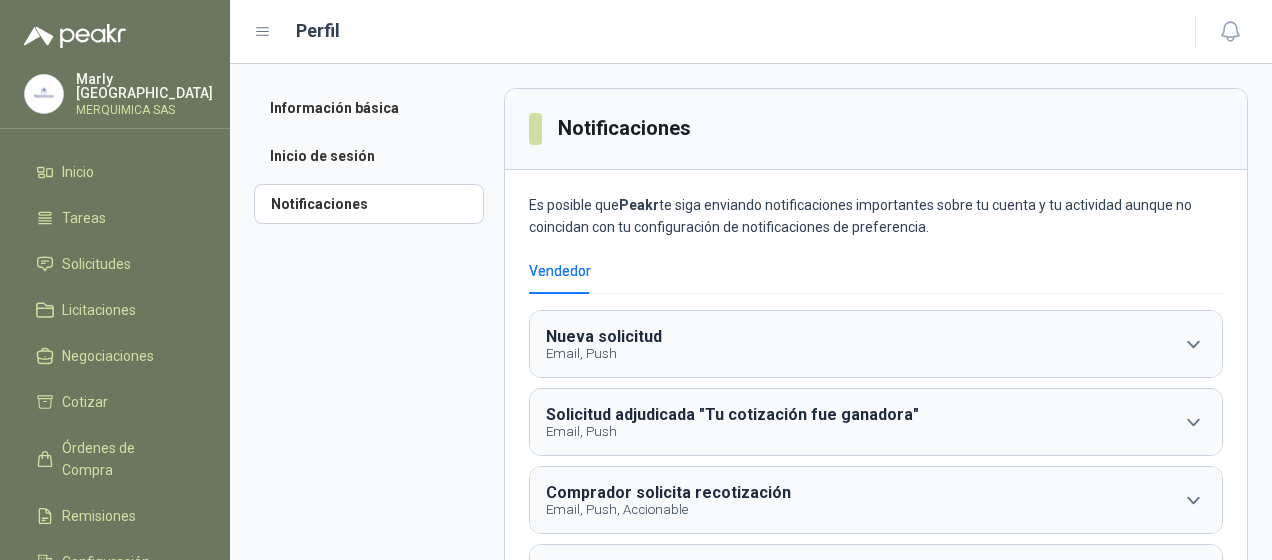 scroll, scrollTop: 0, scrollLeft: 0, axis: both 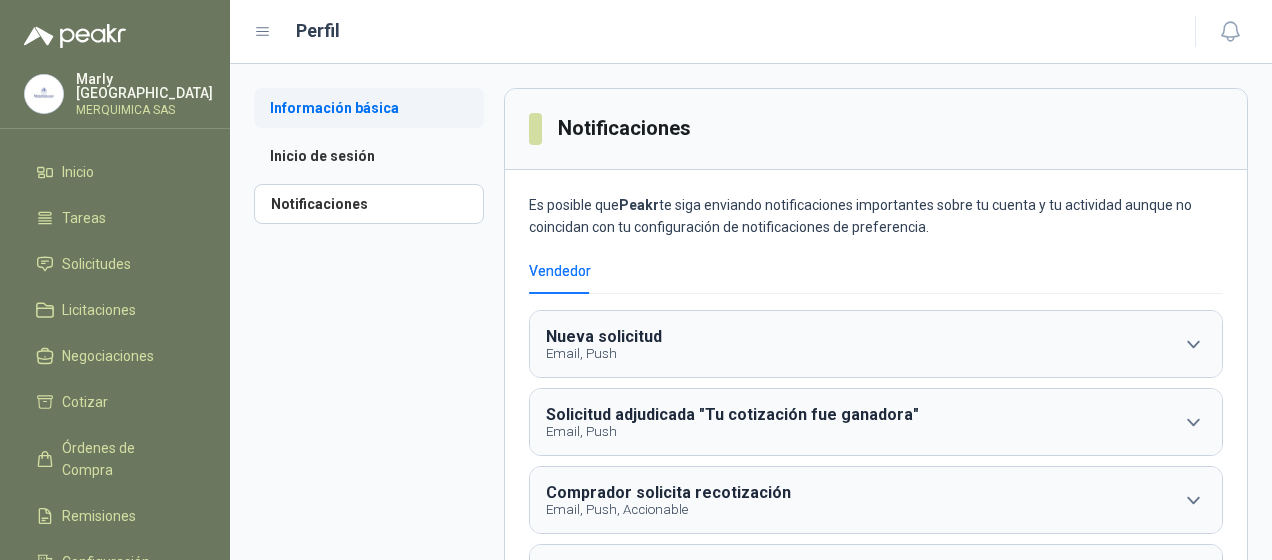 click on "Información básica" at bounding box center [369, 108] 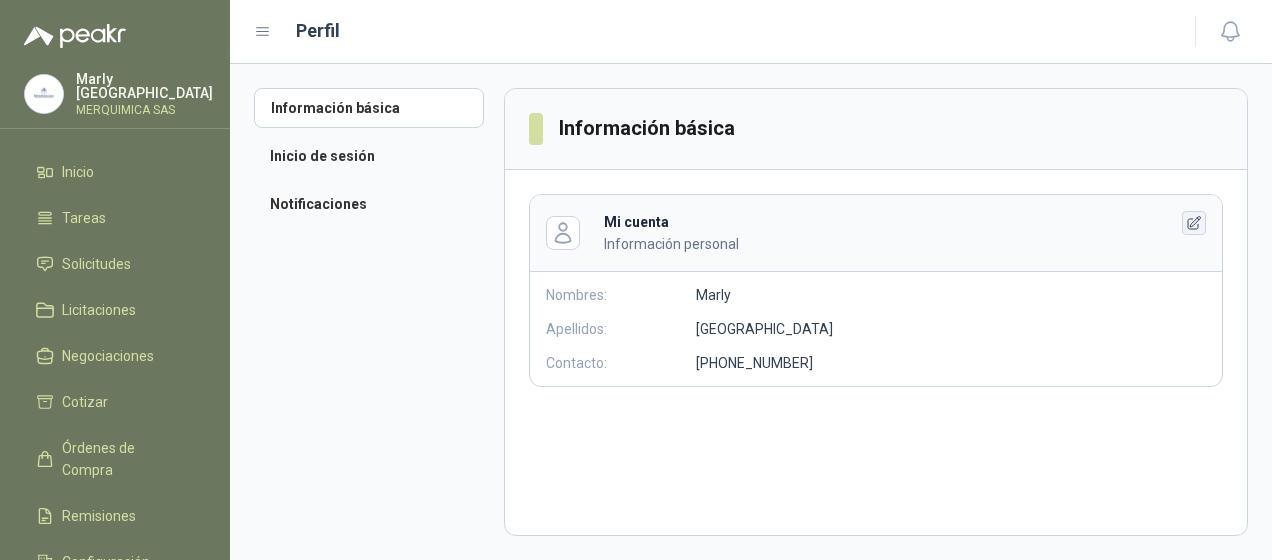 click 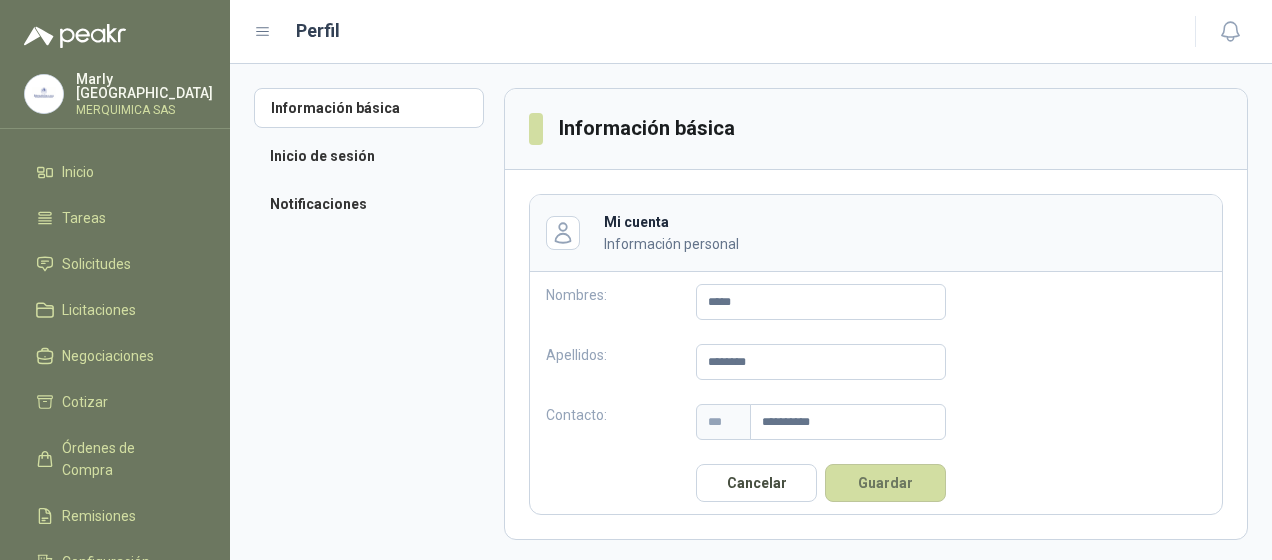 scroll, scrollTop: 2, scrollLeft: 0, axis: vertical 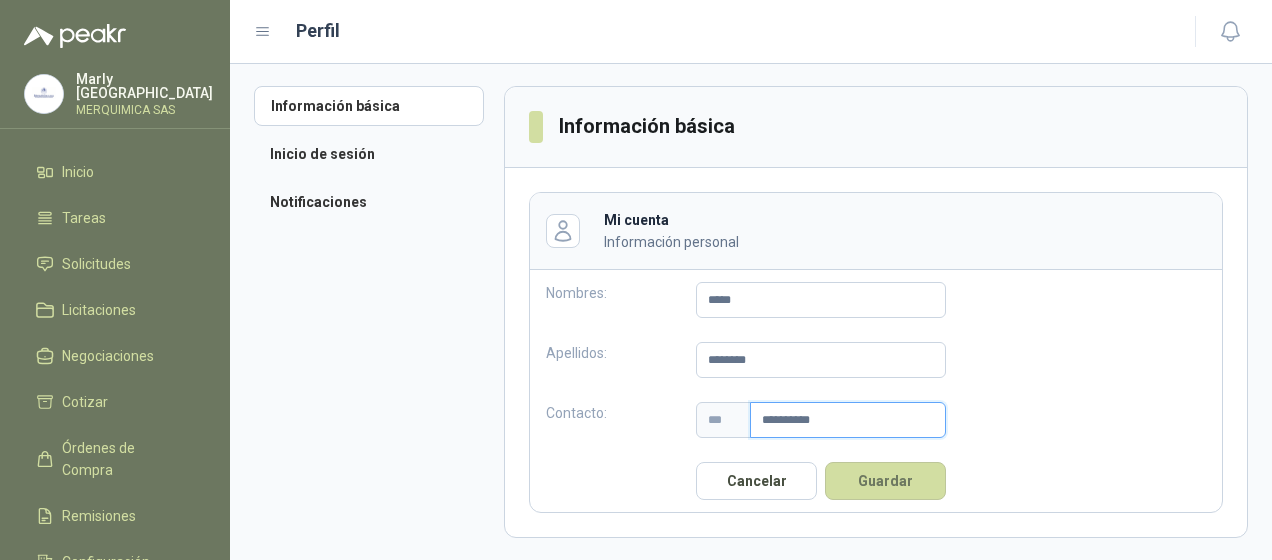 drag, startPoint x: 881, startPoint y: 419, endPoint x: 774, endPoint y: 428, distance: 107.37784 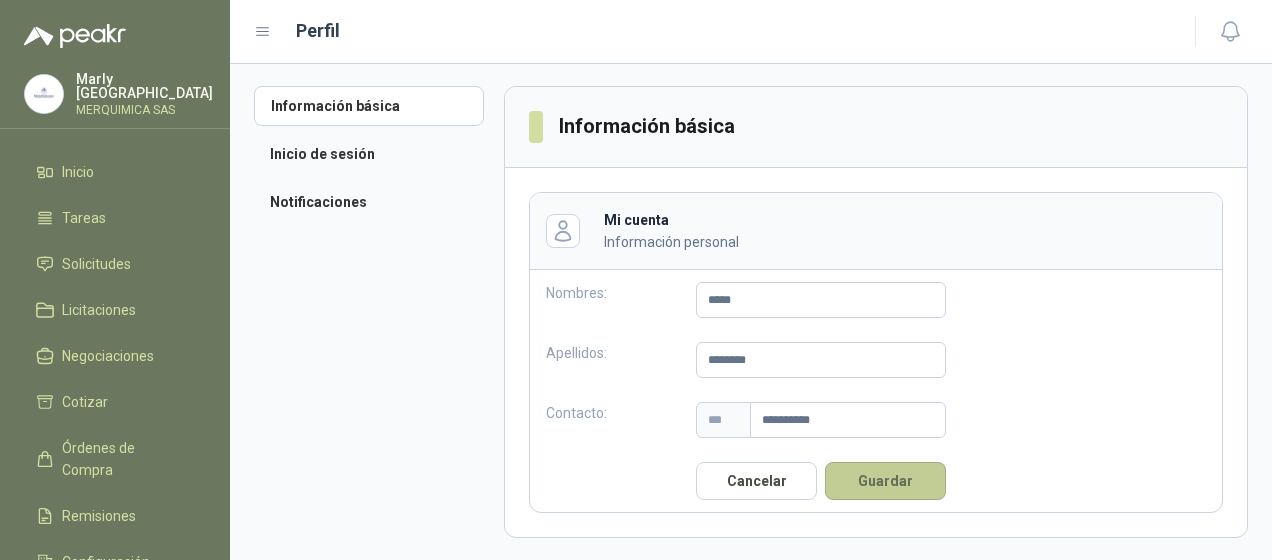 click on "Guardar" at bounding box center [885, 481] 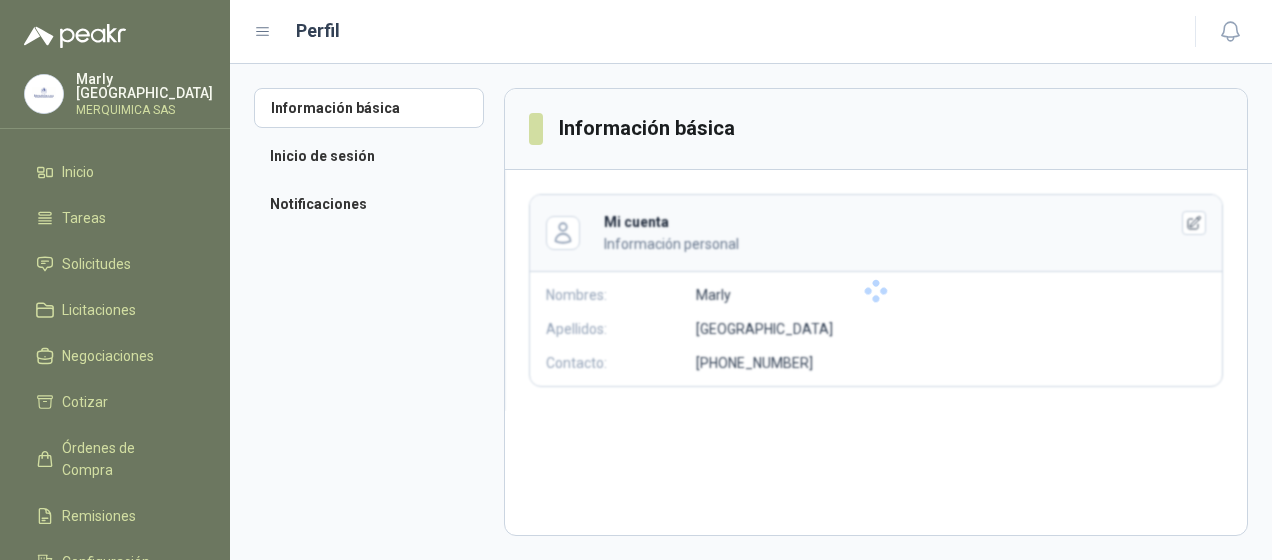 scroll, scrollTop: 0, scrollLeft: 0, axis: both 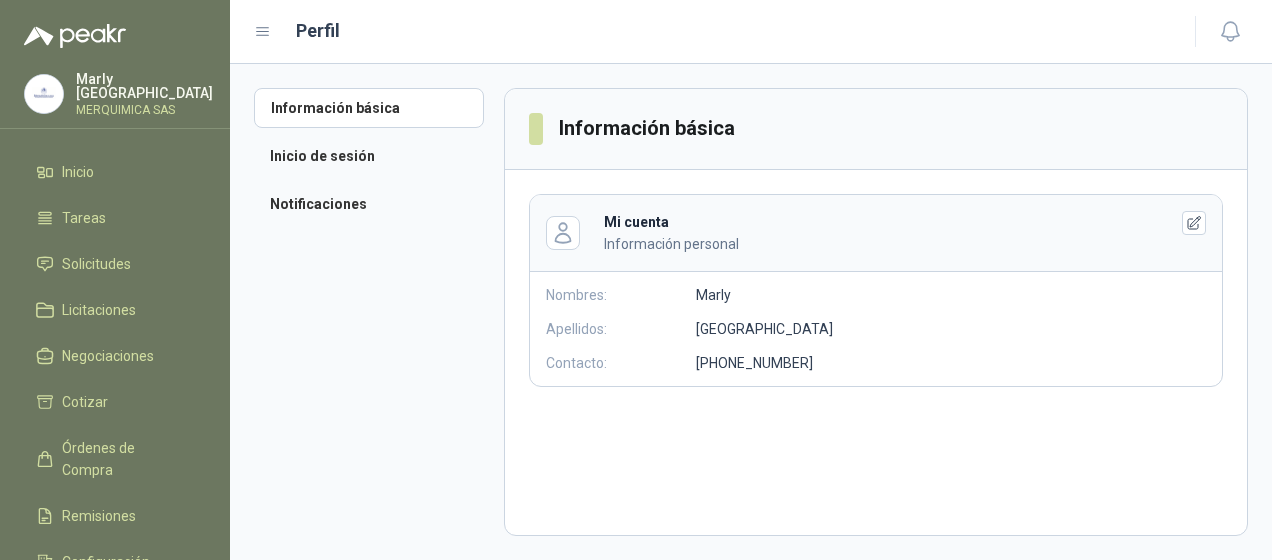 click 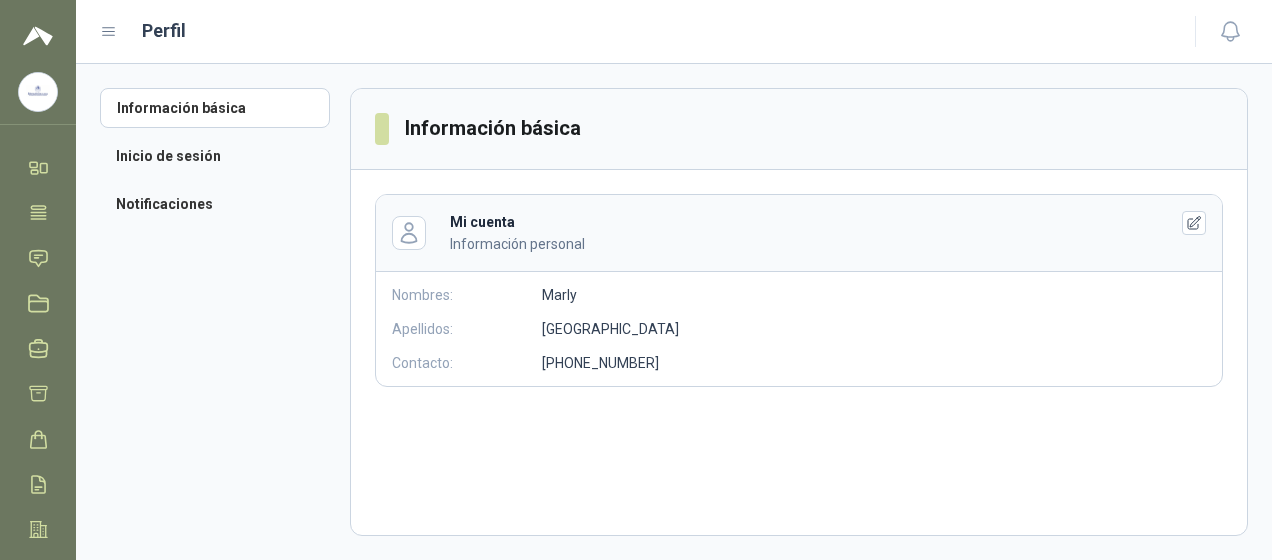 click at bounding box center [38, 92] 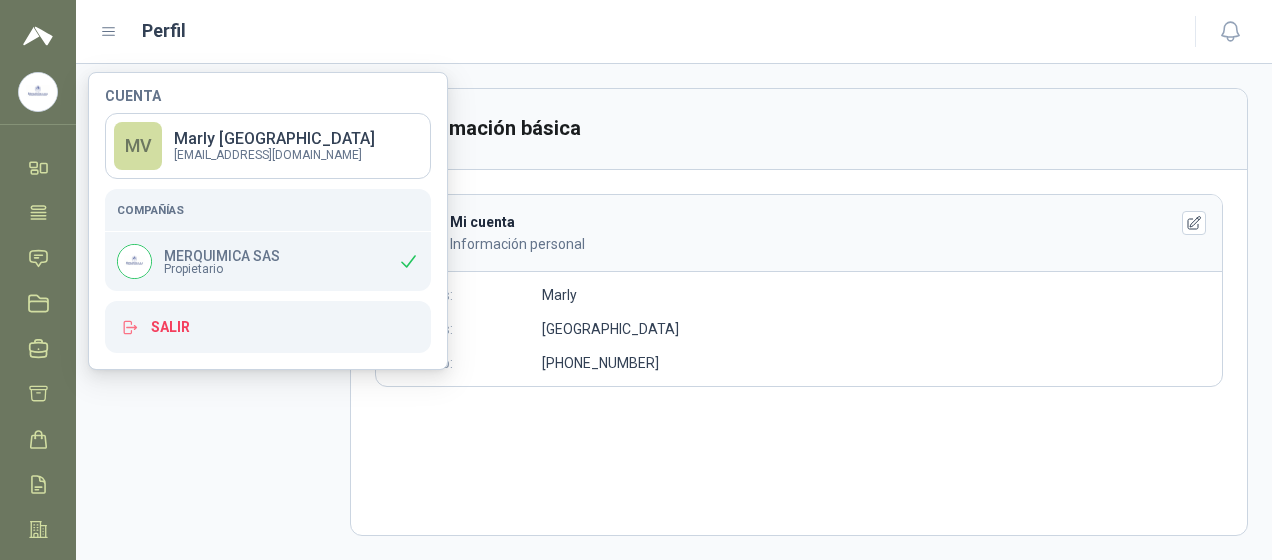 click on "MERQUIMICA SAS" at bounding box center (222, 256) 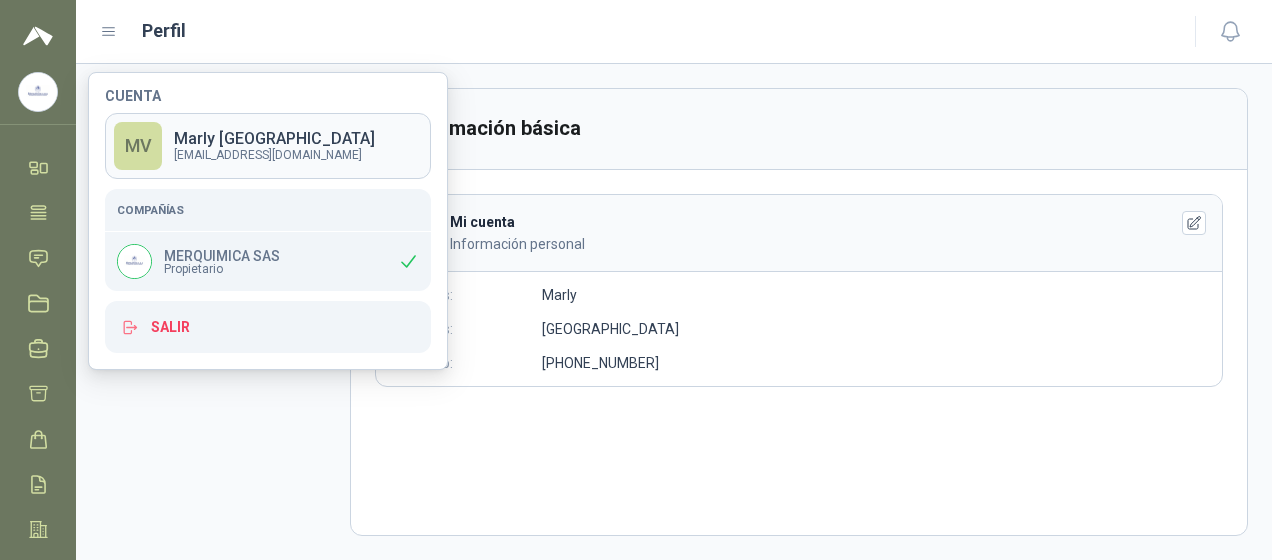 click on "[PERSON_NAME]" at bounding box center [274, 139] 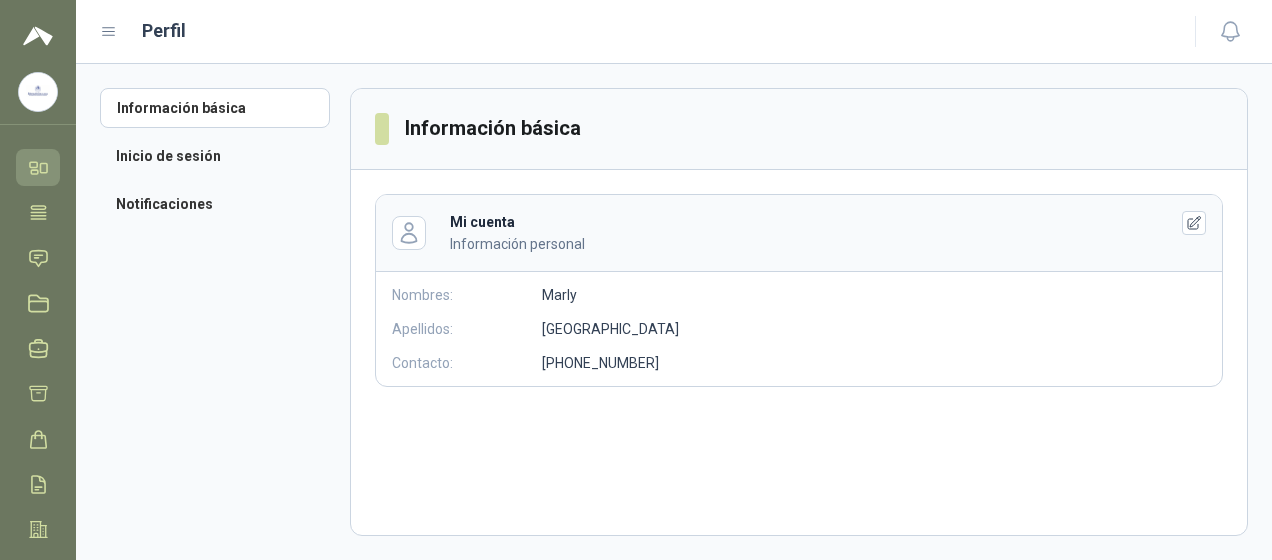 click 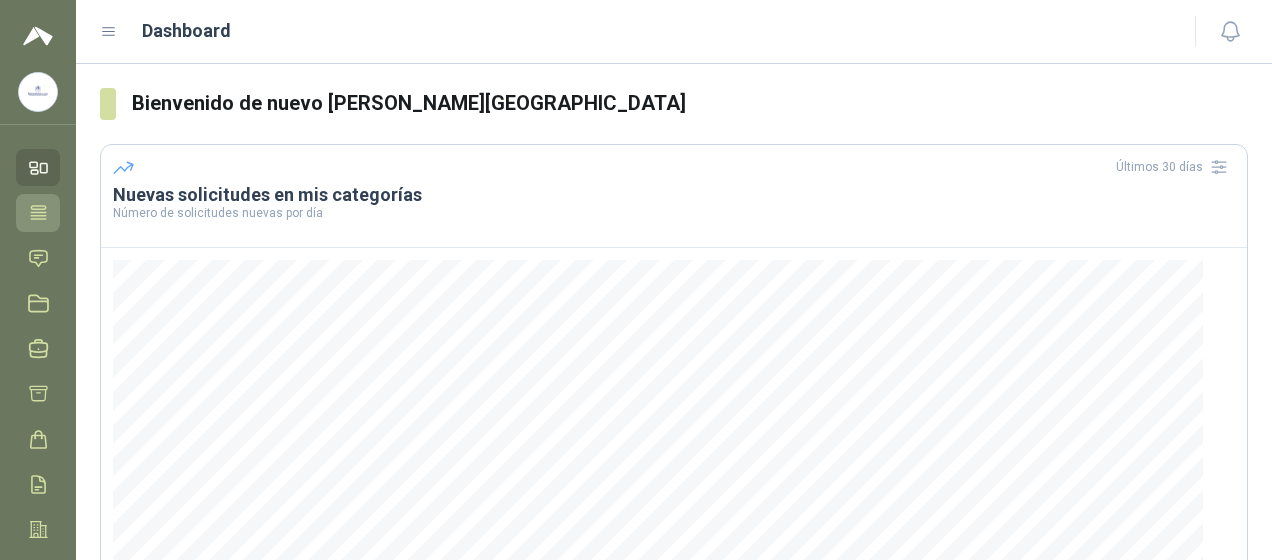 click 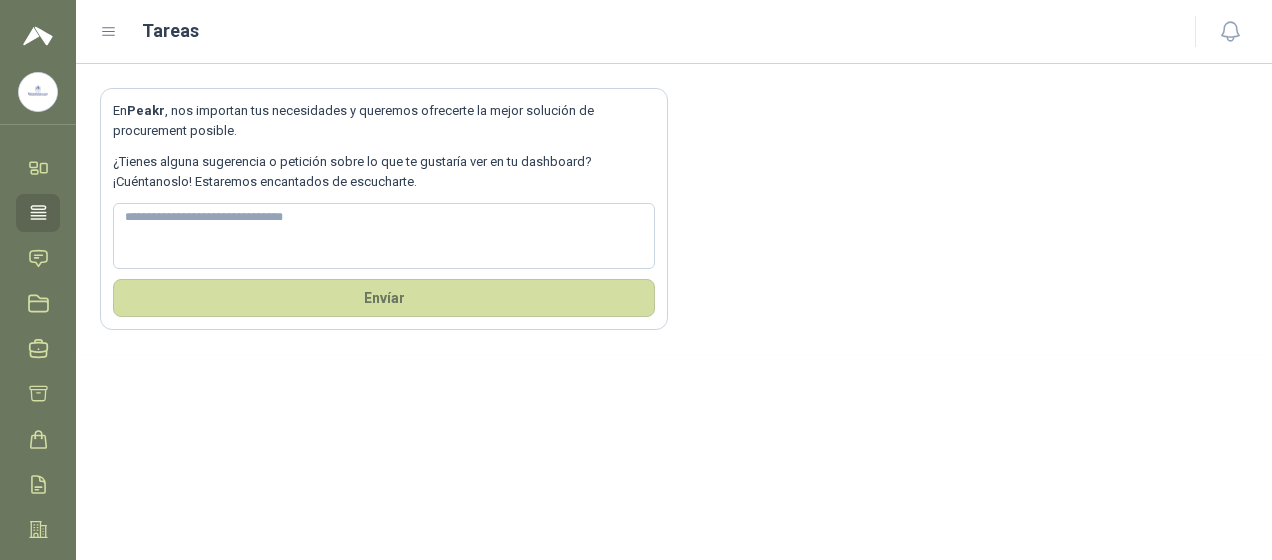 scroll, scrollTop: 89, scrollLeft: 0, axis: vertical 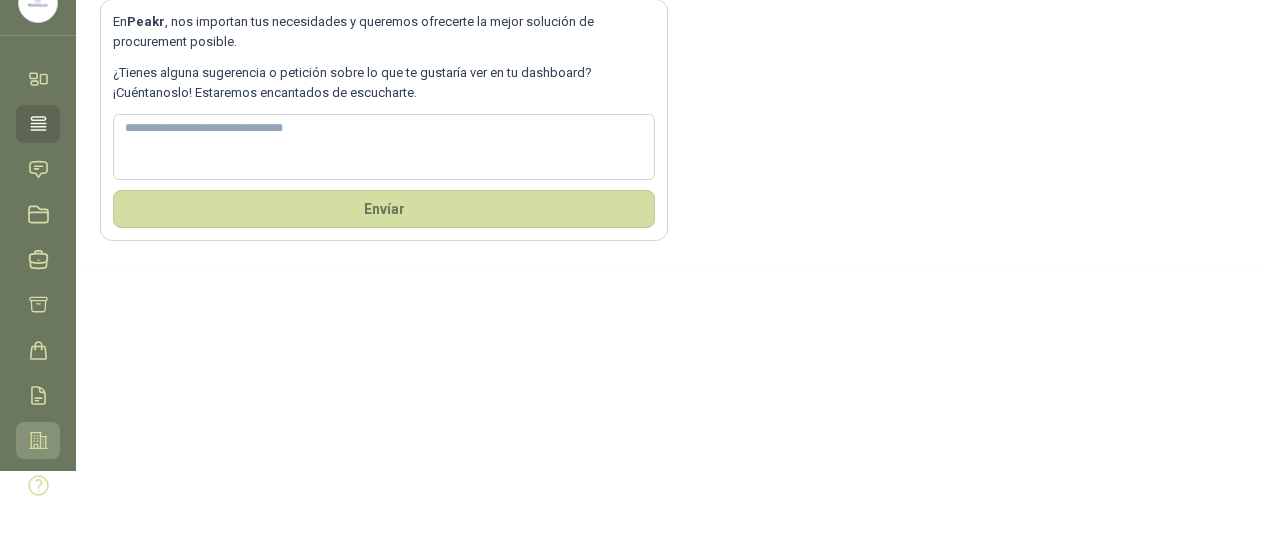 click 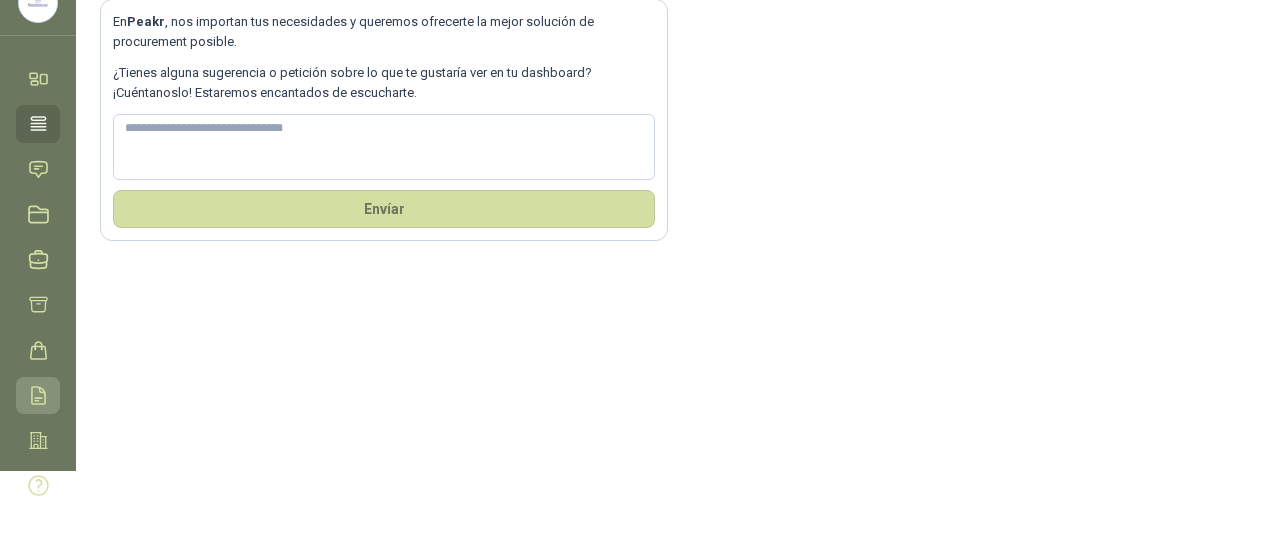 scroll, scrollTop: 64, scrollLeft: 0, axis: vertical 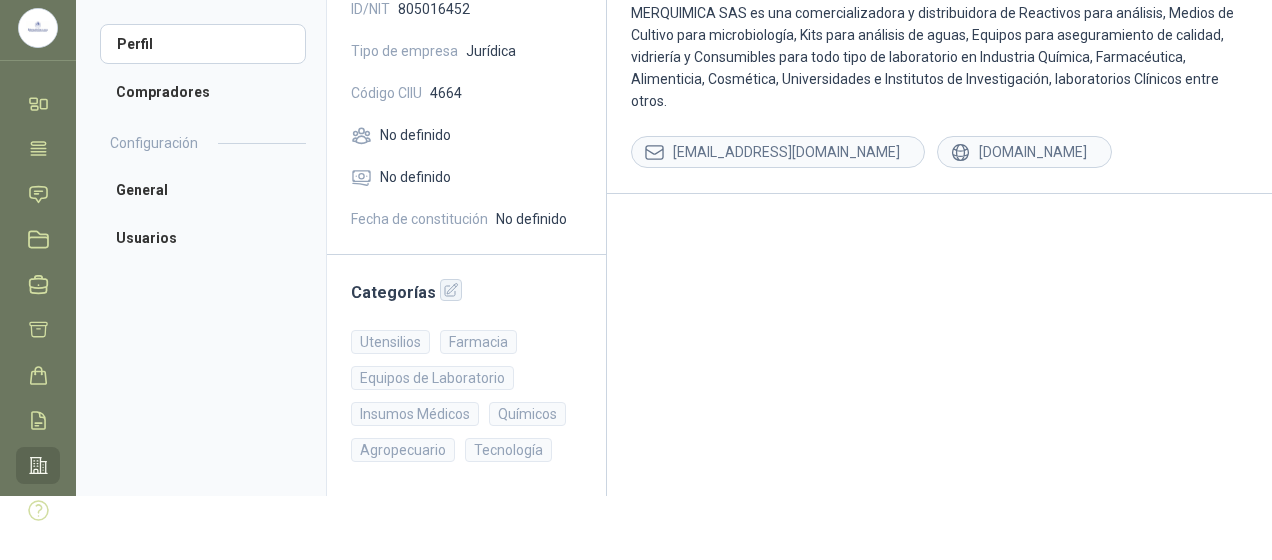 click 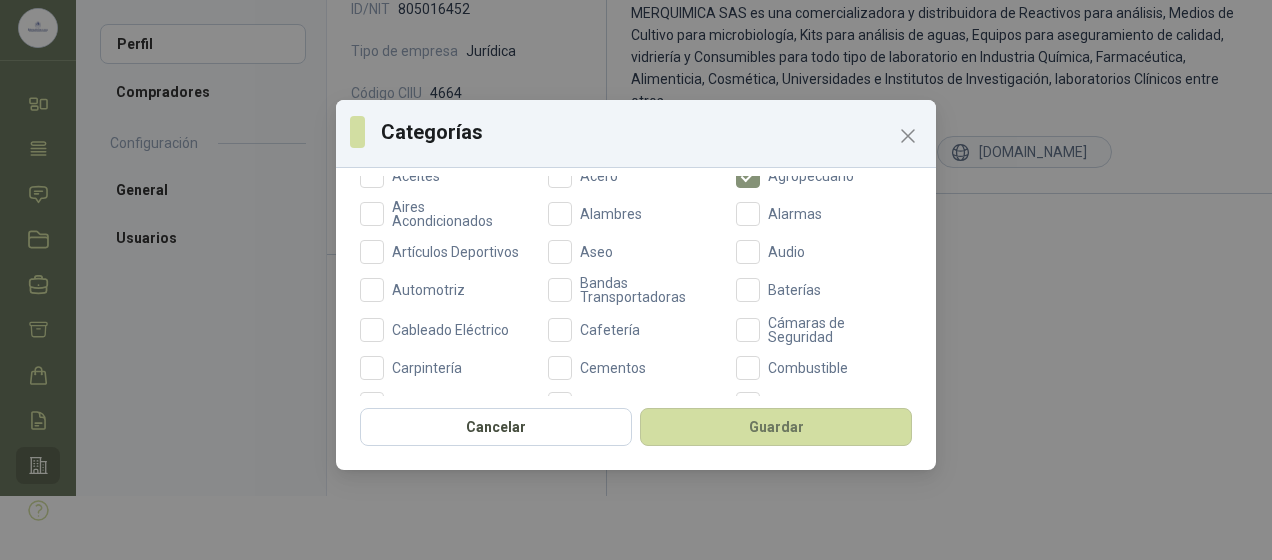 scroll, scrollTop: 200, scrollLeft: 0, axis: vertical 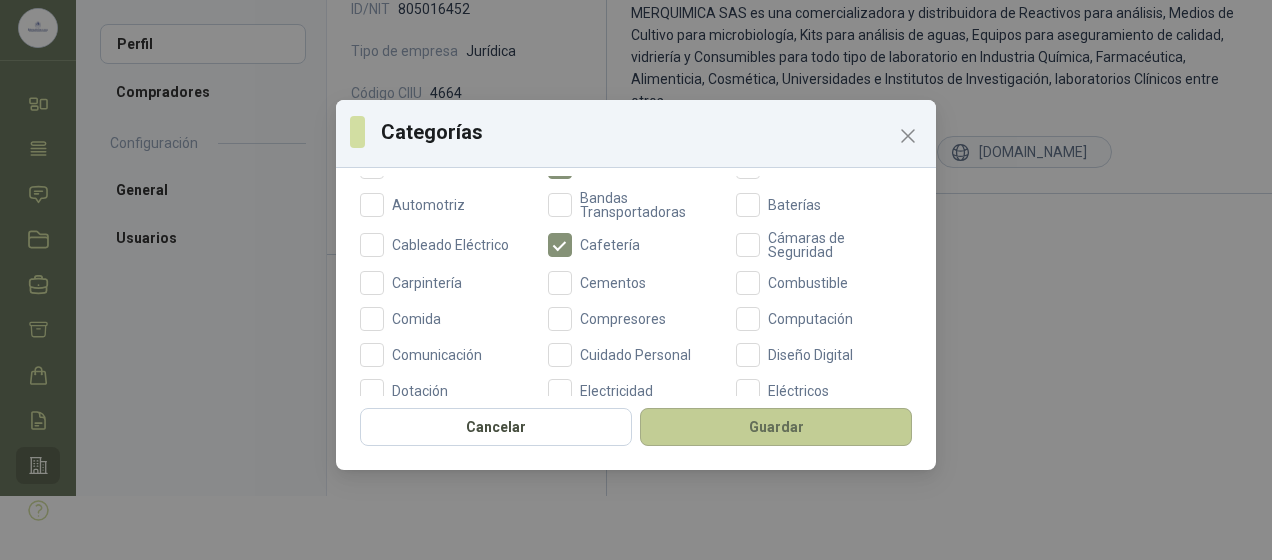 click on "Guardar" at bounding box center (776, 427) 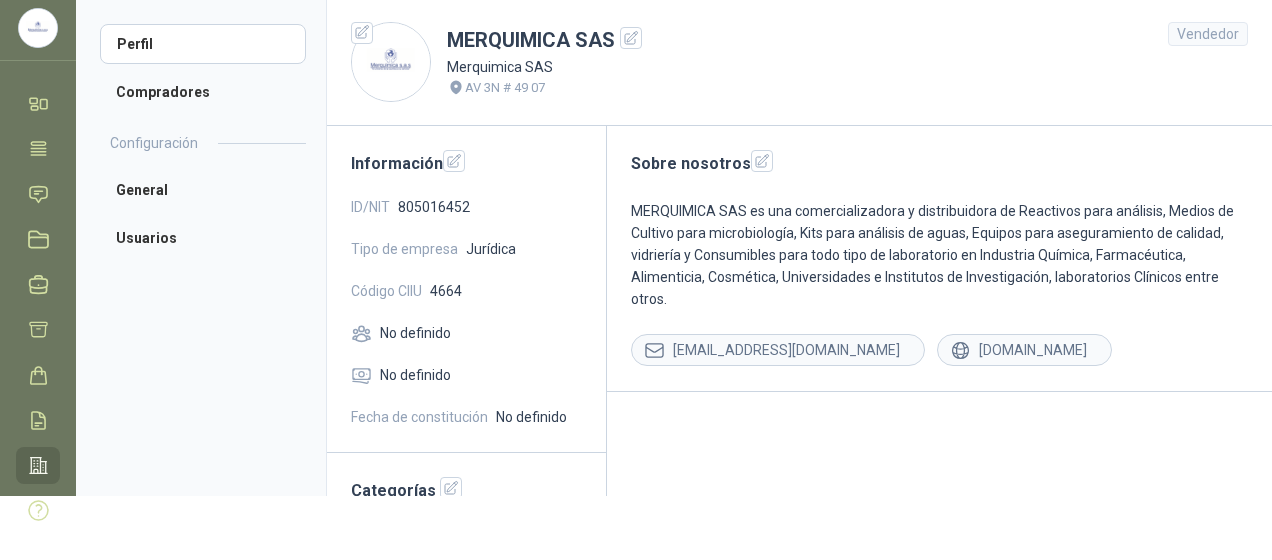 scroll, scrollTop: 0, scrollLeft: 0, axis: both 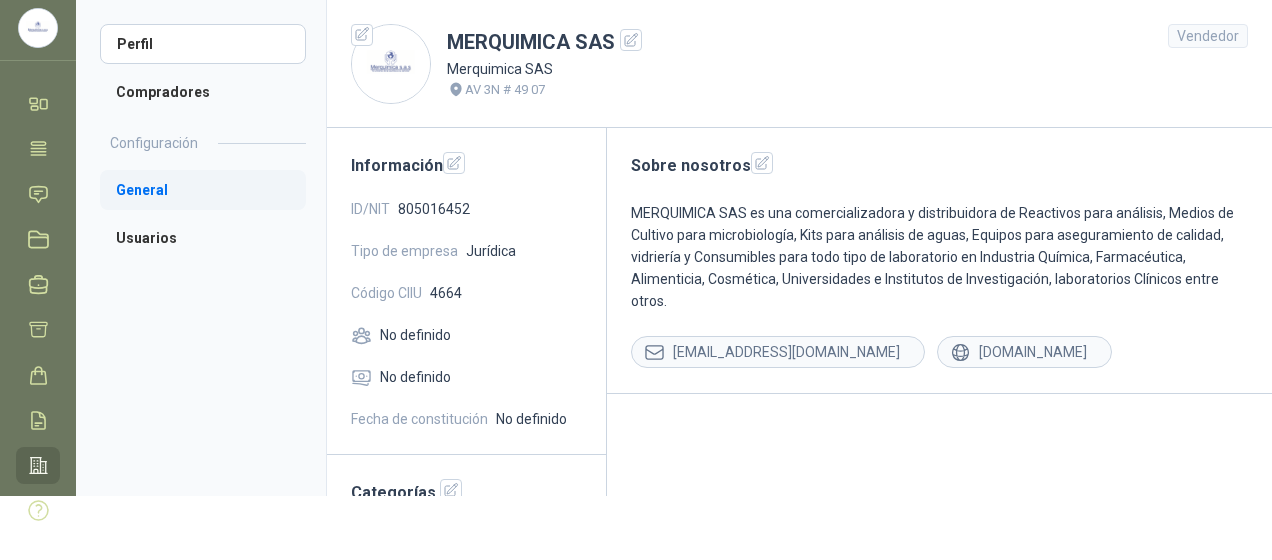 click on "General" at bounding box center [203, 190] 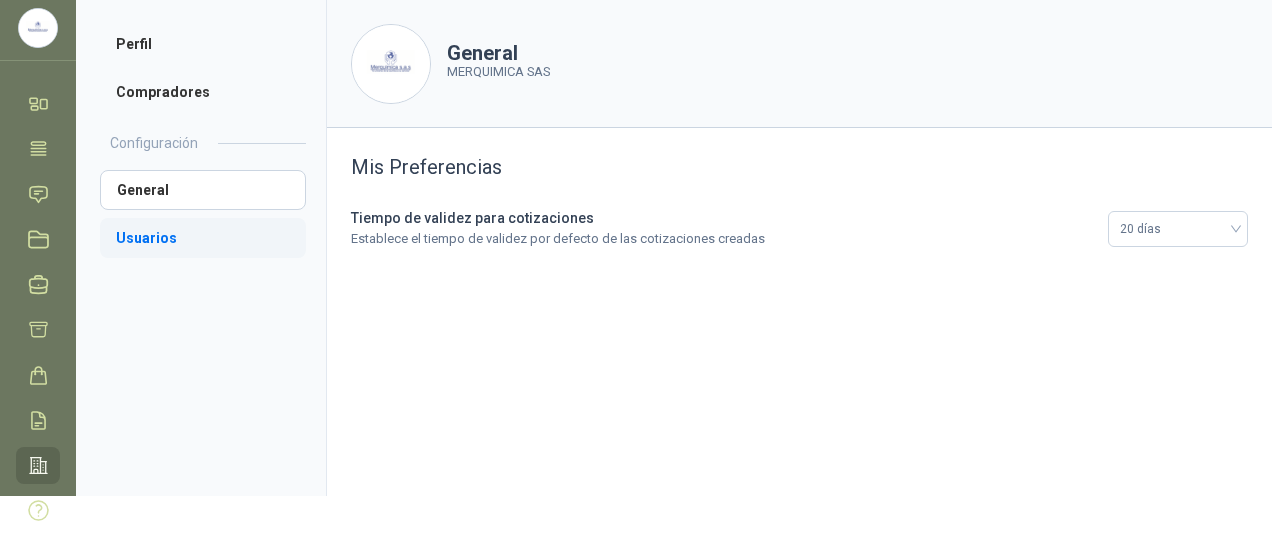 click on "Usuarios" at bounding box center (203, 238) 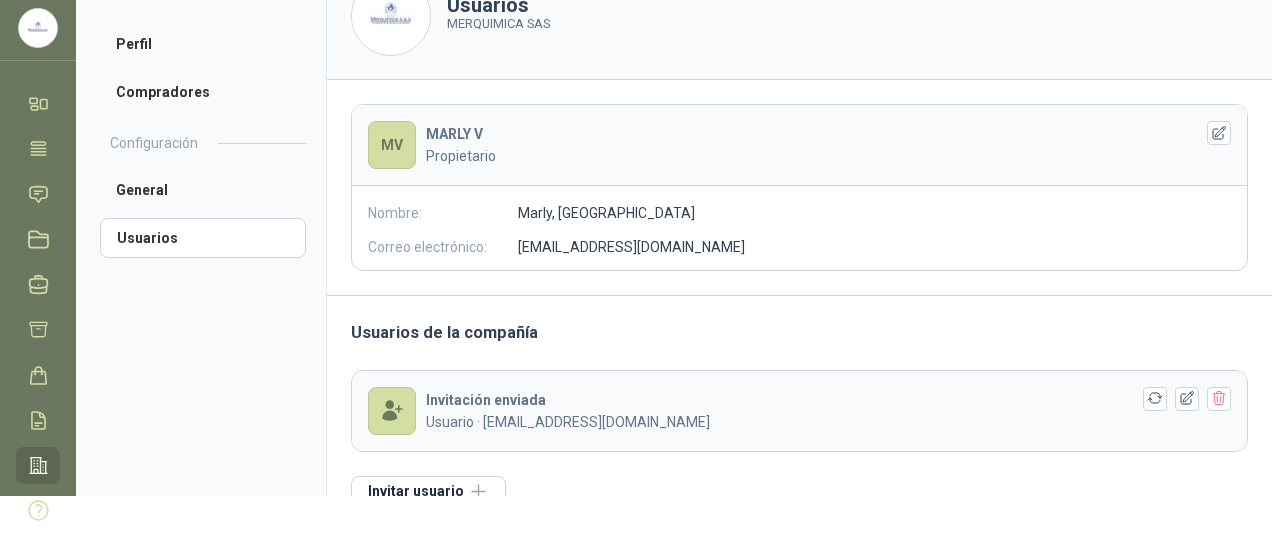 scroll, scrollTop: 80, scrollLeft: 0, axis: vertical 